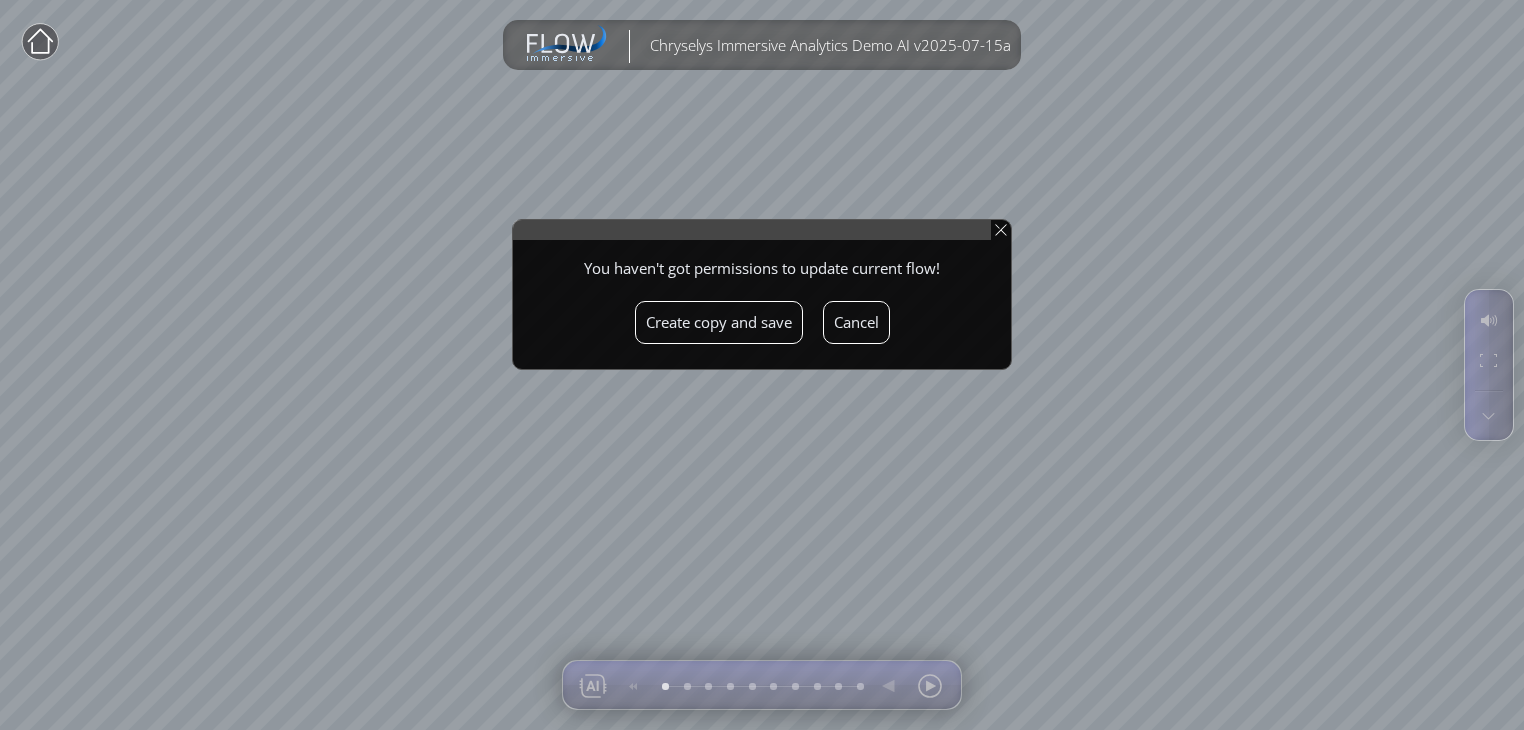 scroll, scrollTop: 0, scrollLeft: 0, axis: both 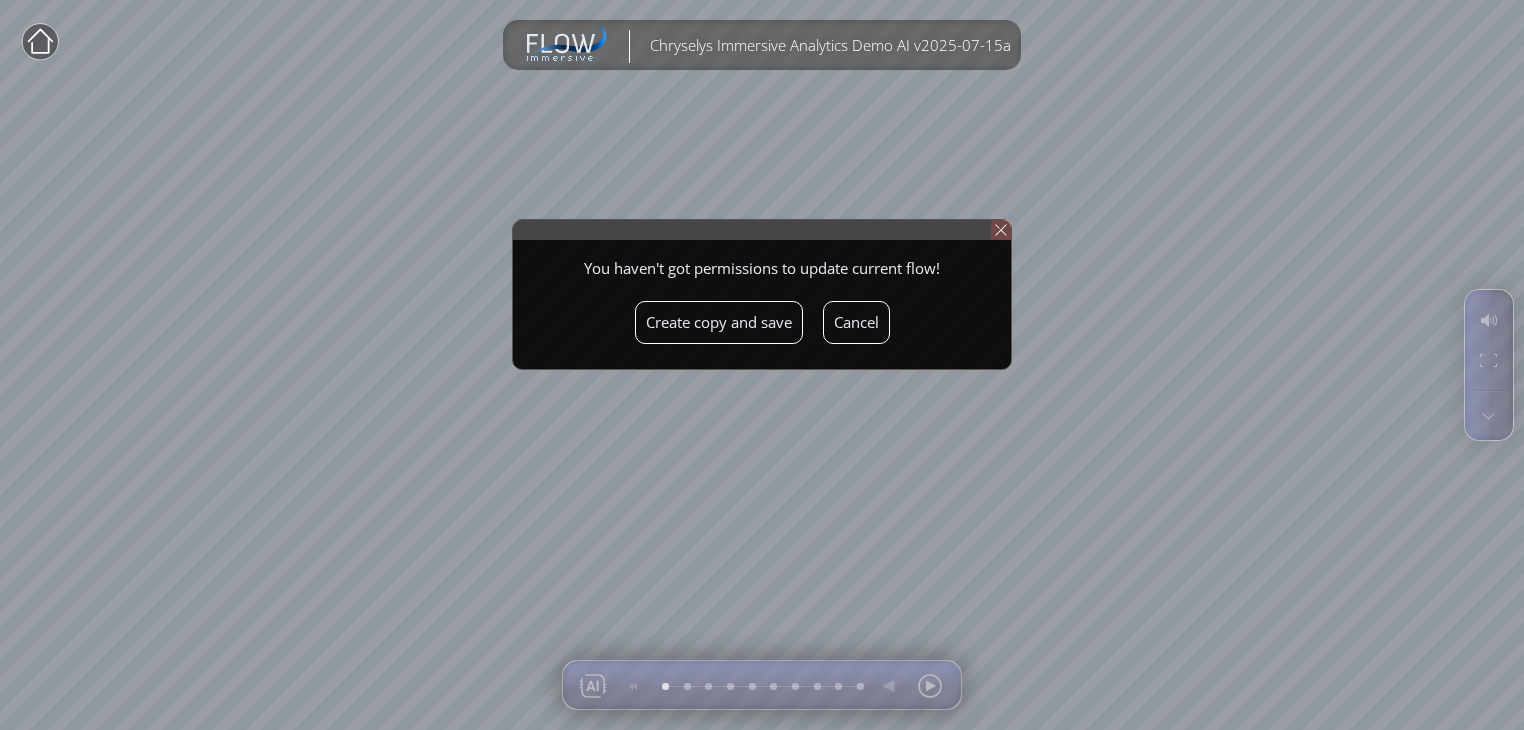 click at bounding box center (1001, 230) 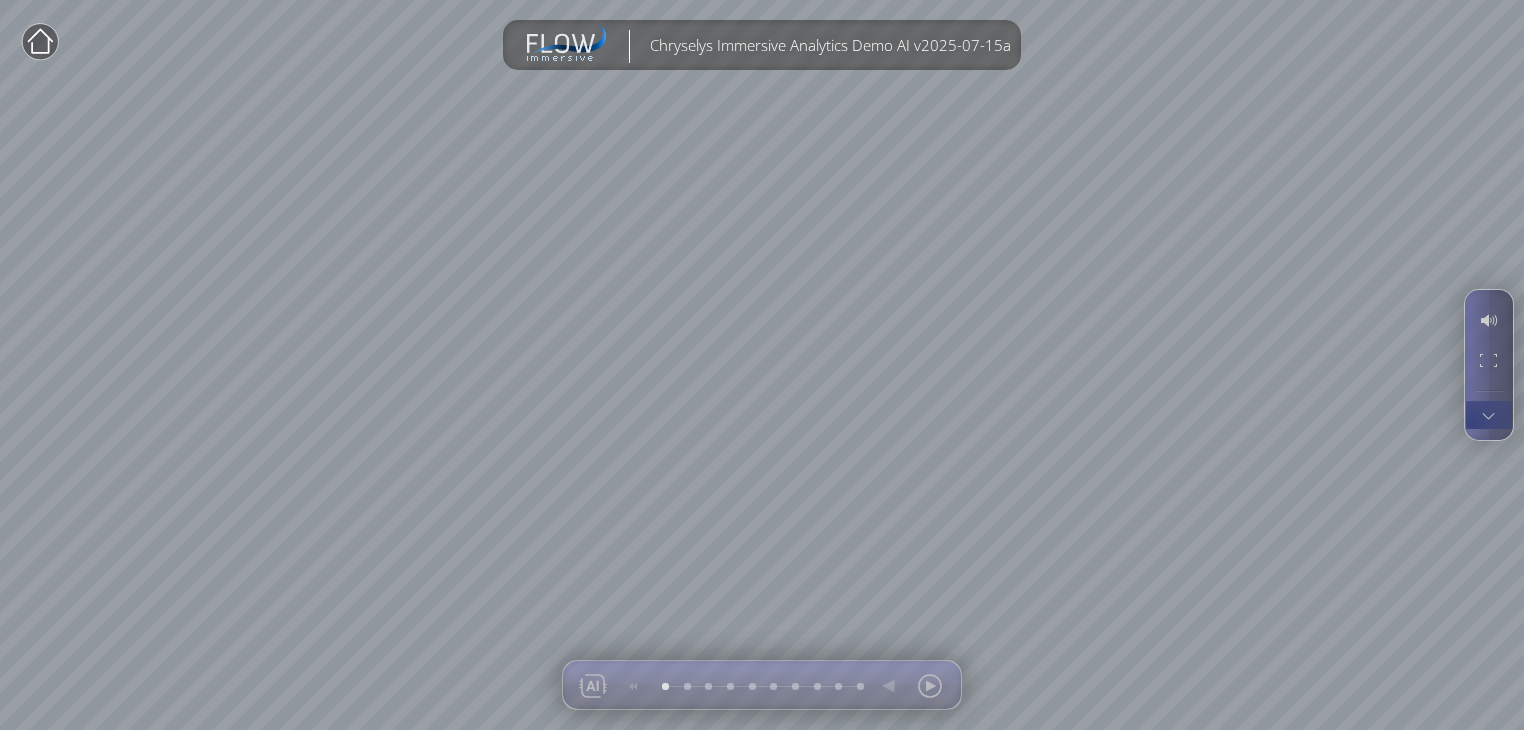 click at bounding box center (1488, 415) 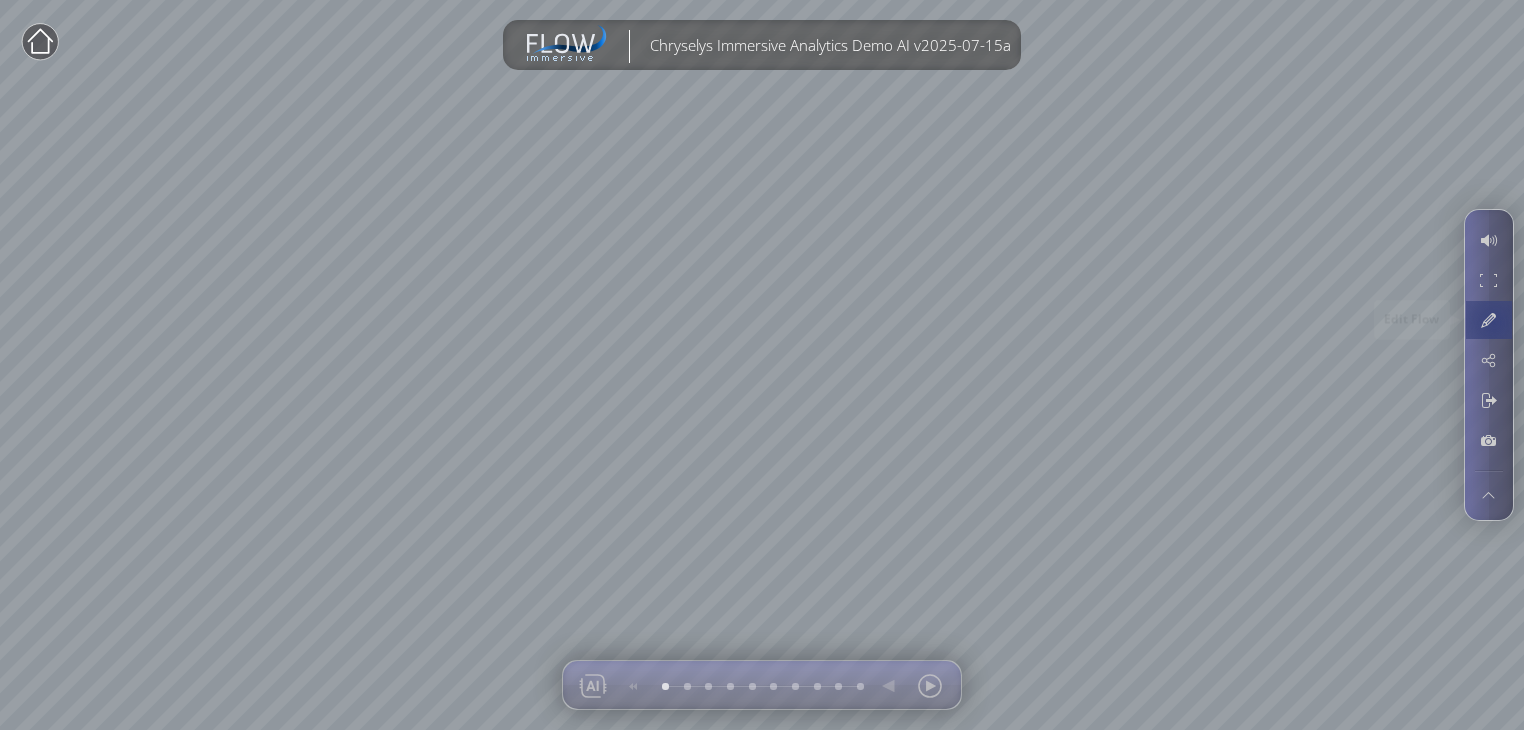 click at bounding box center [1488, 320] 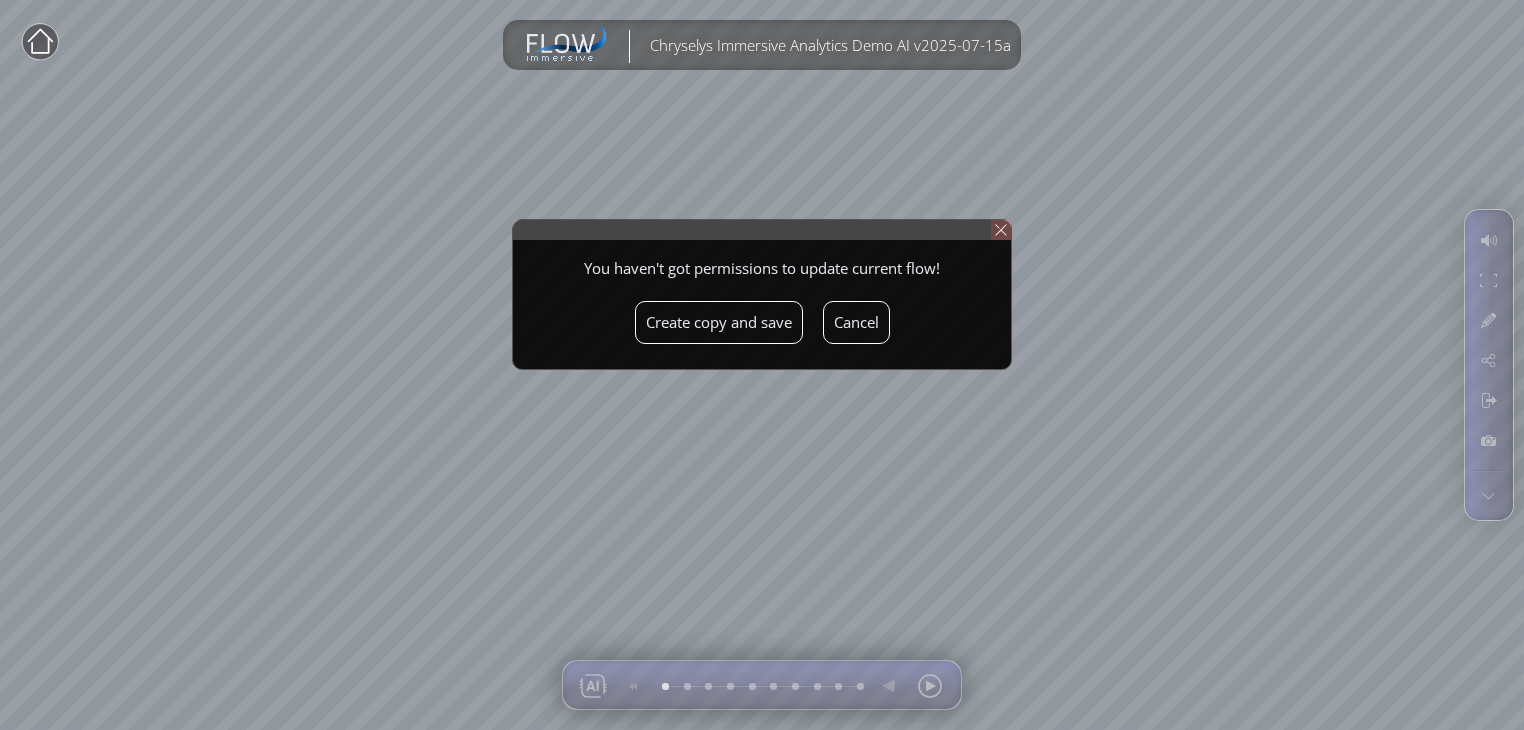click at bounding box center (1001, 230) 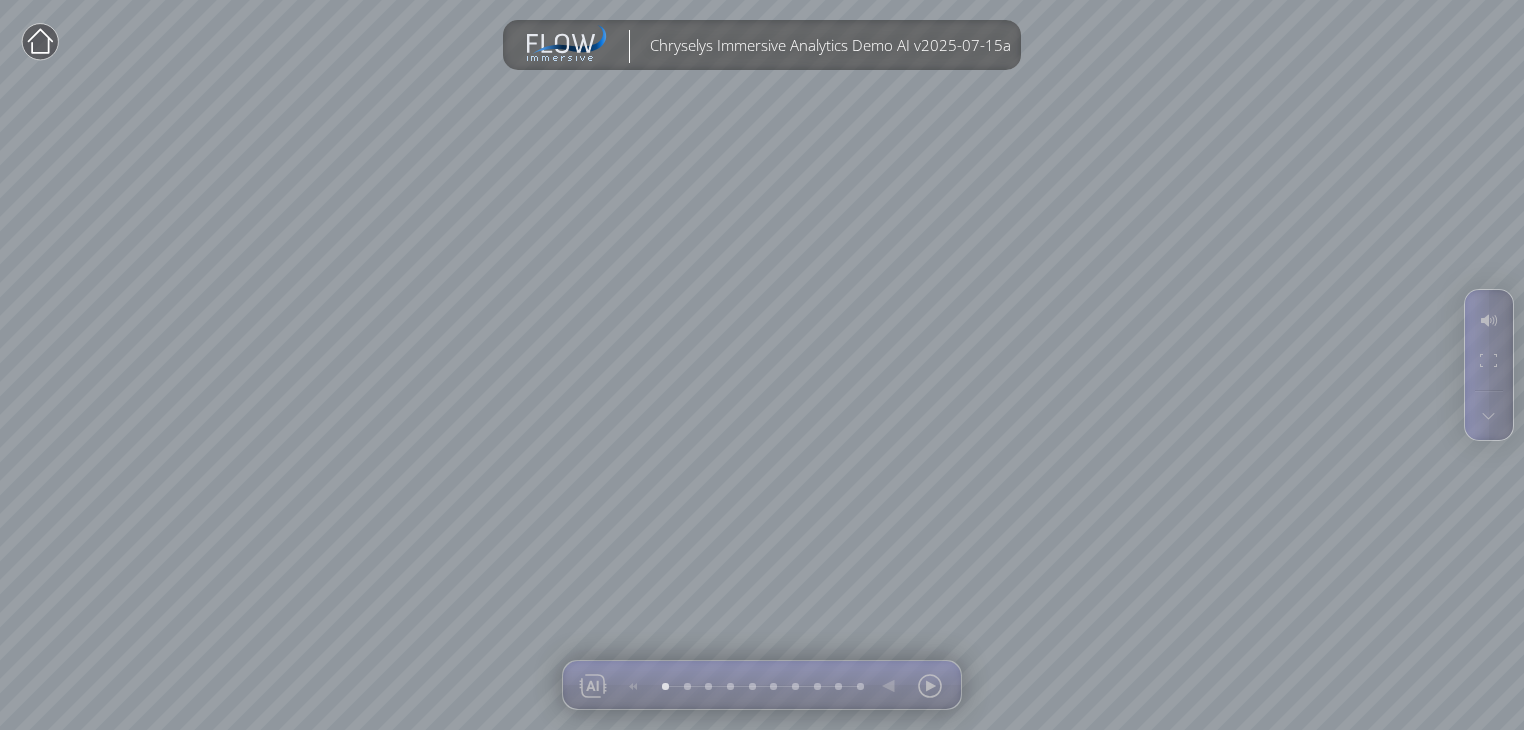click 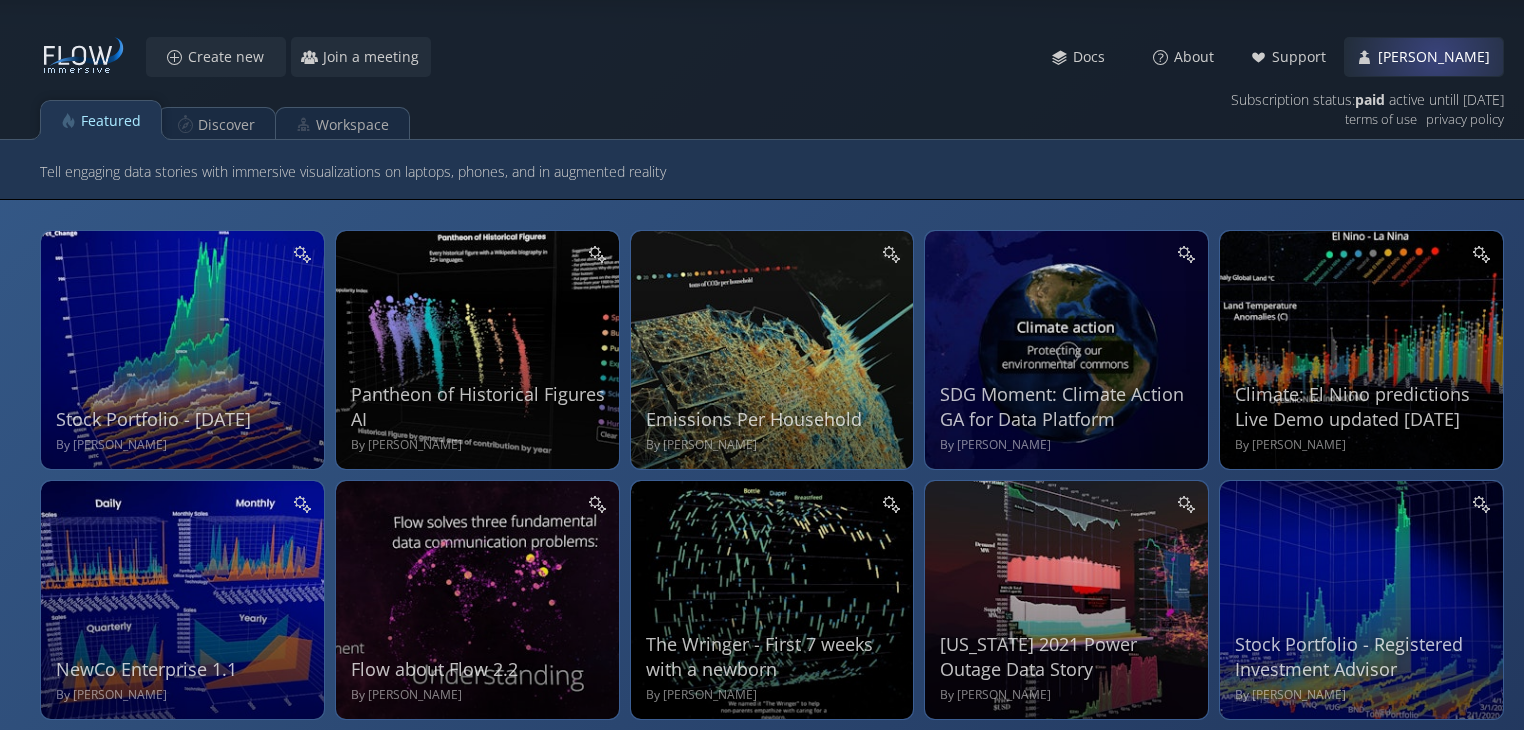 click on "Mathew" at bounding box center [1439, 57] 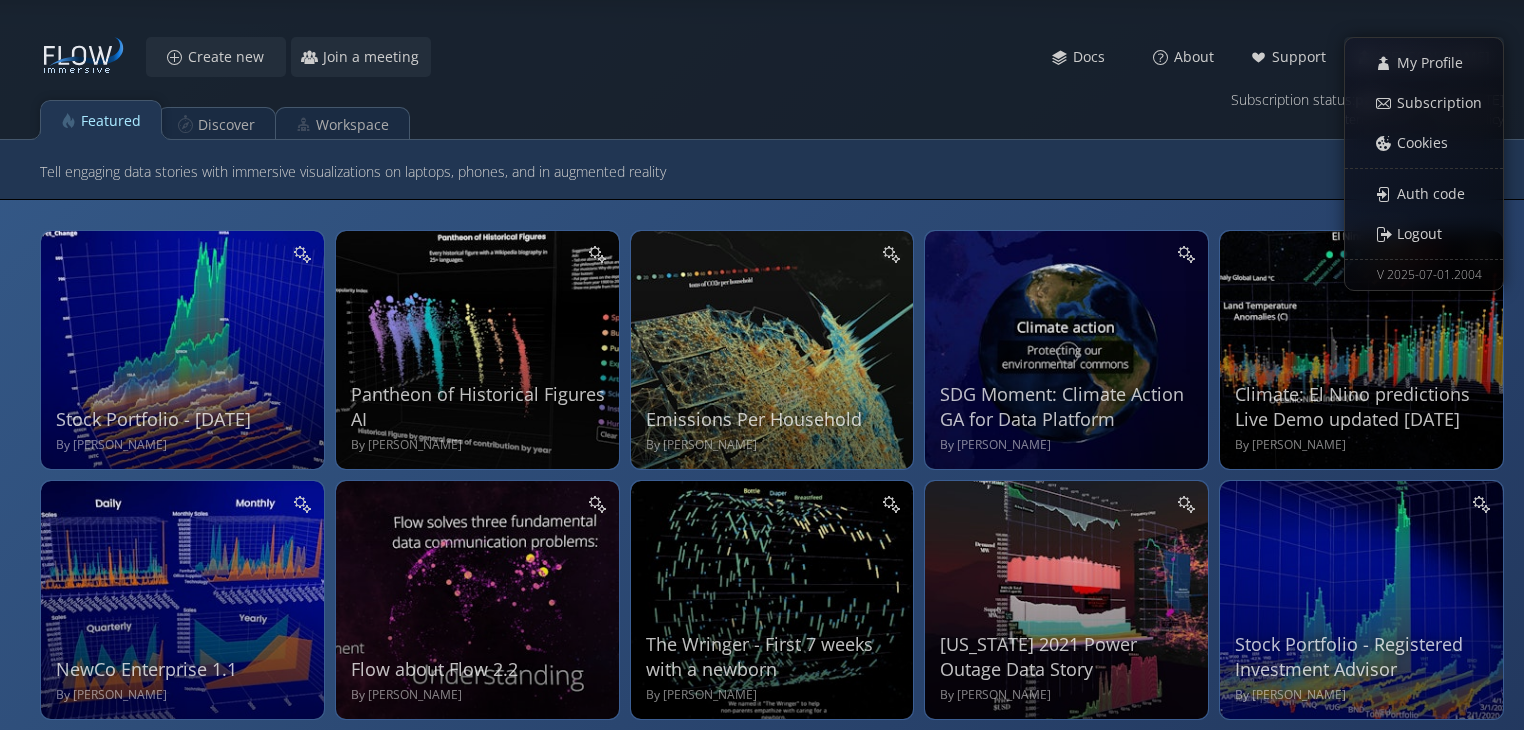 click on "Featured
Discover
Workspace" at bounding box center (762, 115) 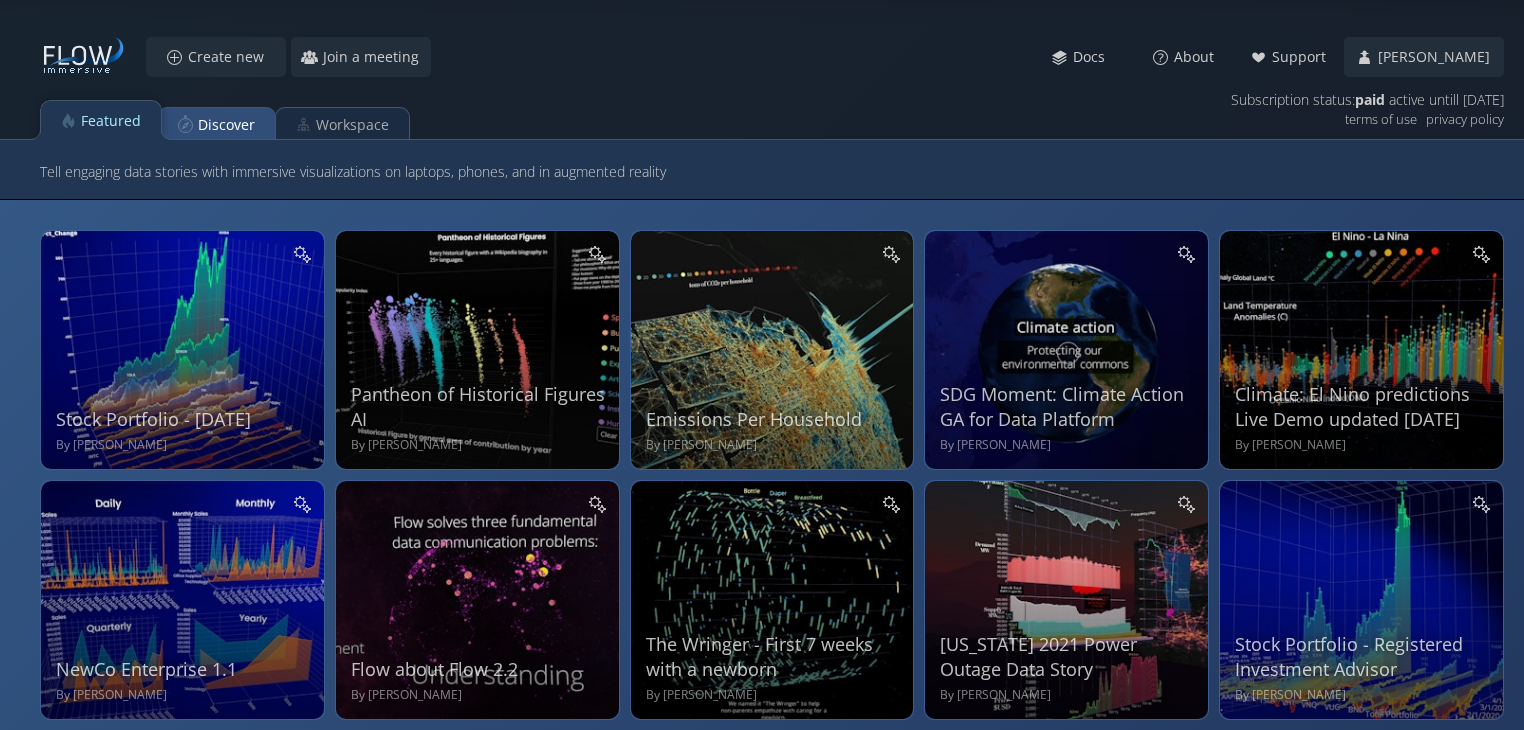 click on "Discover" at bounding box center [226, 125] 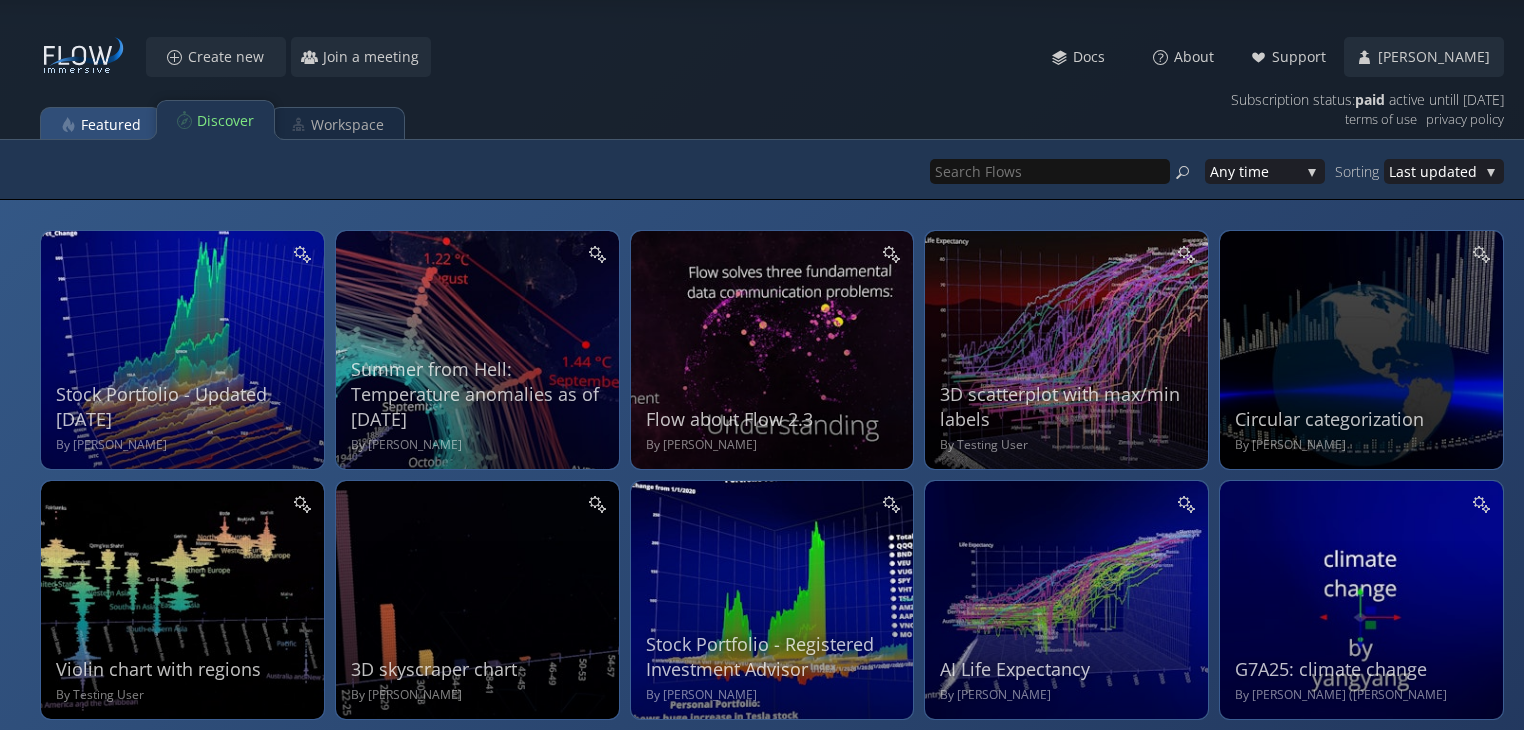 click on "Featured" at bounding box center (111, 125) 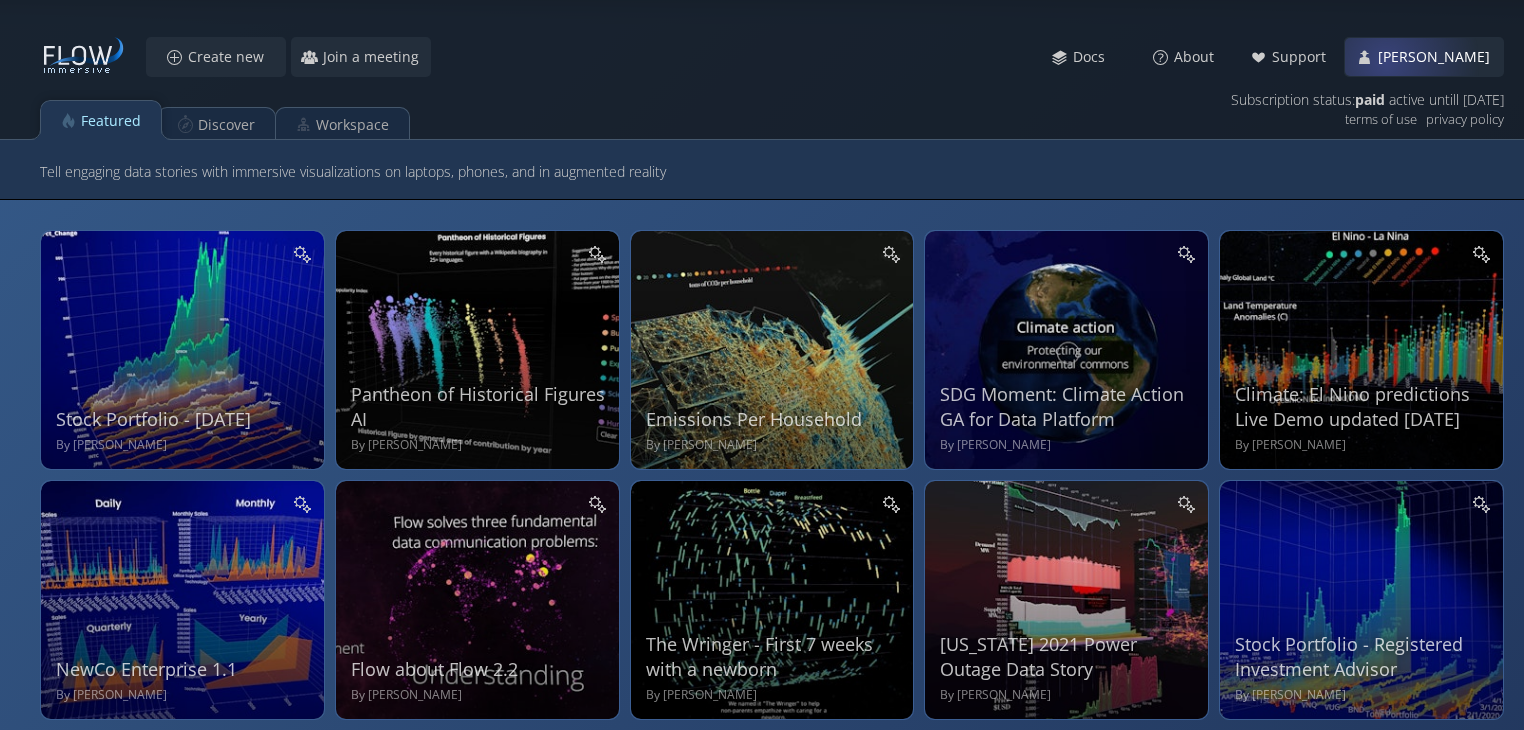 click on "Mathew" at bounding box center [1424, 57] 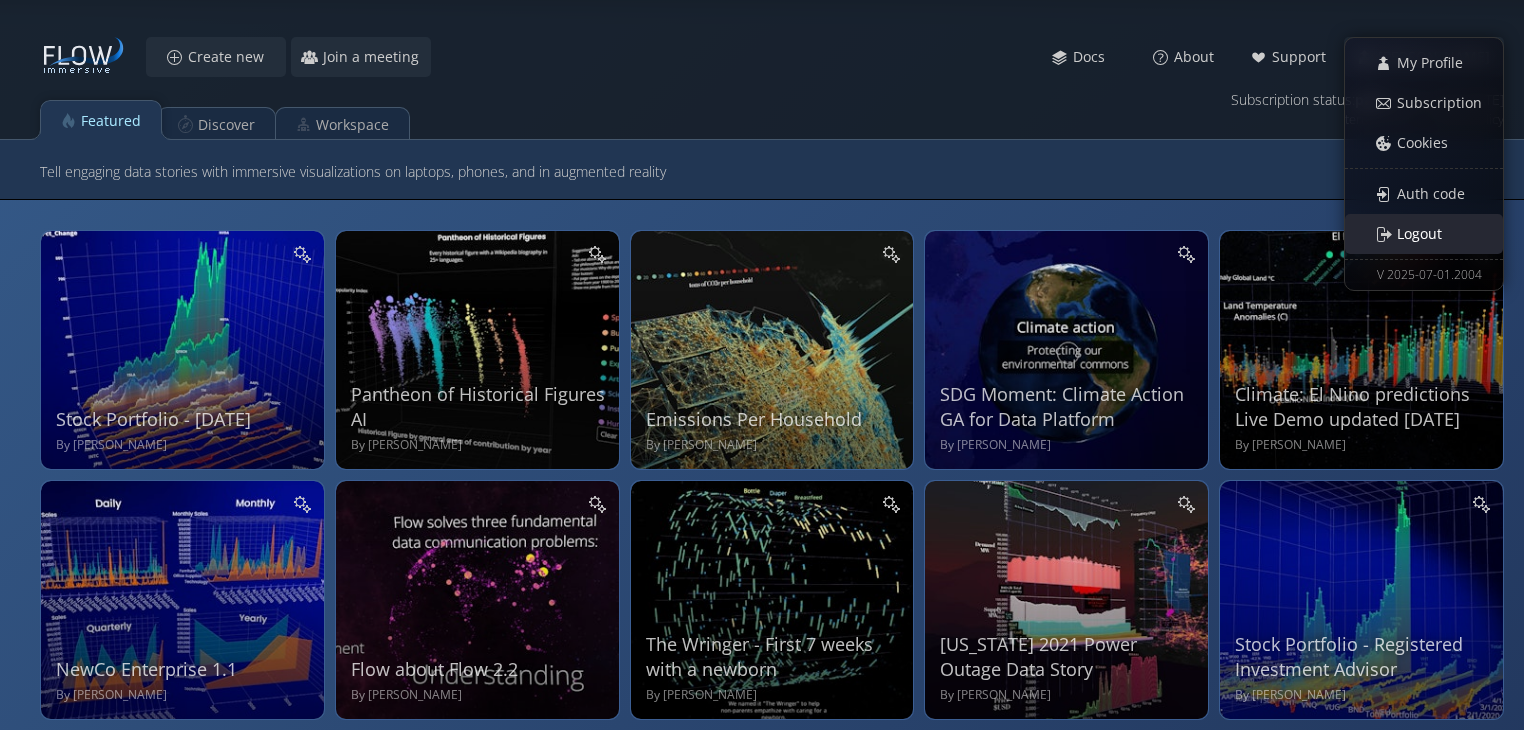 click on "Logout" at bounding box center (1425, 234) 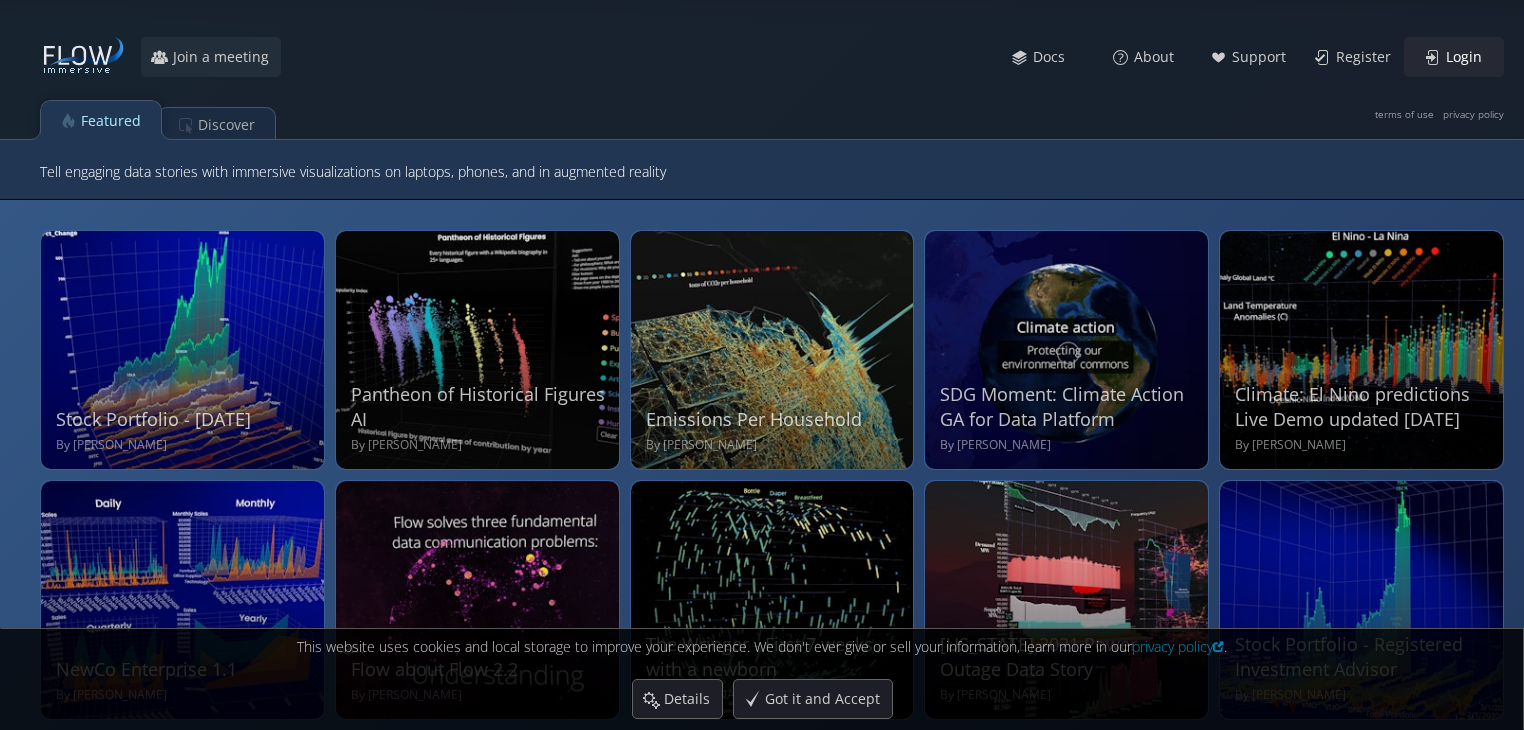 click on "Login" at bounding box center (1469, 57) 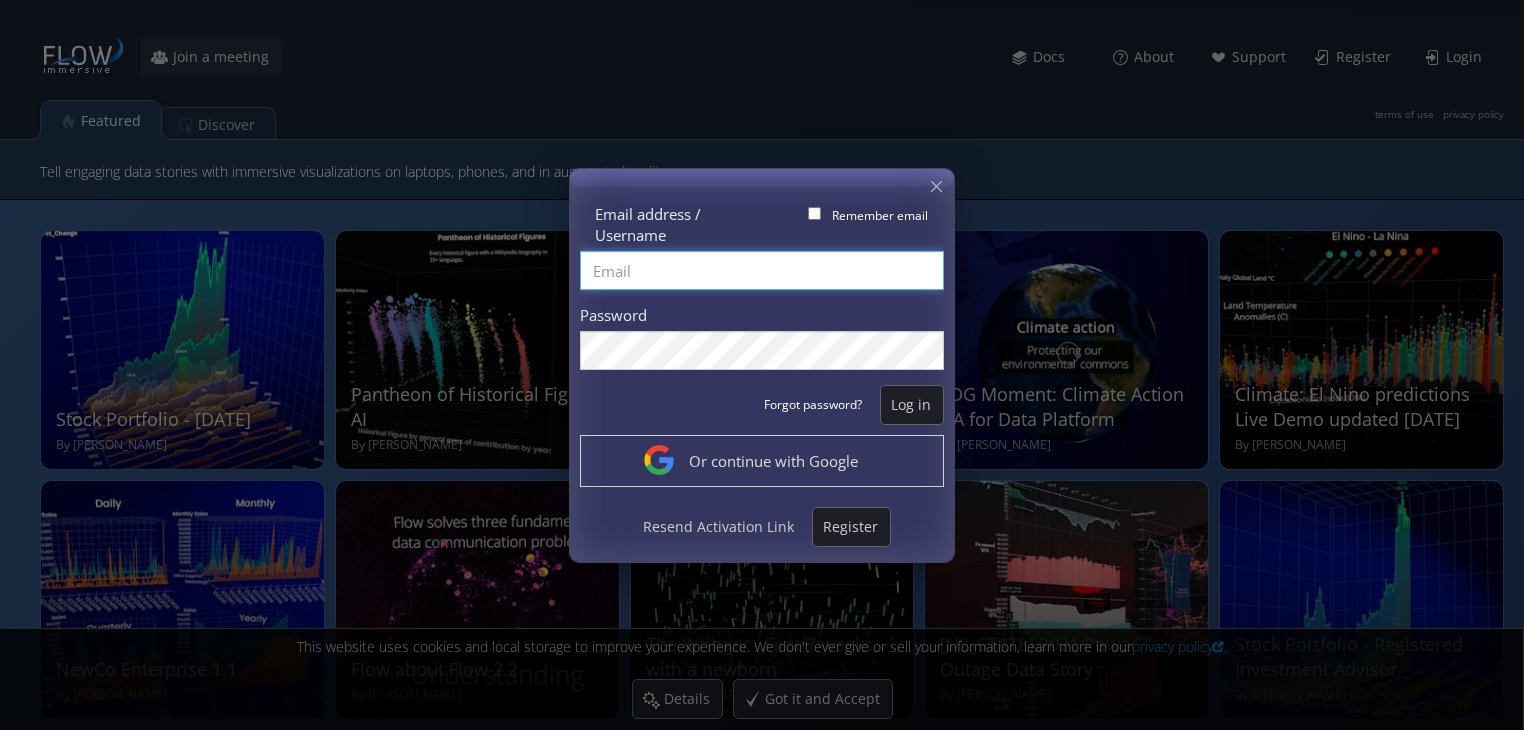 type on "mathew.paulson@chryselys.com" 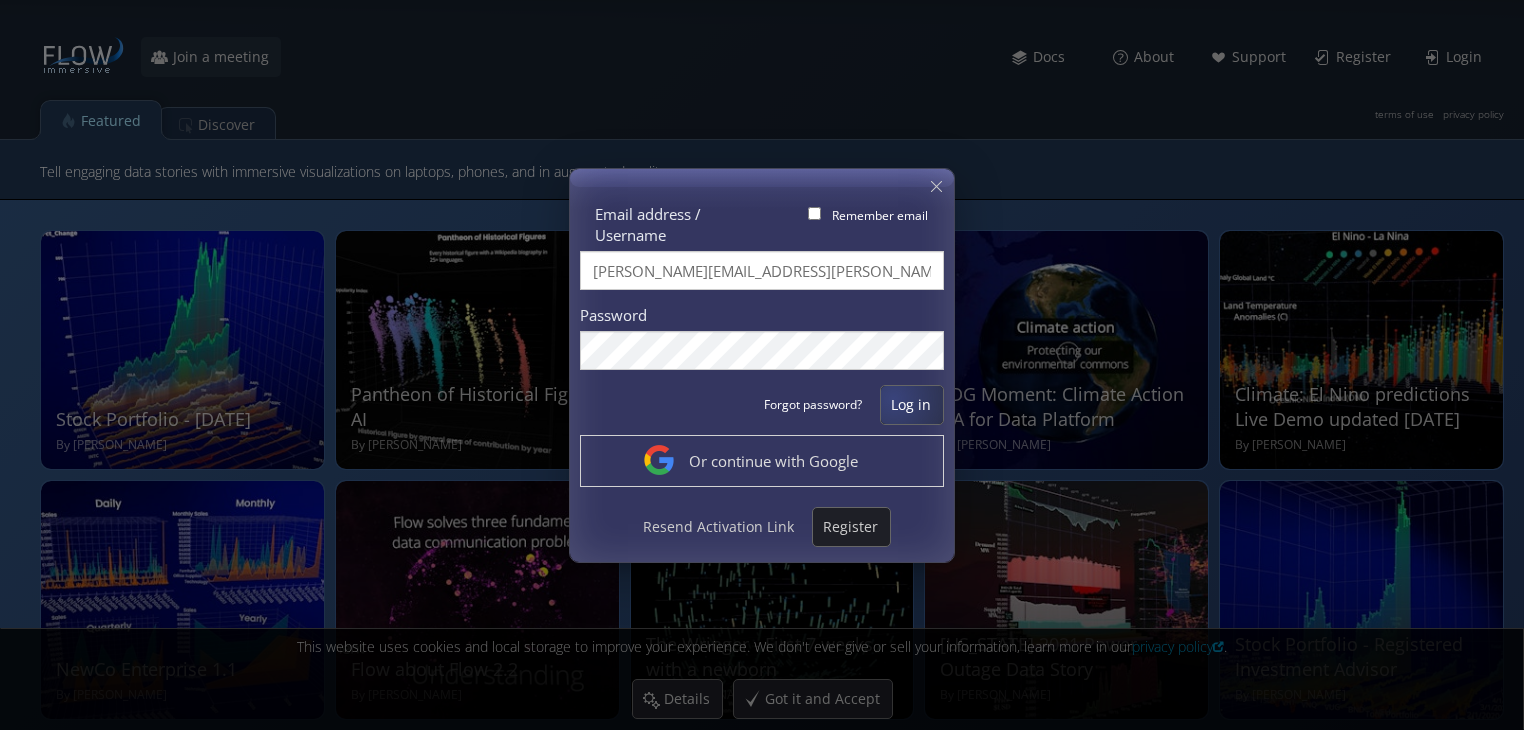click on "Log in" at bounding box center (912, 405) 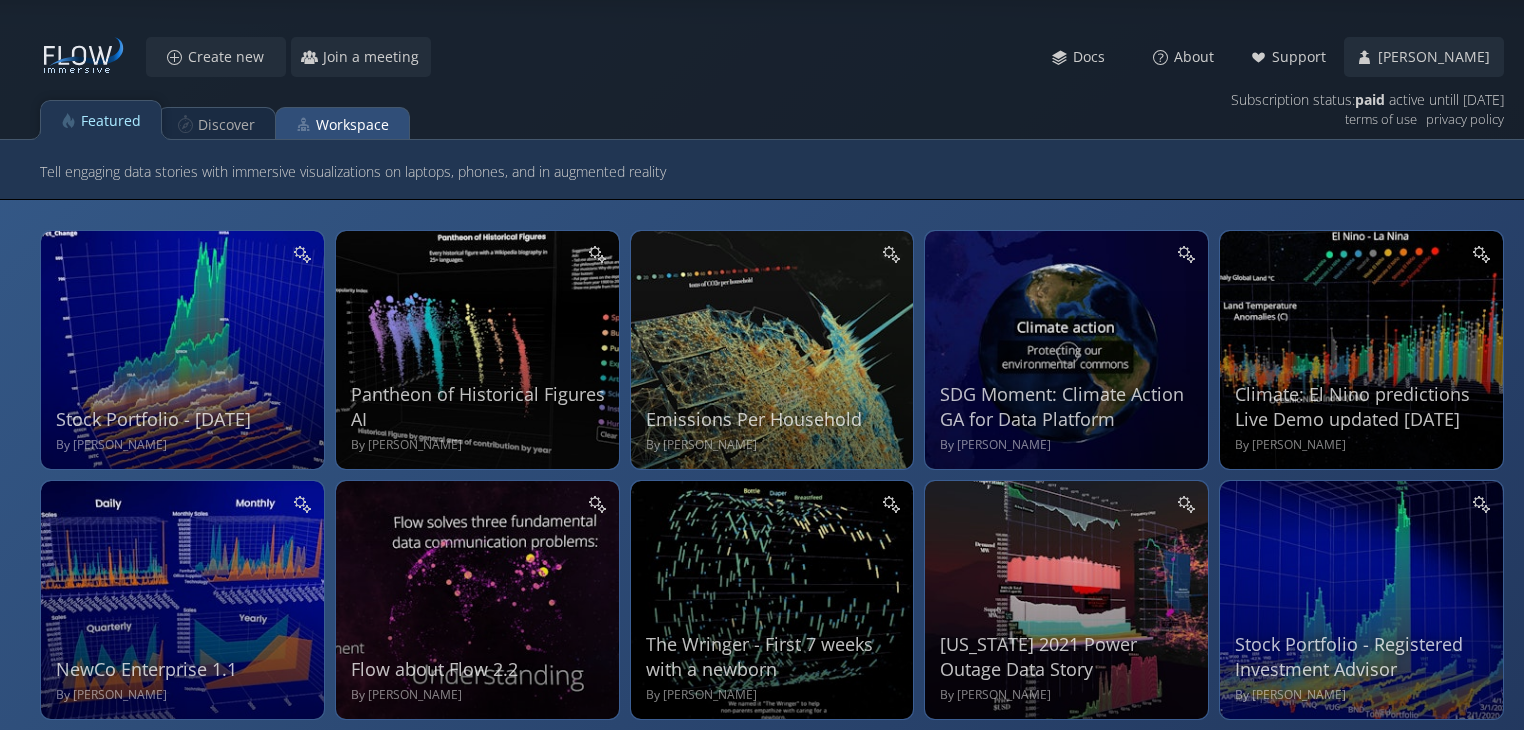 click on "Workspace" at bounding box center [352, 125] 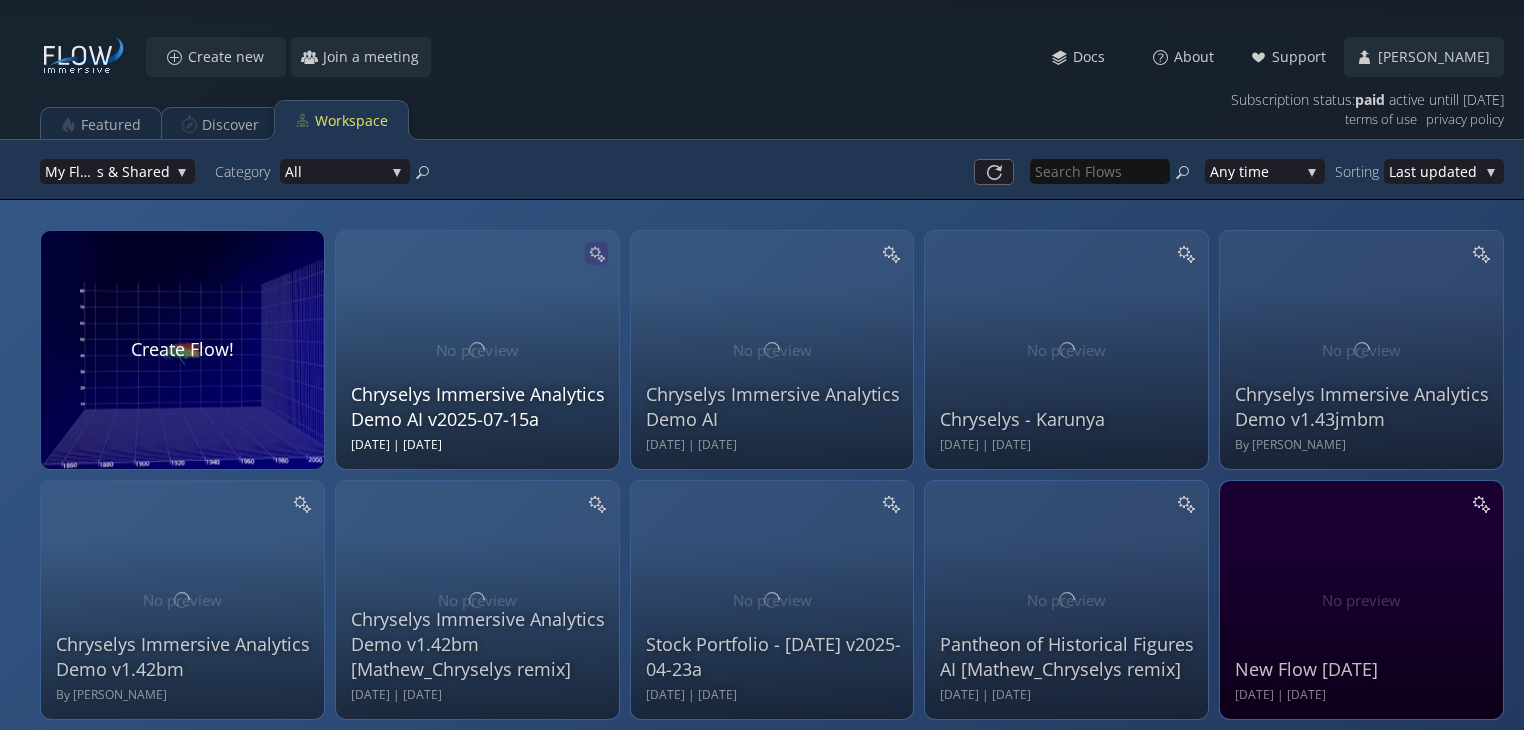 click 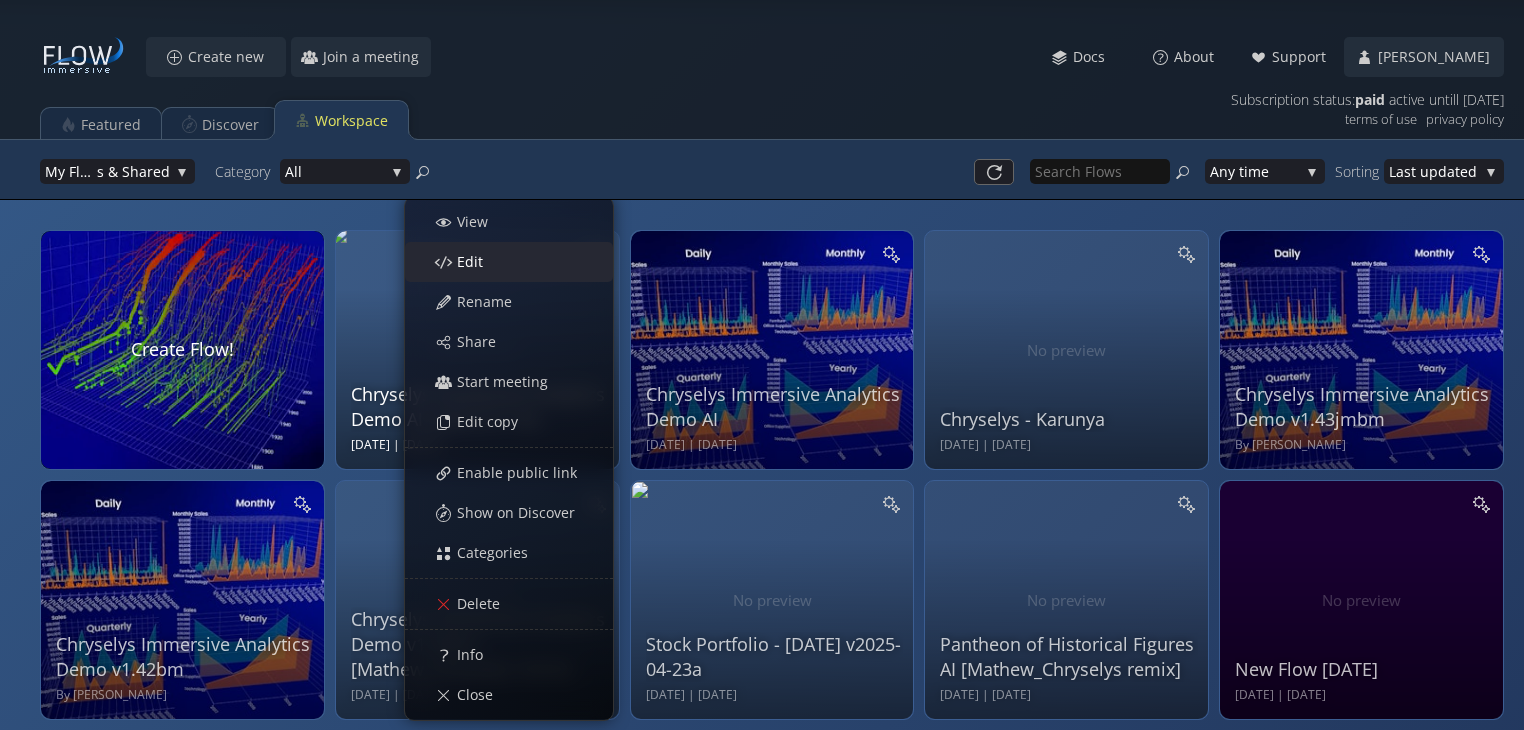 click on "Edit" at bounding box center [475, 262] 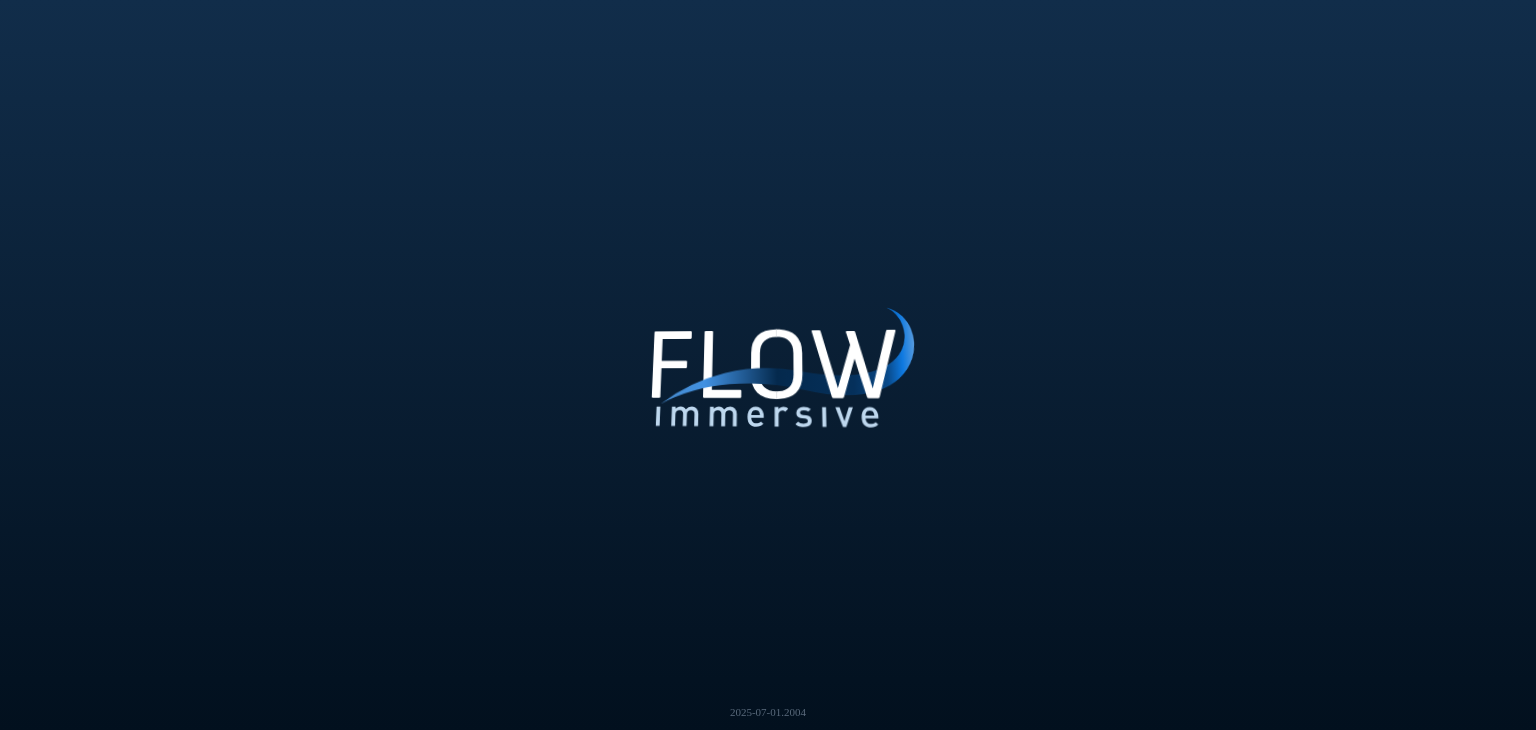 click on "Loading may take a while. Please  wait Give us a bit more time. Maybe this Flow has a lot of data, or the internet connection is slow. Hmmm, this is taking a while. Maybe refresh your browser? Or, please  let us know. Error occurred while loading Flow. Refresh your browser or  let us know. Alpha version: for testing purposes only 2025-07-01.2004" at bounding box center [768, 365] 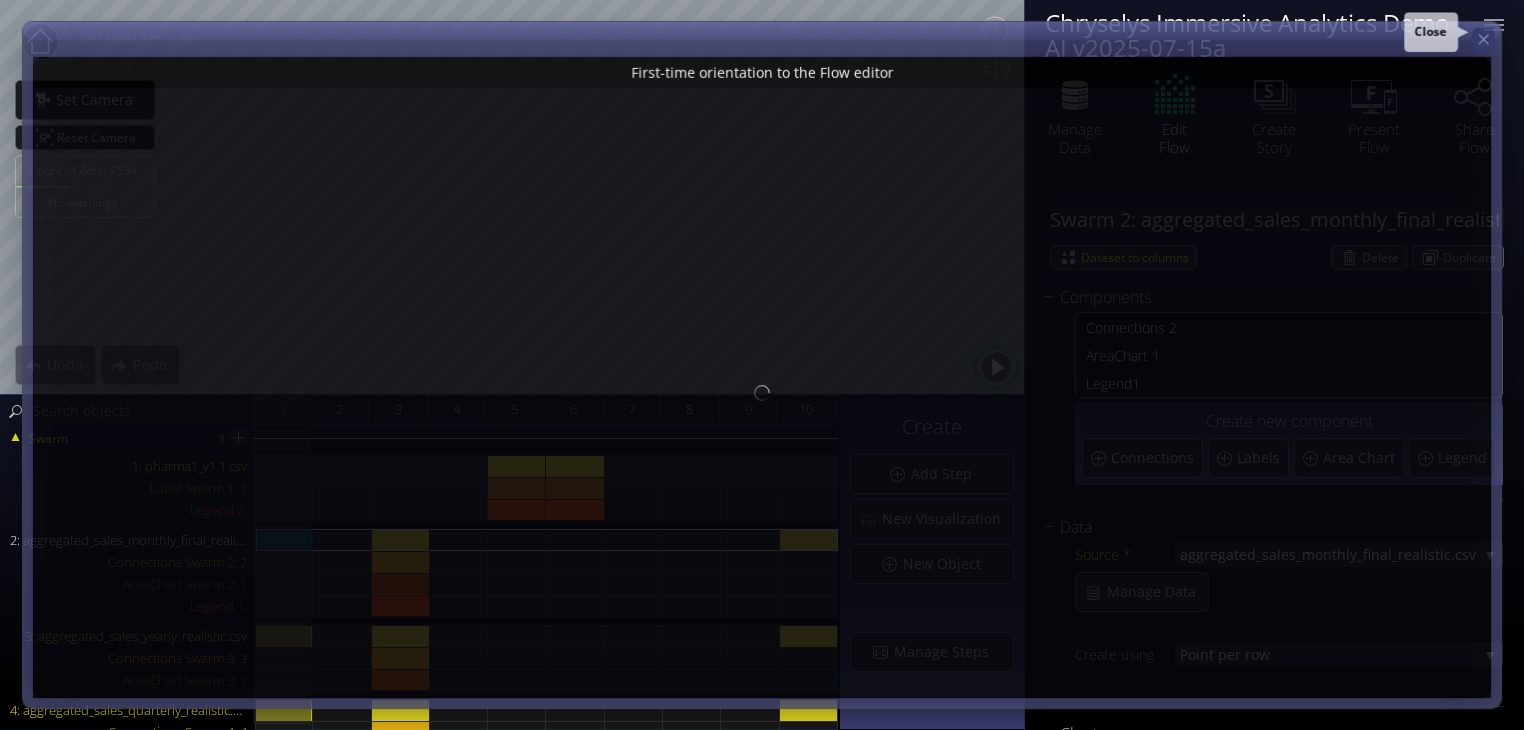 click at bounding box center (1483, 39) 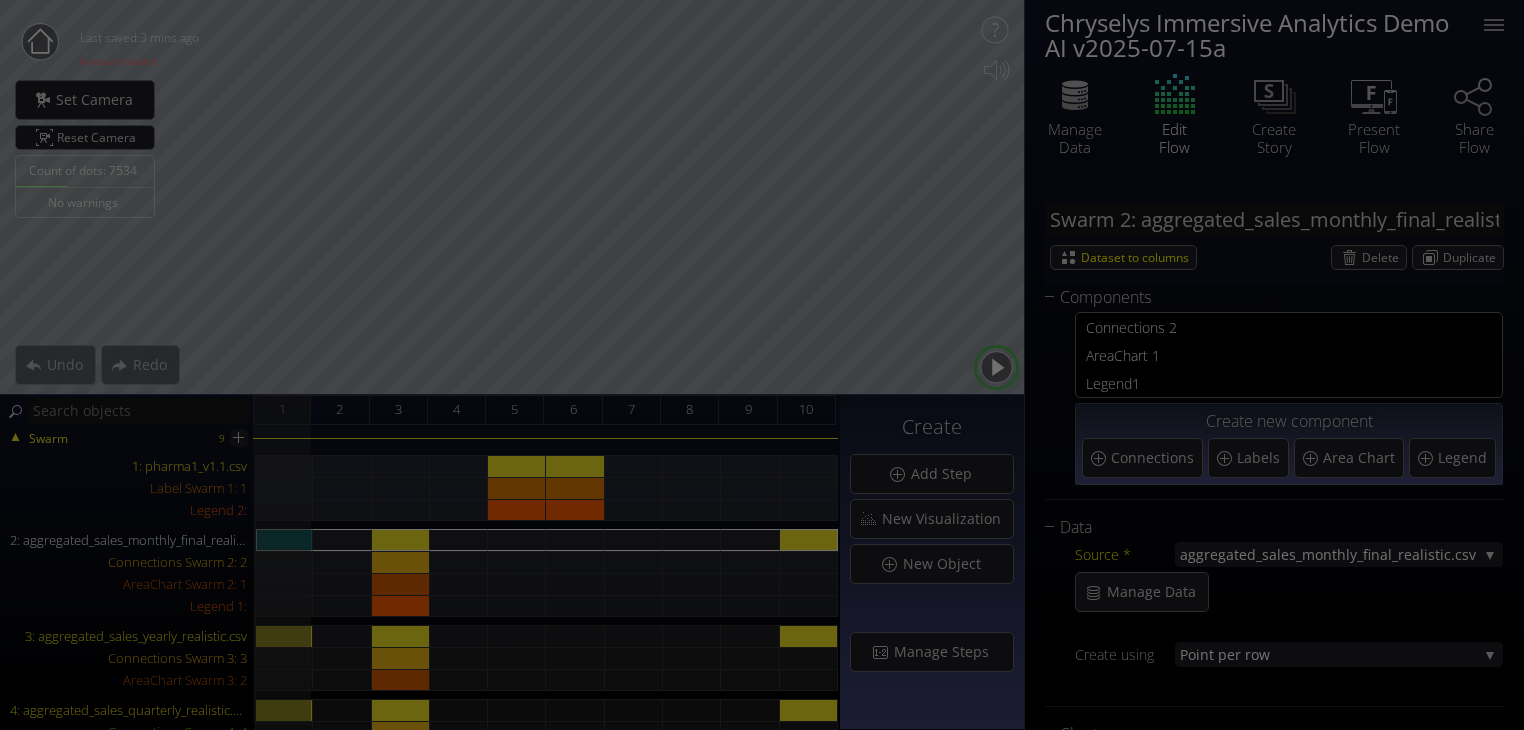 type on "Magic help" 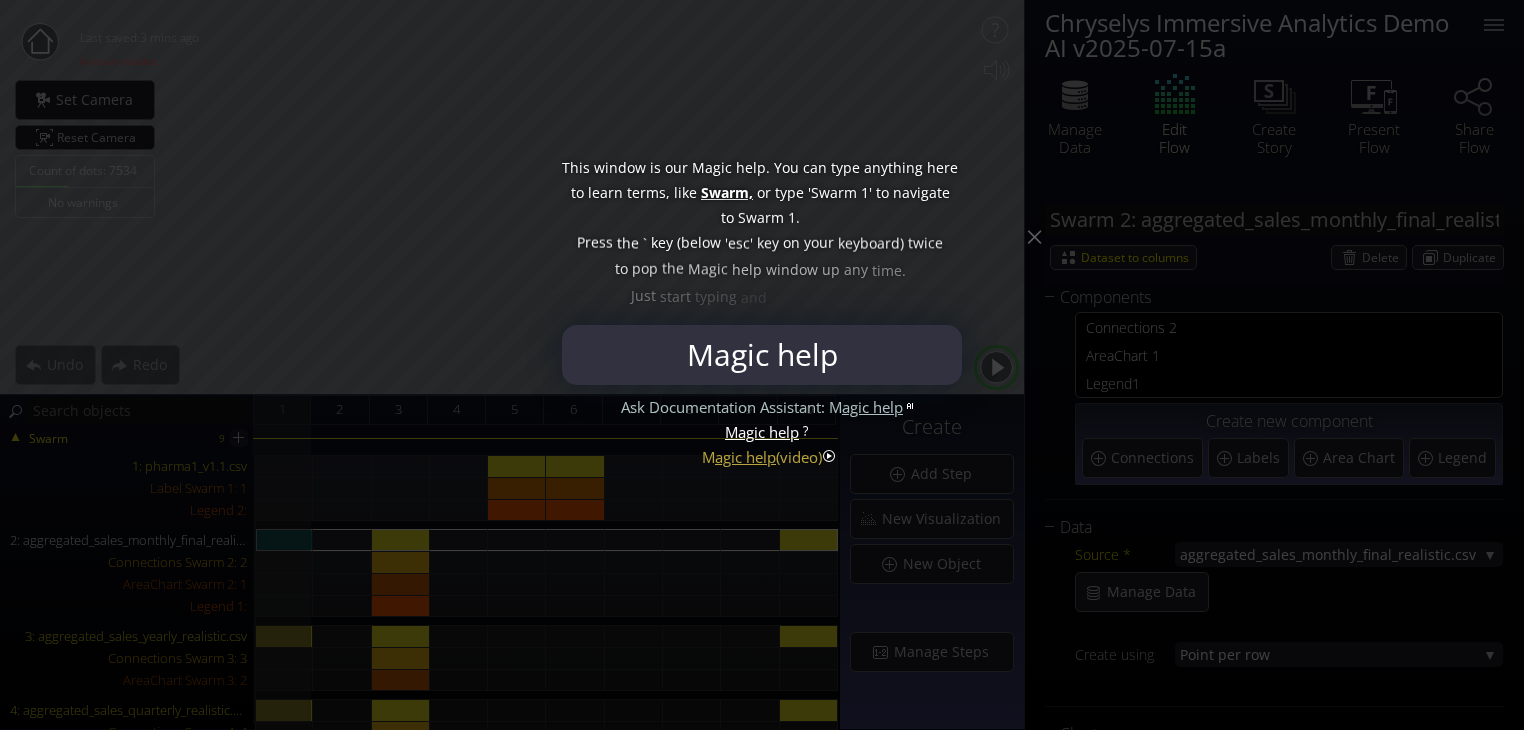 click at bounding box center [762, 365] 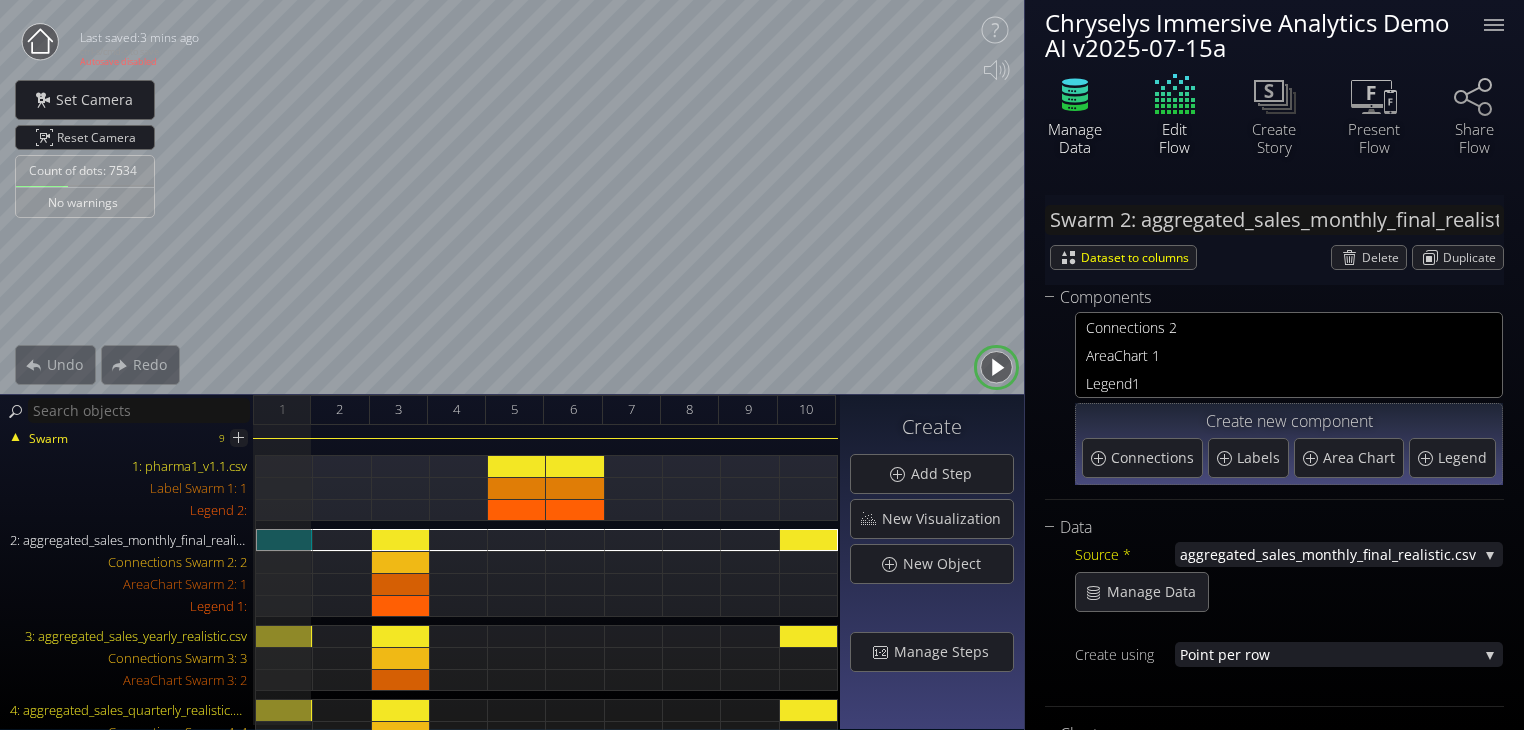 click on "Manage
Data" at bounding box center [1075, 112] 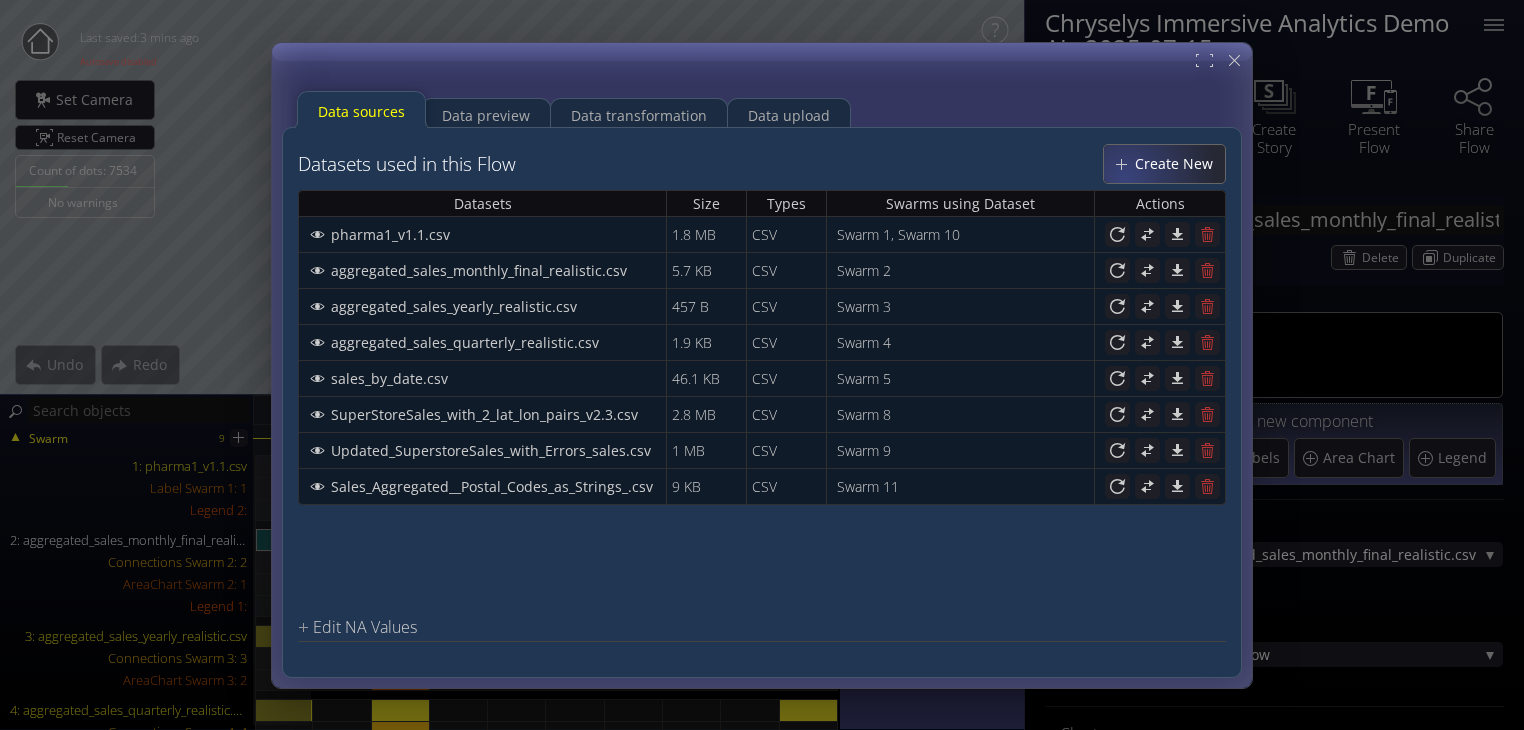 click on "Create New" at bounding box center [1164, 163] 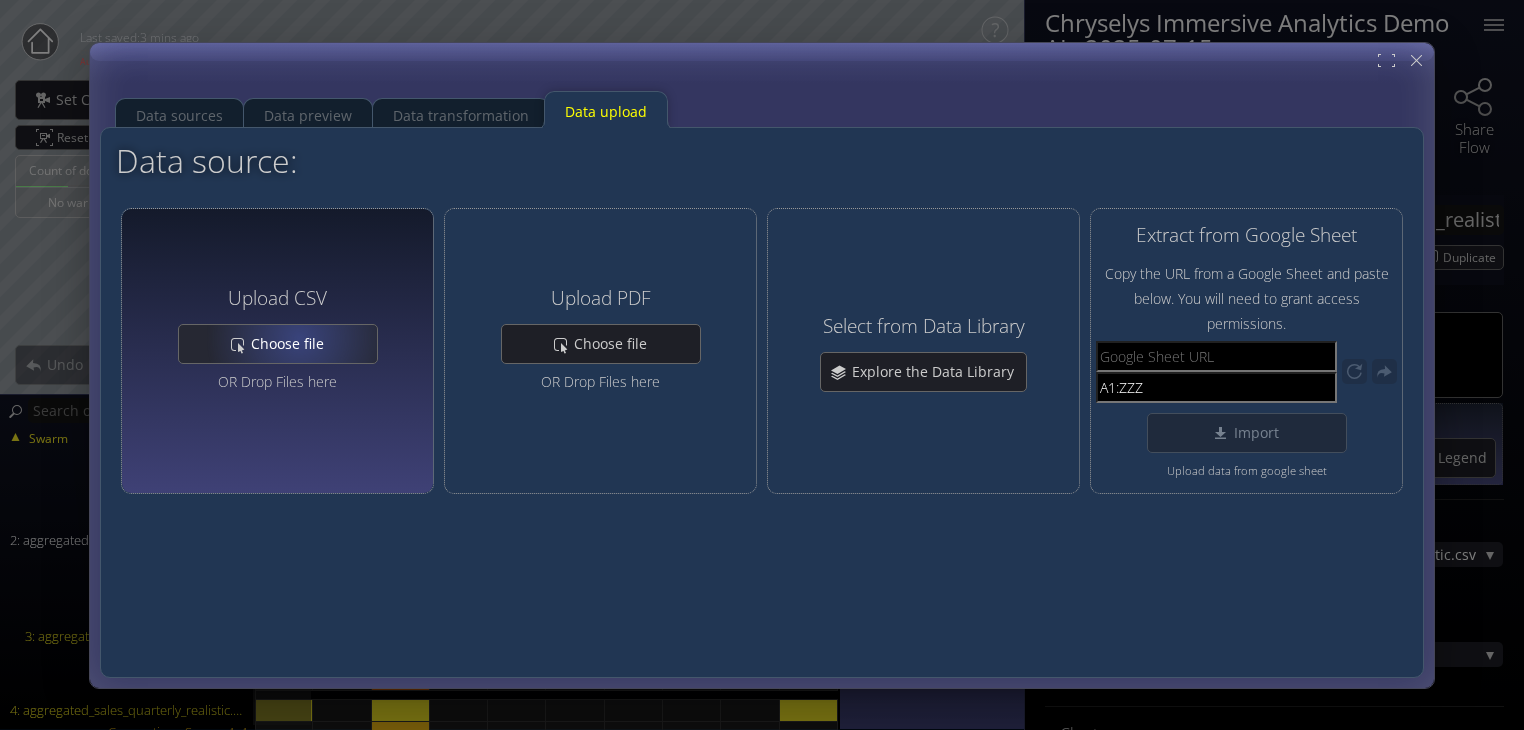 click on "Choose file" at bounding box center [293, 344] 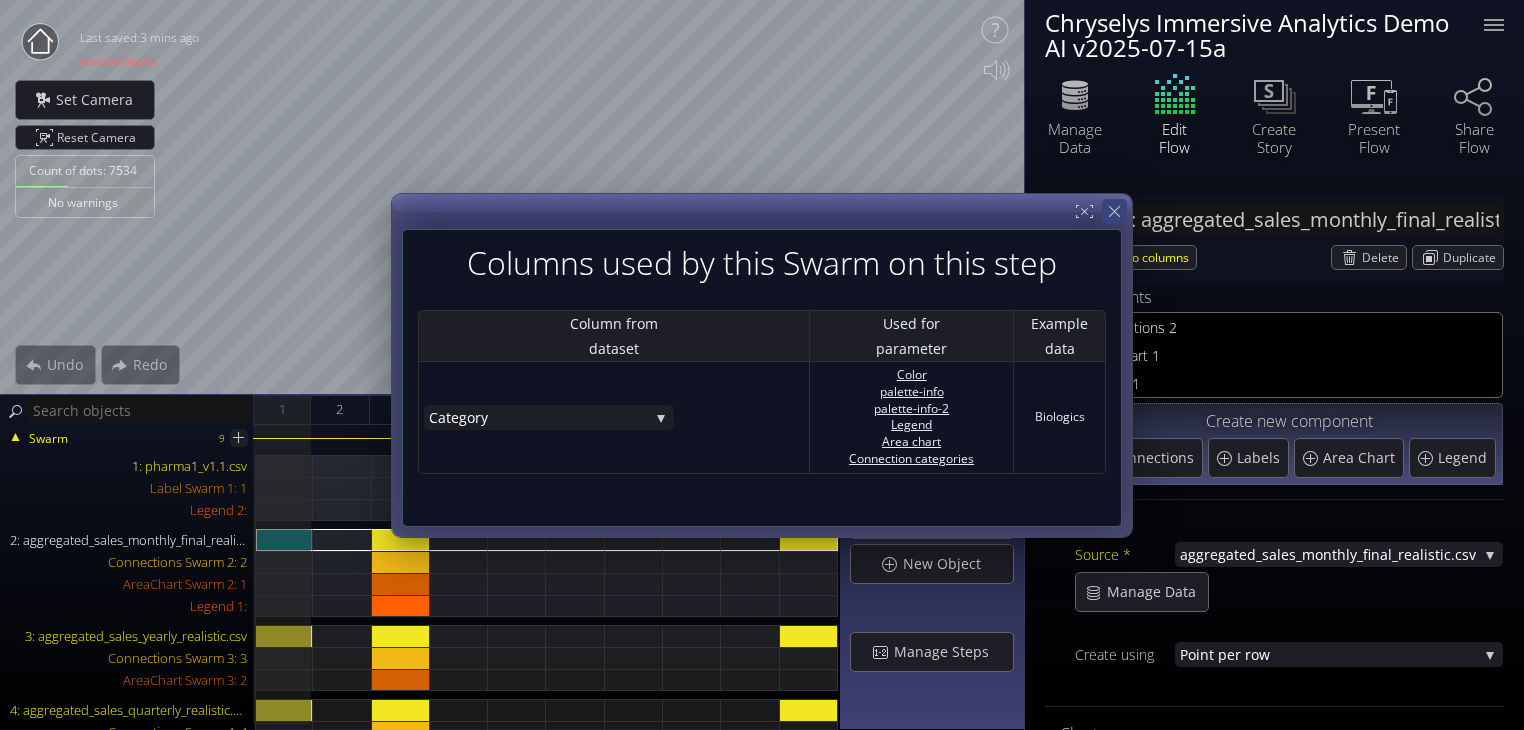 click 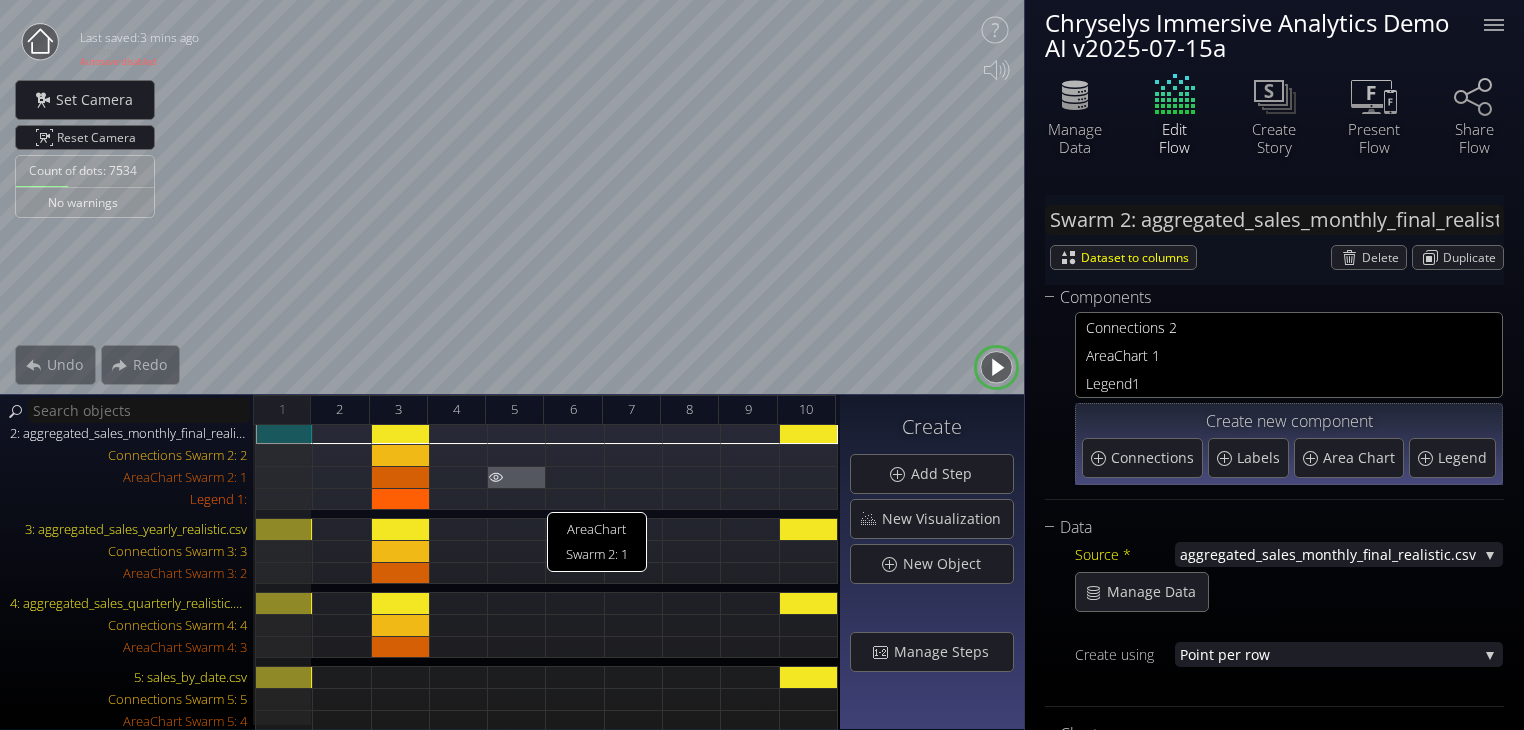 scroll, scrollTop: 108, scrollLeft: 0, axis: vertical 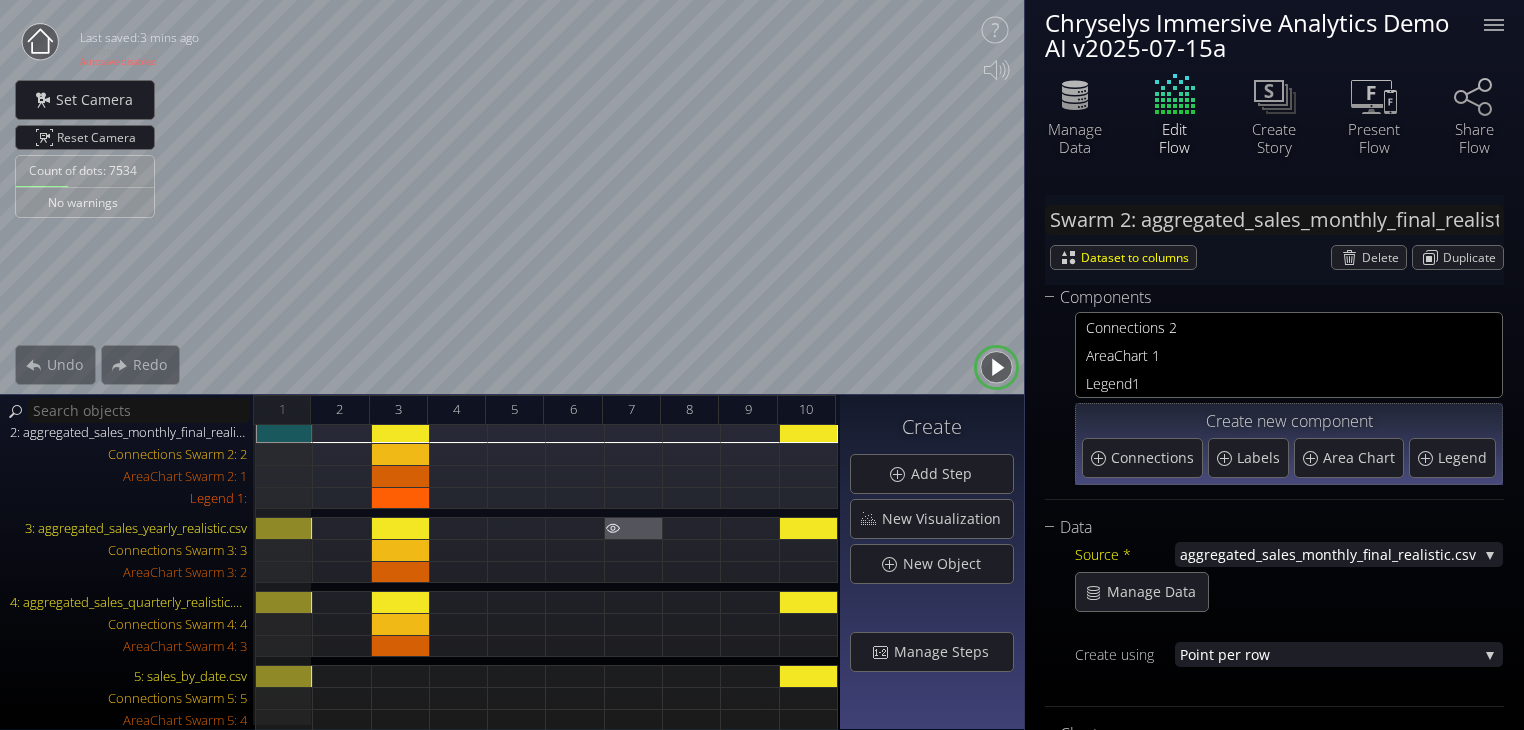 click on "7" at bounding box center [632, 410] 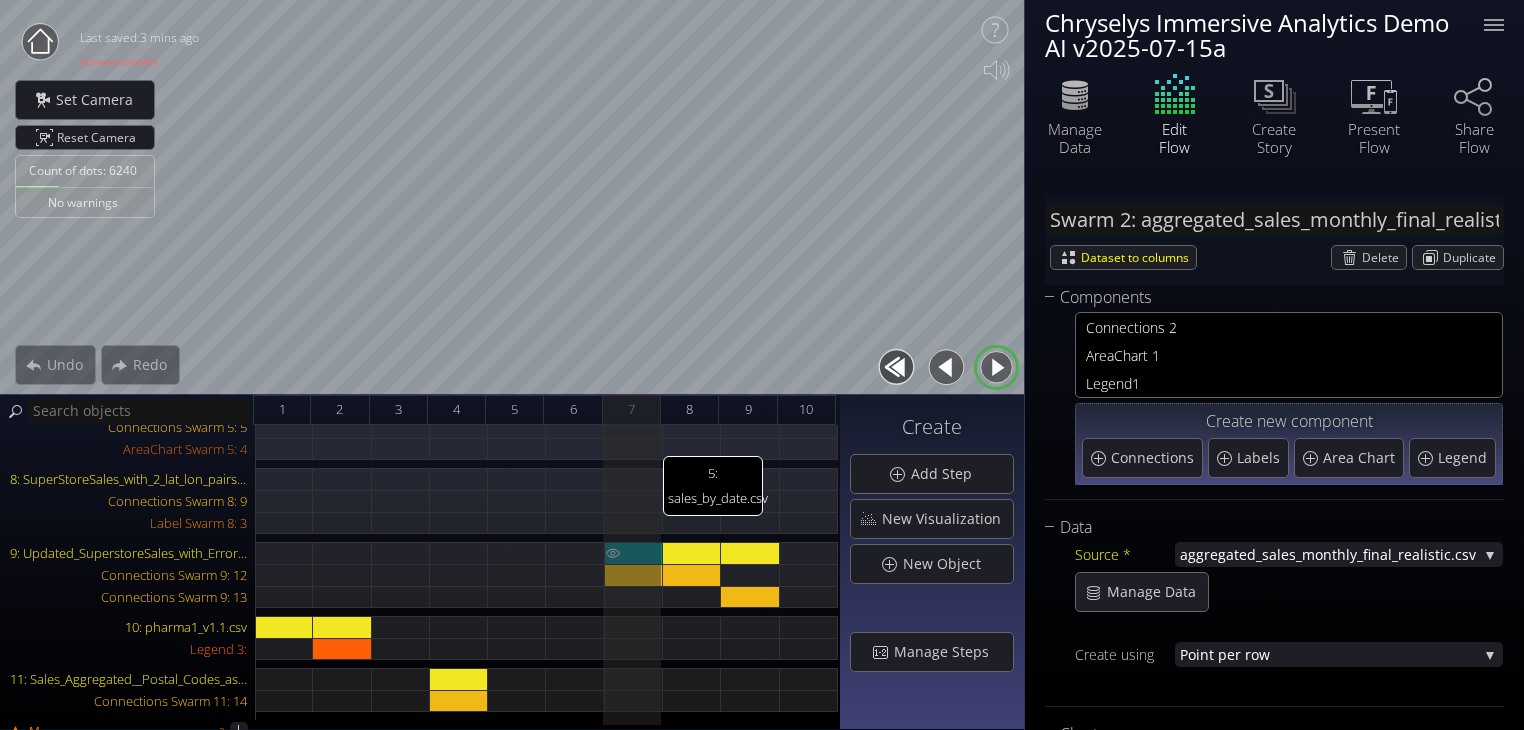 scroll, scrollTop: 376, scrollLeft: 0, axis: vertical 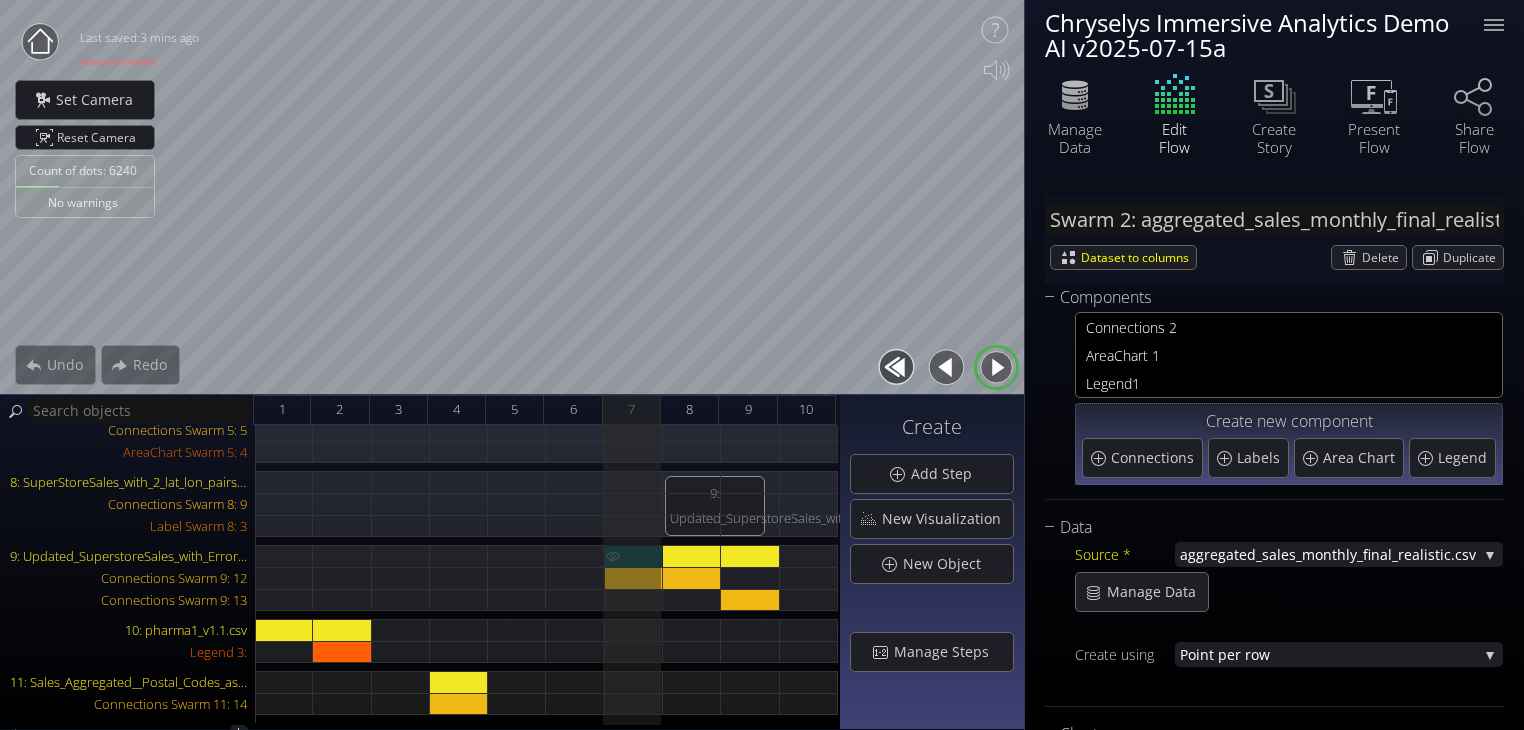 click on "9: Updated_SuperstoreSales_with_Errors_sales.csv" at bounding box center [634, 556] 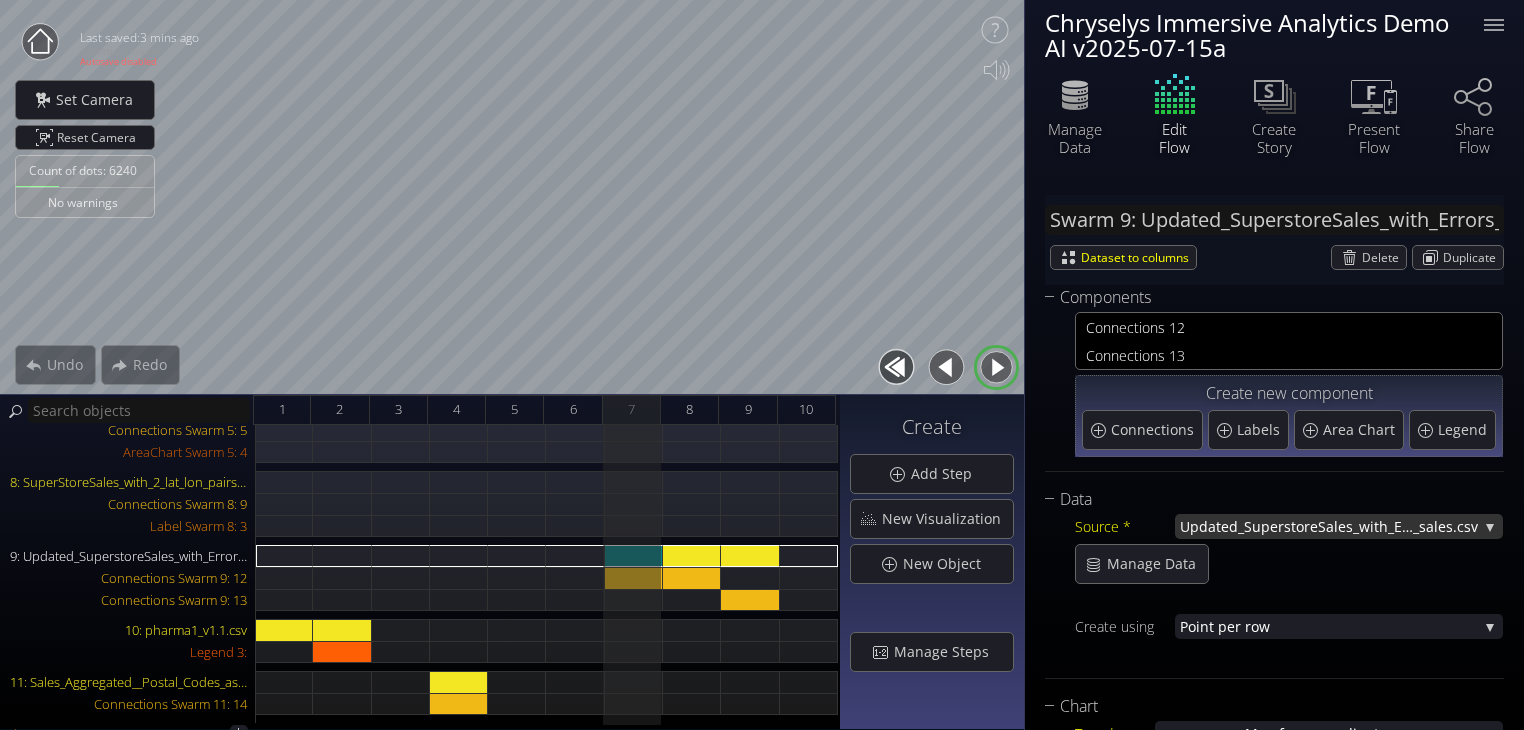 click on "Updated_SuperstoreSales_with_Errors" at bounding box center (1296, 526) 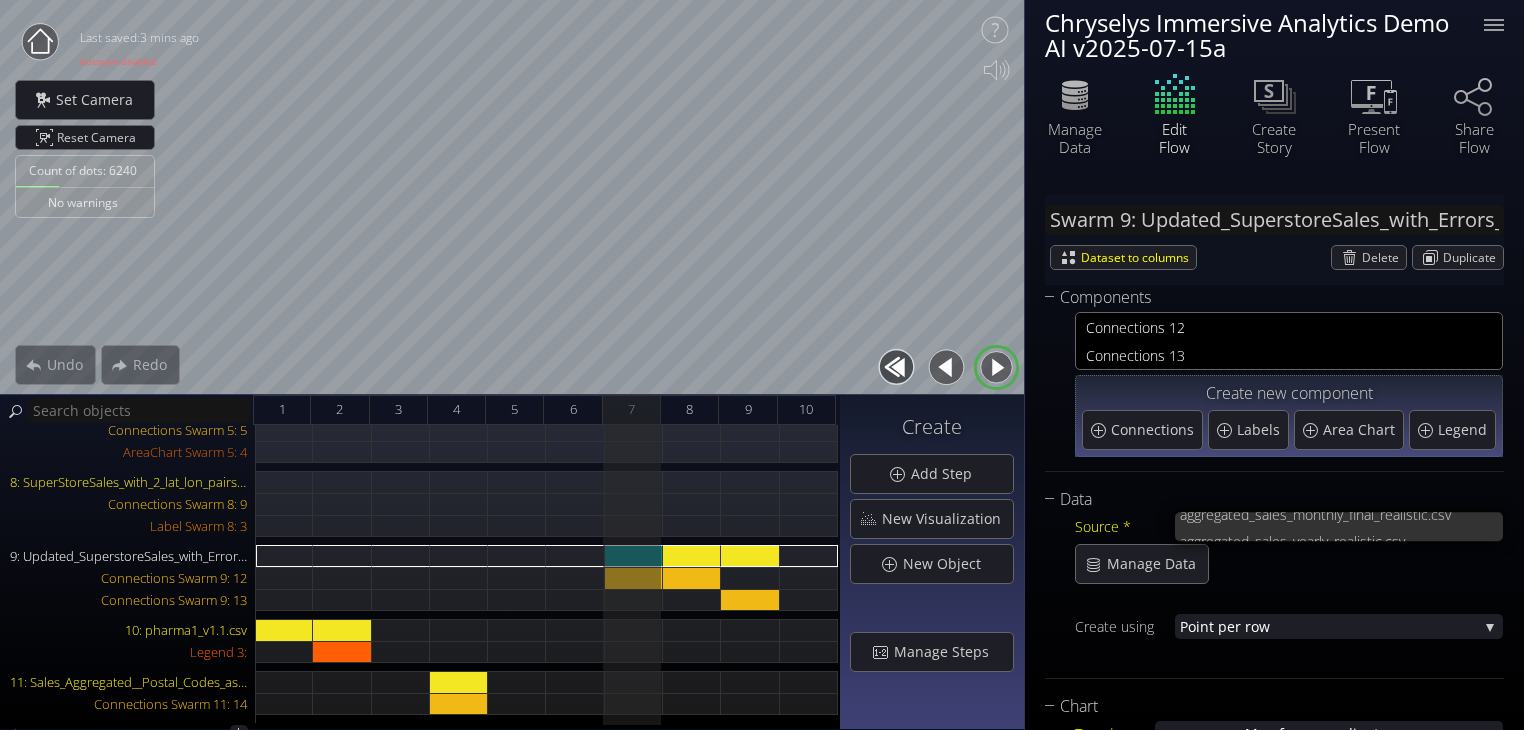 scroll, scrollTop: 121, scrollLeft: 0, axis: vertical 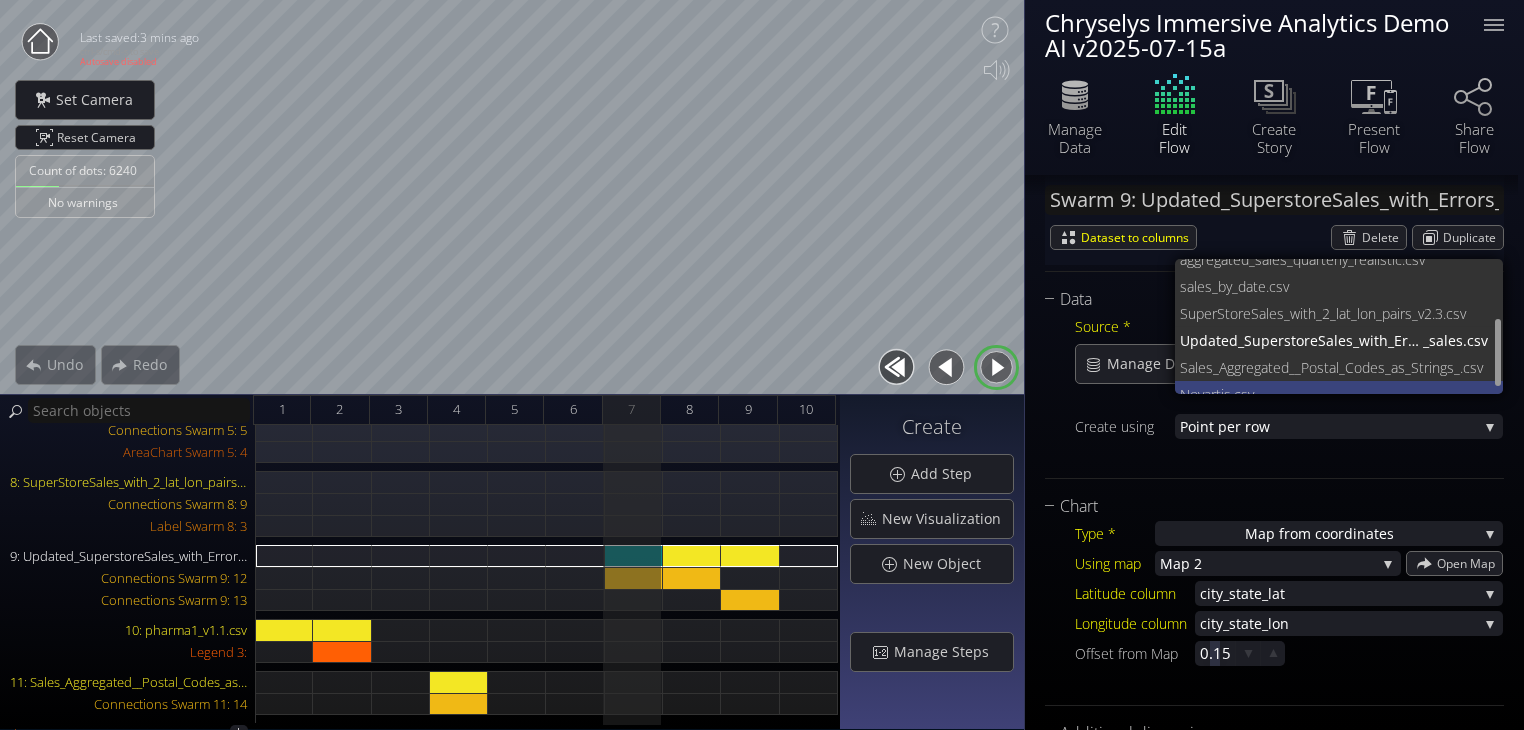click on "vartis.csv" at bounding box center (1343, 394) 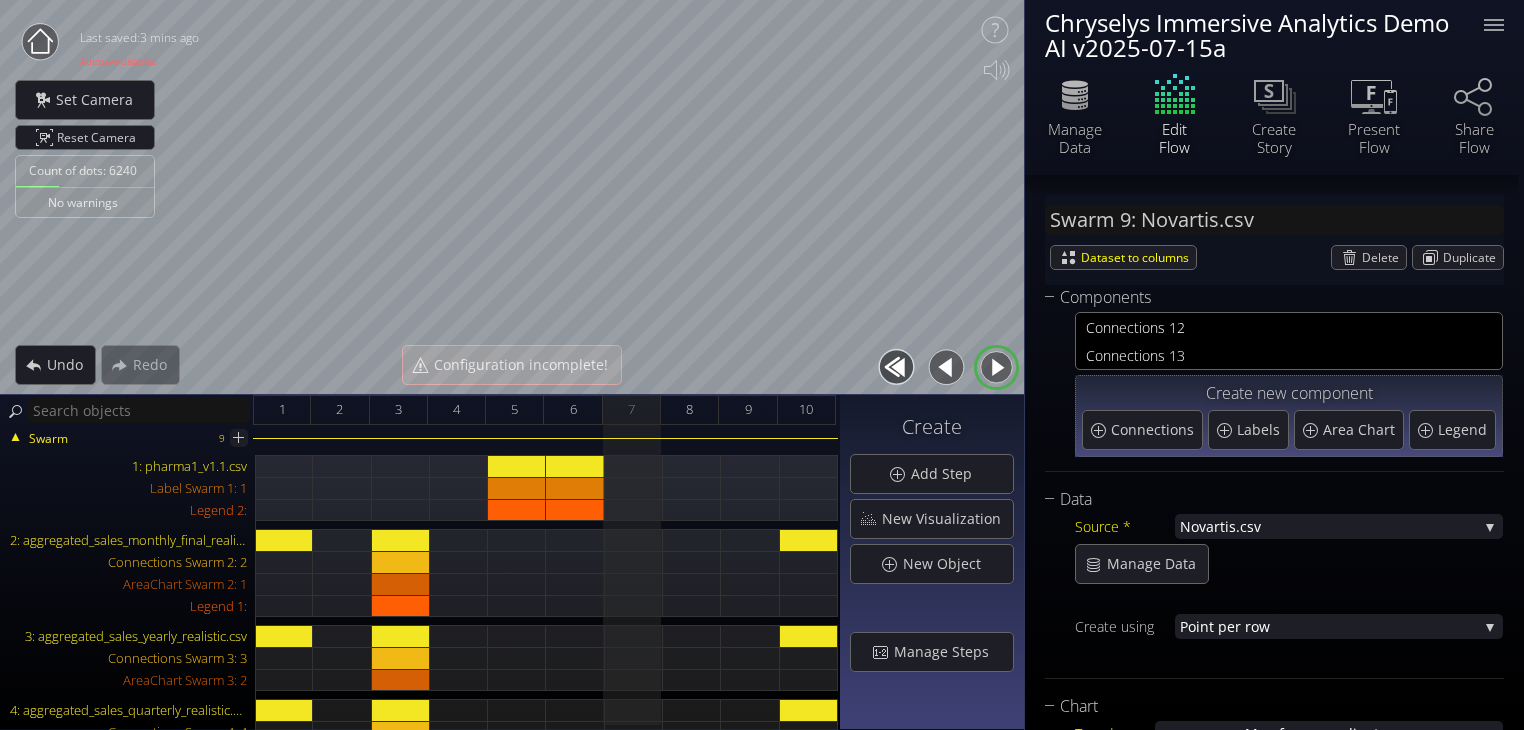 scroll, scrollTop: 0, scrollLeft: 0, axis: both 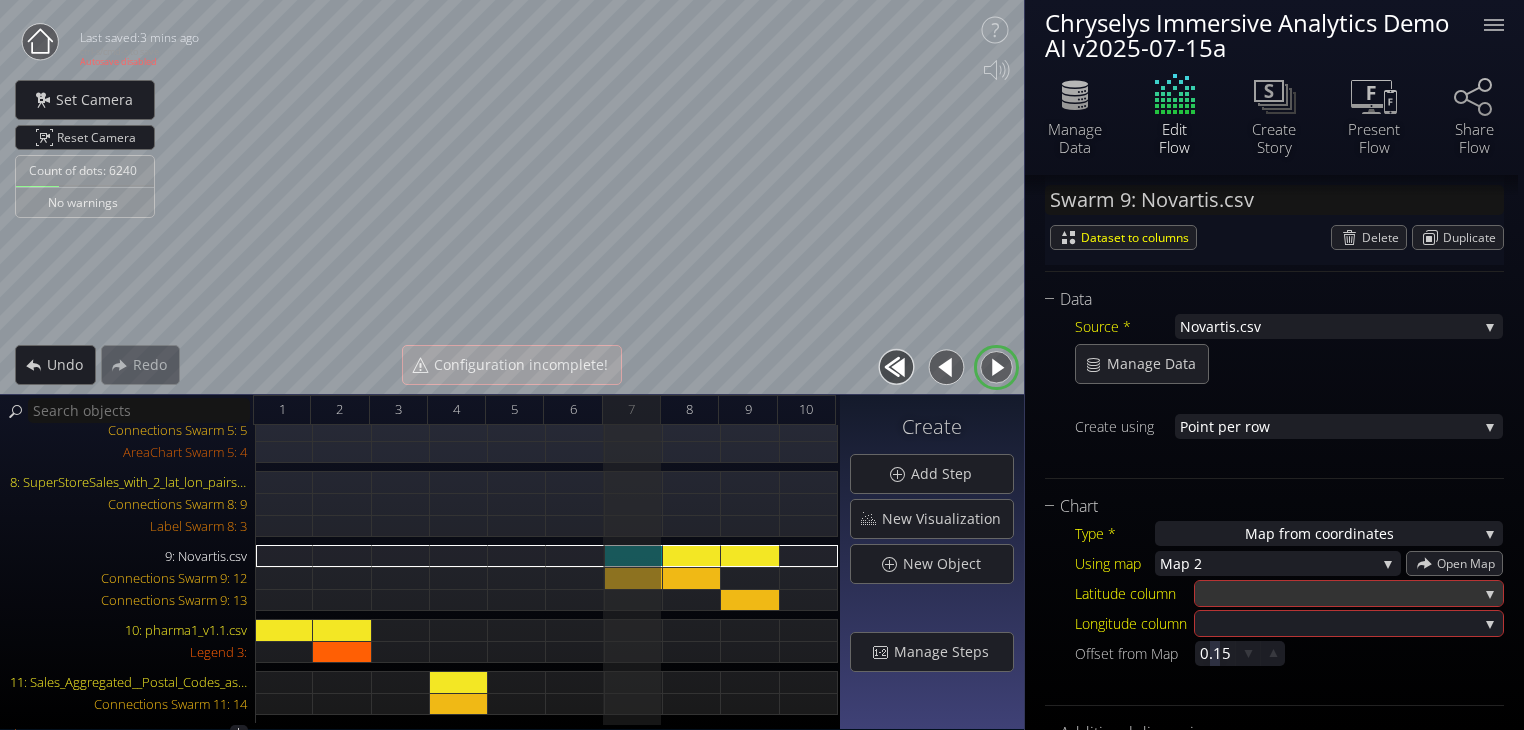 click at bounding box center (1339, 593) 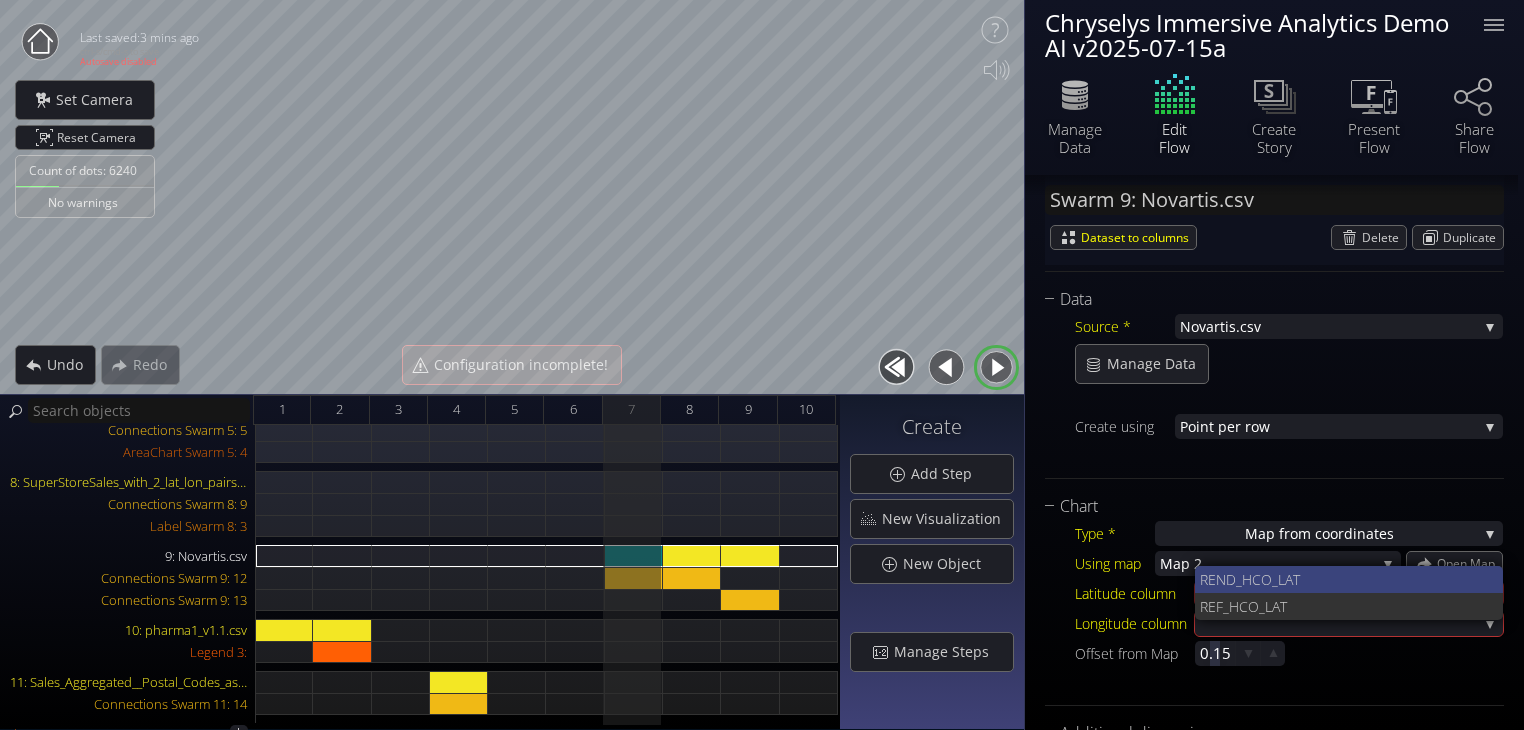 click on "ND_HCO_LAT" at bounding box center [1352, 579] 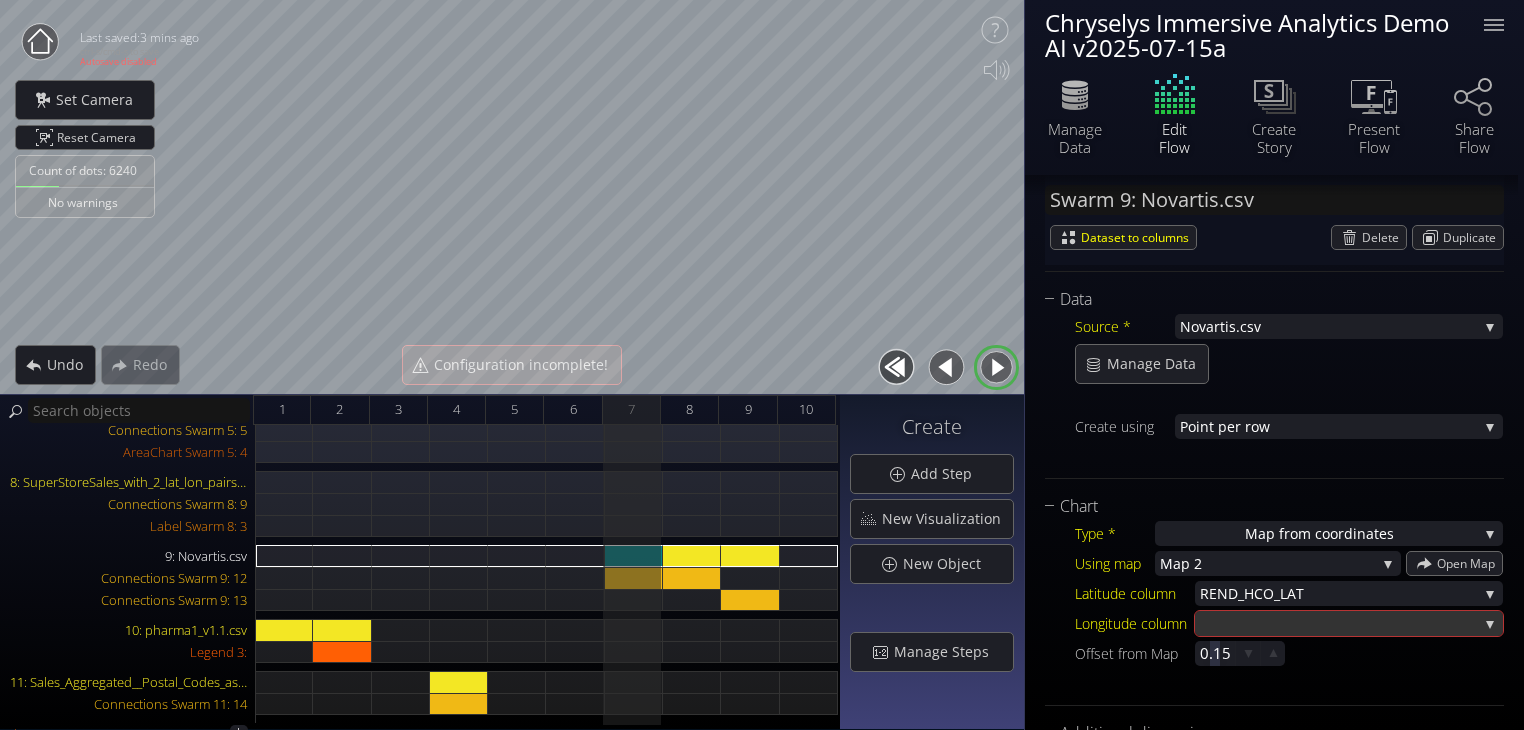 click at bounding box center (1339, 623) 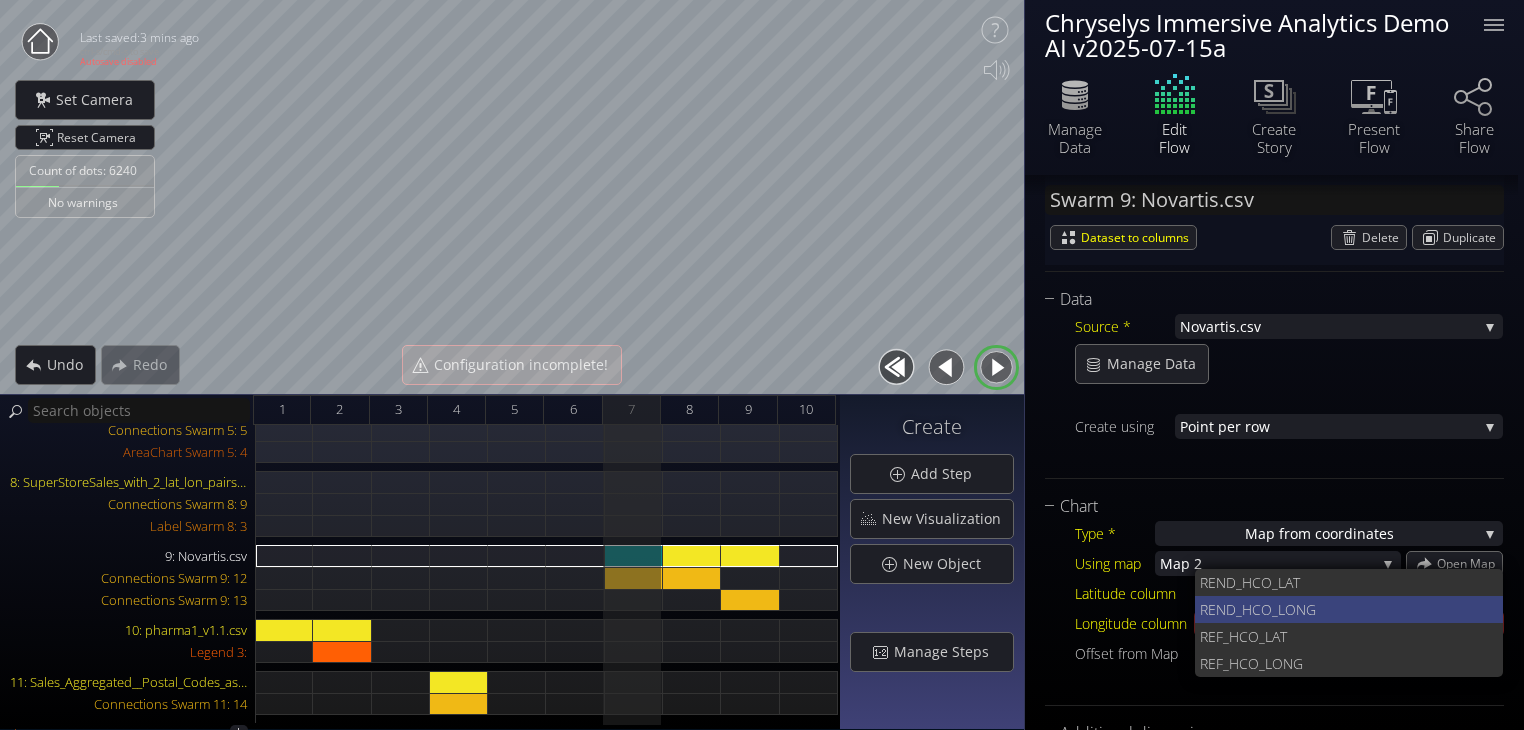 click on "D_HCO_LONG" at bounding box center [1357, 609] 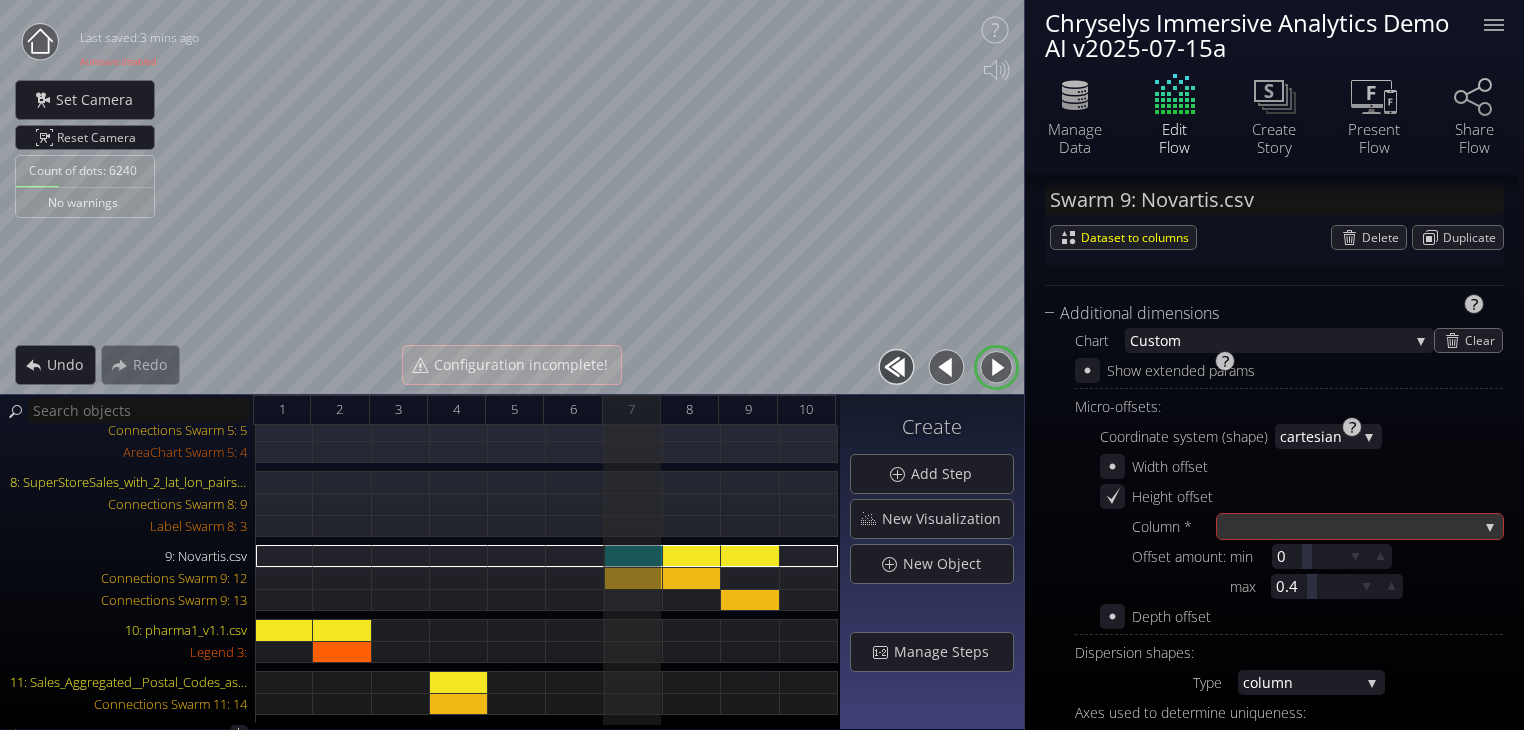scroll, scrollTop: 620, scrollLeft: 0, axis: vertical 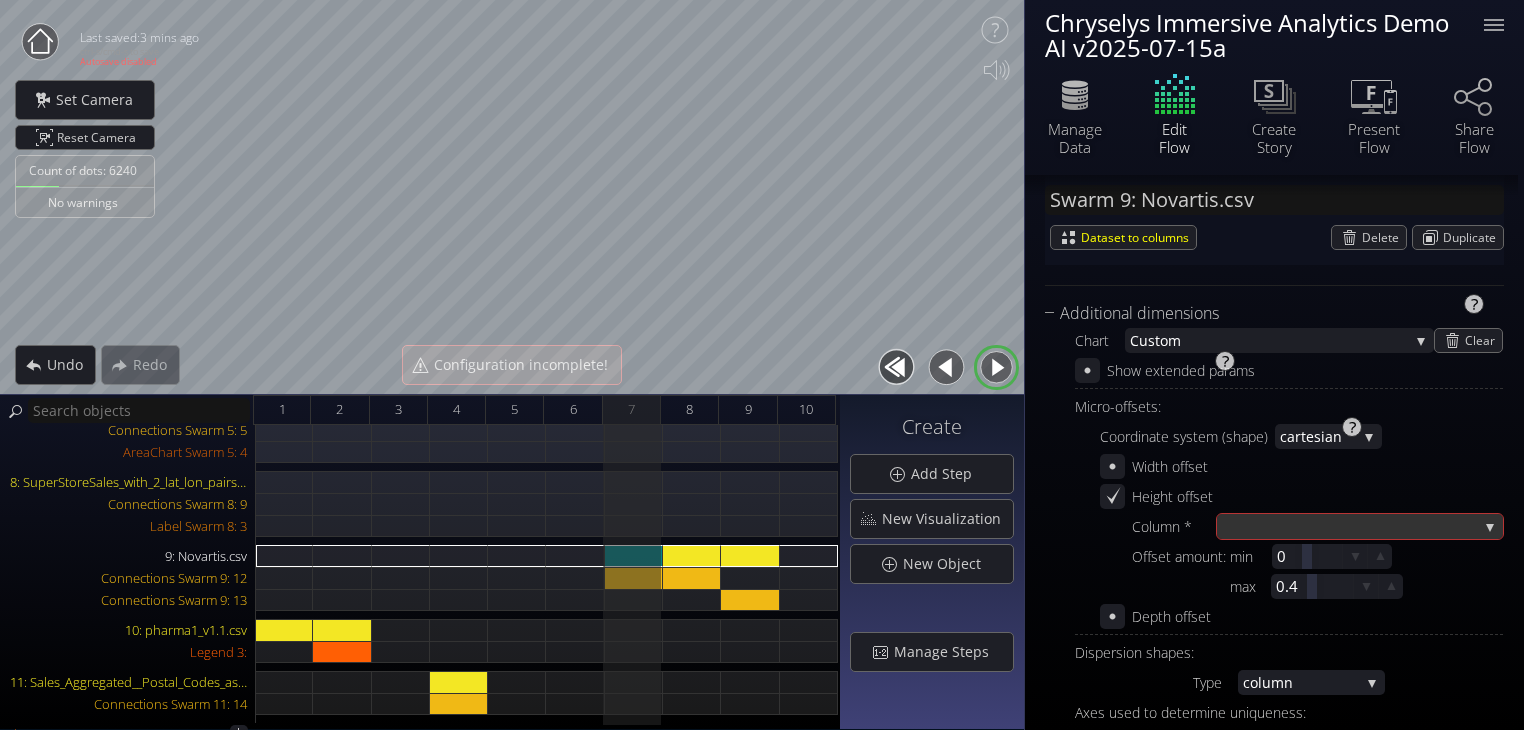 click at bounding box center [1350, 526] 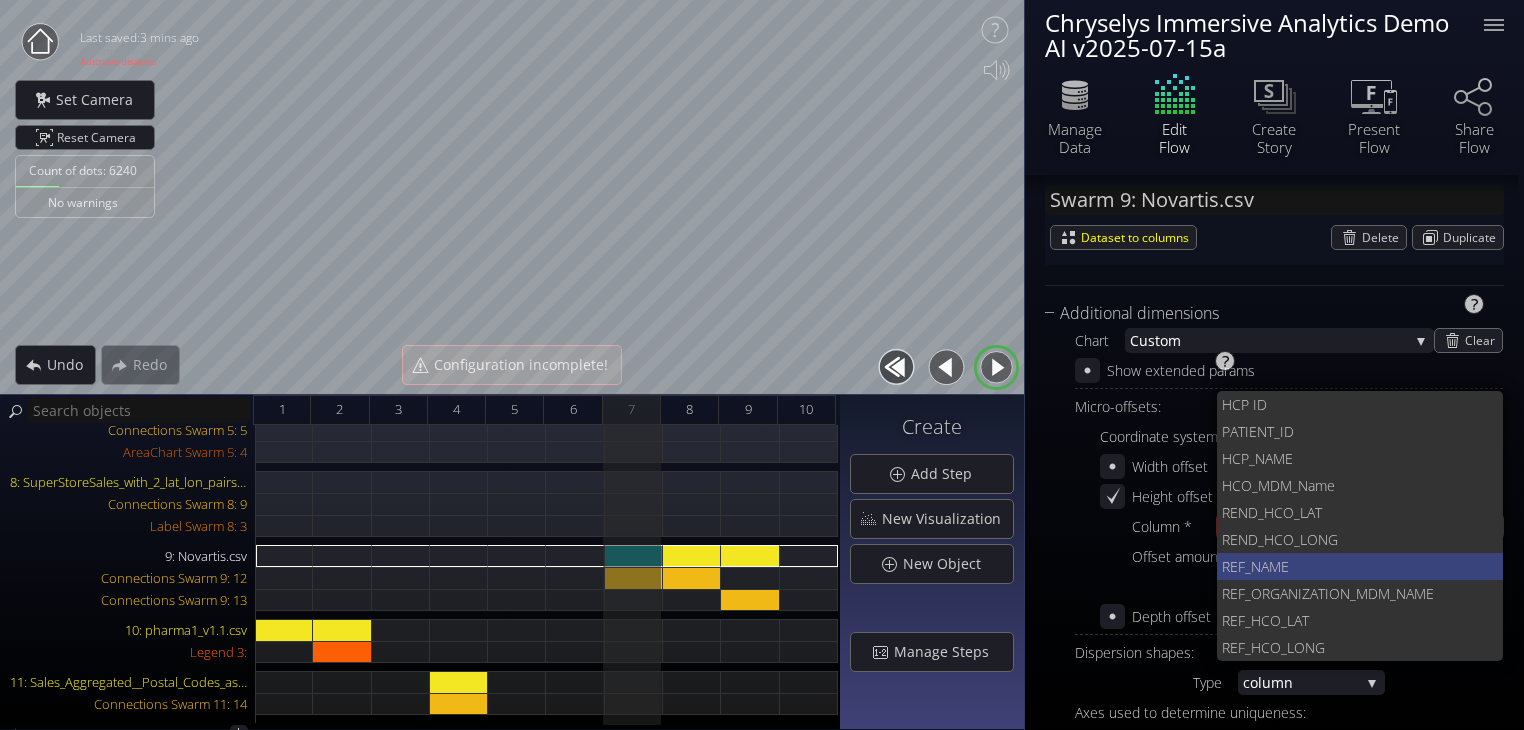 click on "ME" at bounding box center [1378, 566] 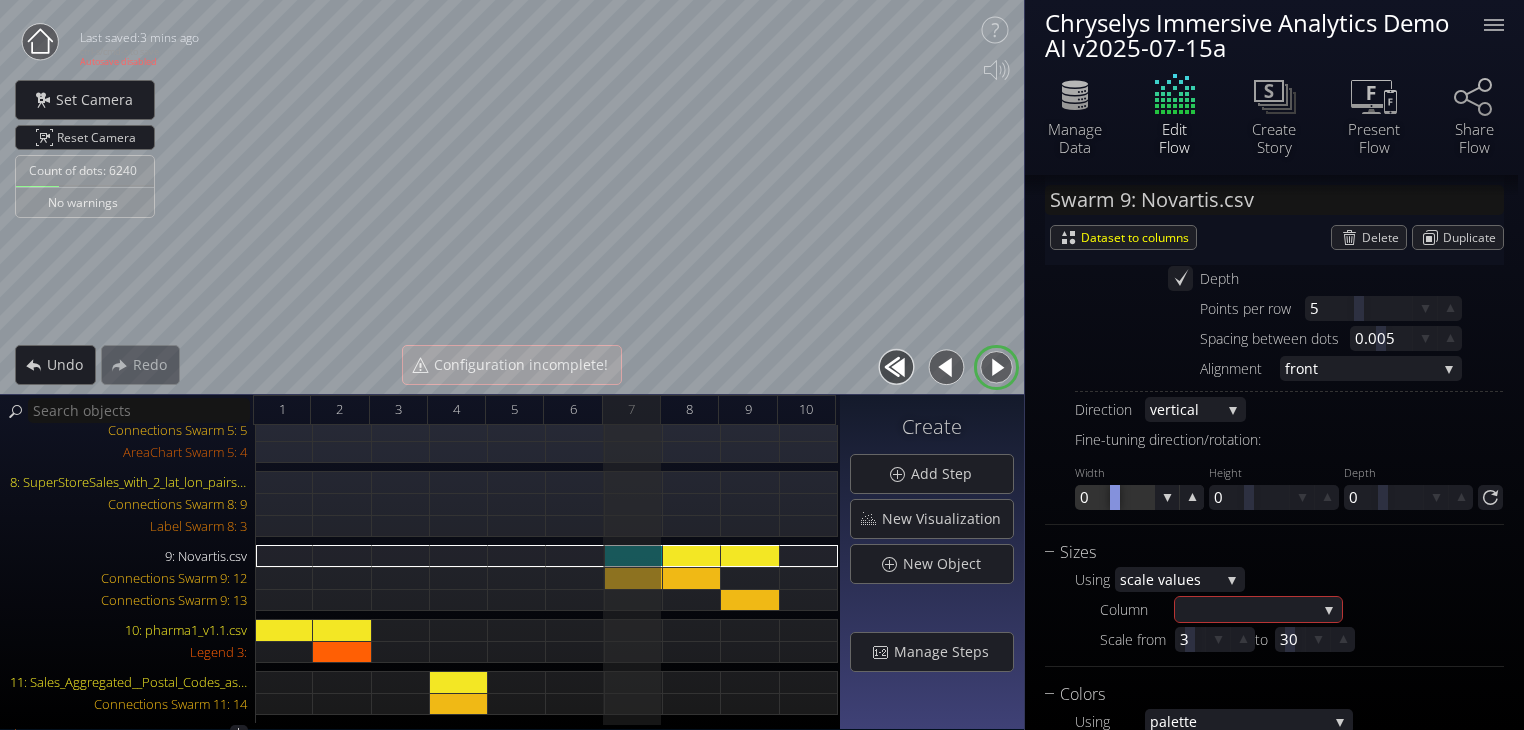 scroll, scrollTop: 1344, scrollLeft: 0, axis: vertical 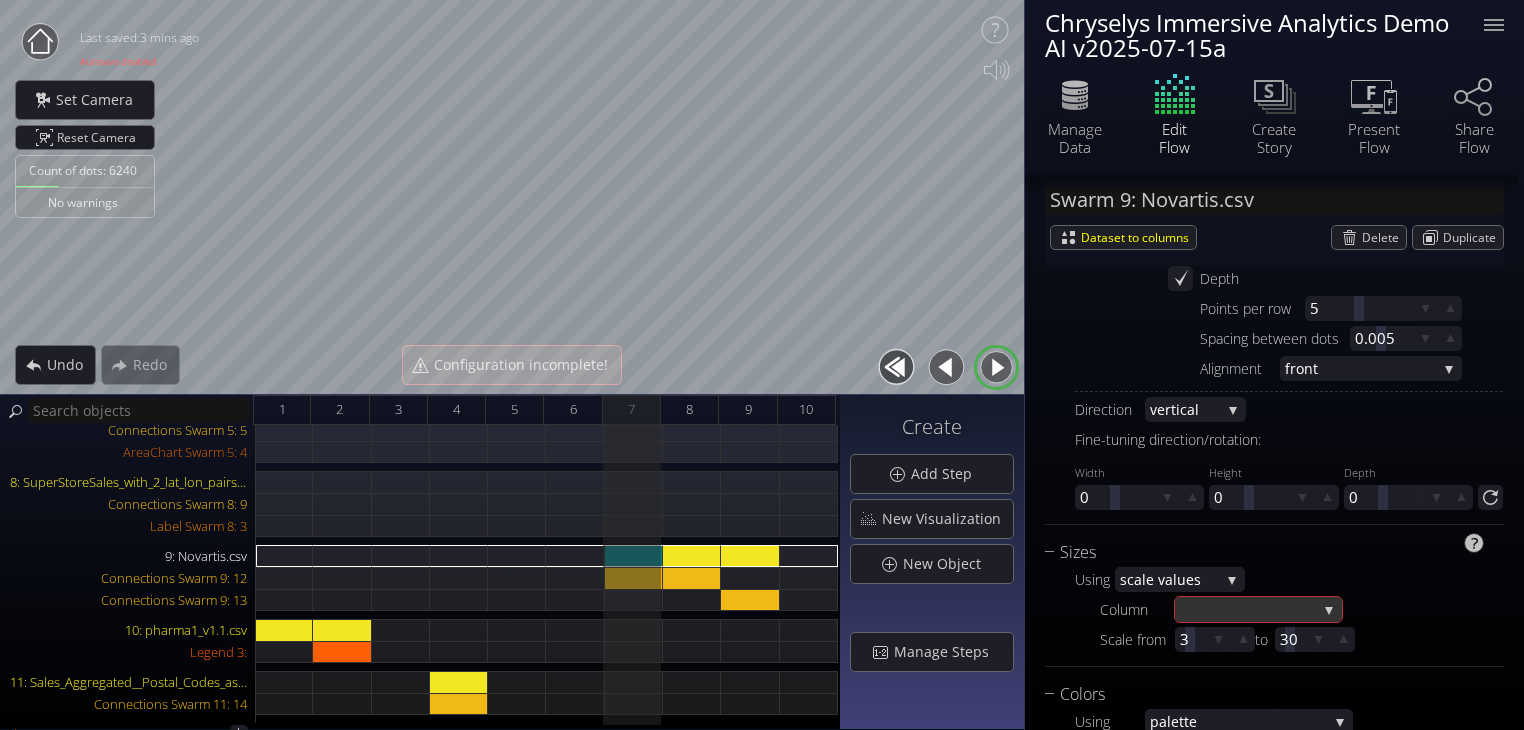 click at bounding box center (1248, 609) 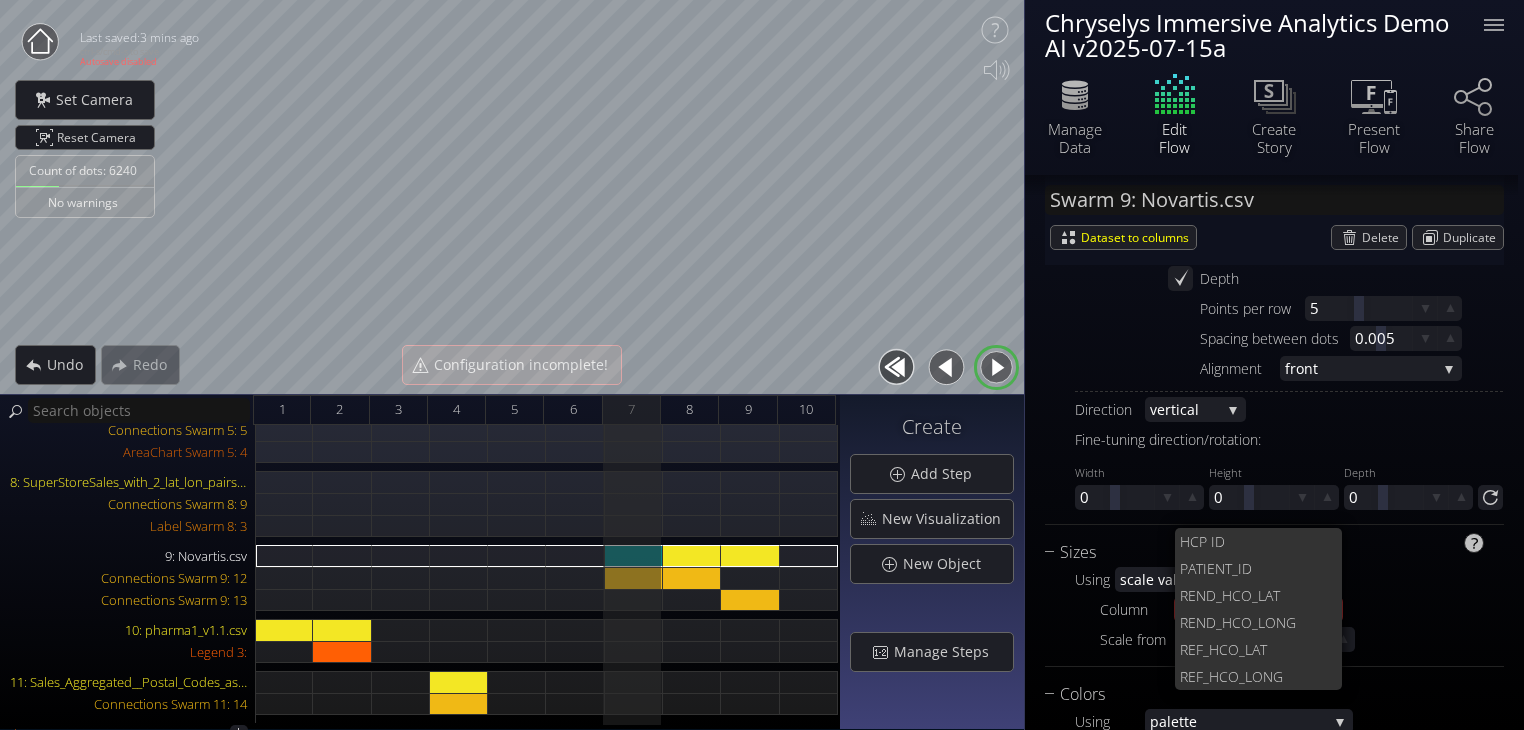click on "Column
HC   P ID     PATIENT_ID   RE   ND_HCO_LAT   REN   D_HCO_LONG   R   EF_HCO_LAT   RE   F_HCO_LONG
Scale from
3
to
30" at bounding box center (1289, 627) 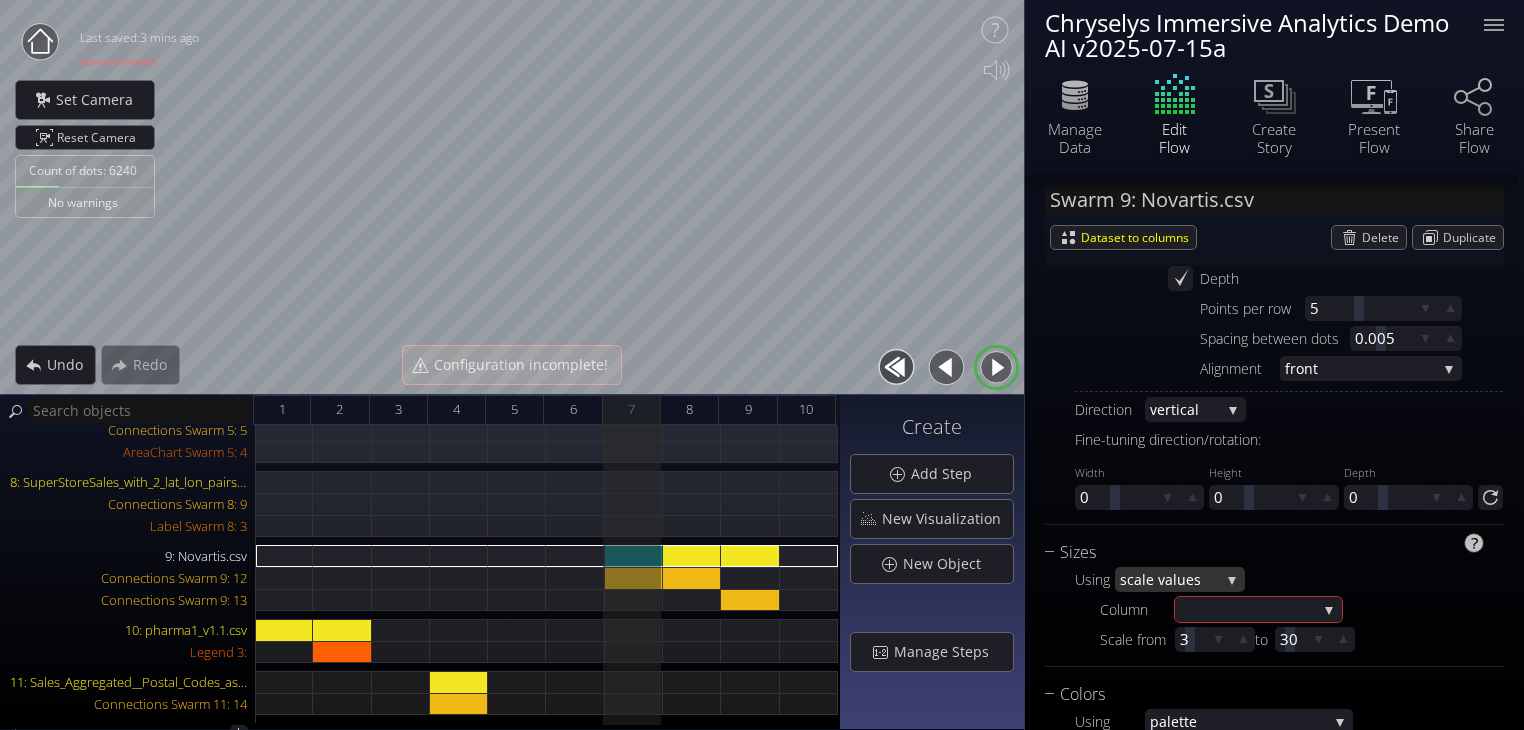 click on "ale values" at bounding box center (1177, 579) 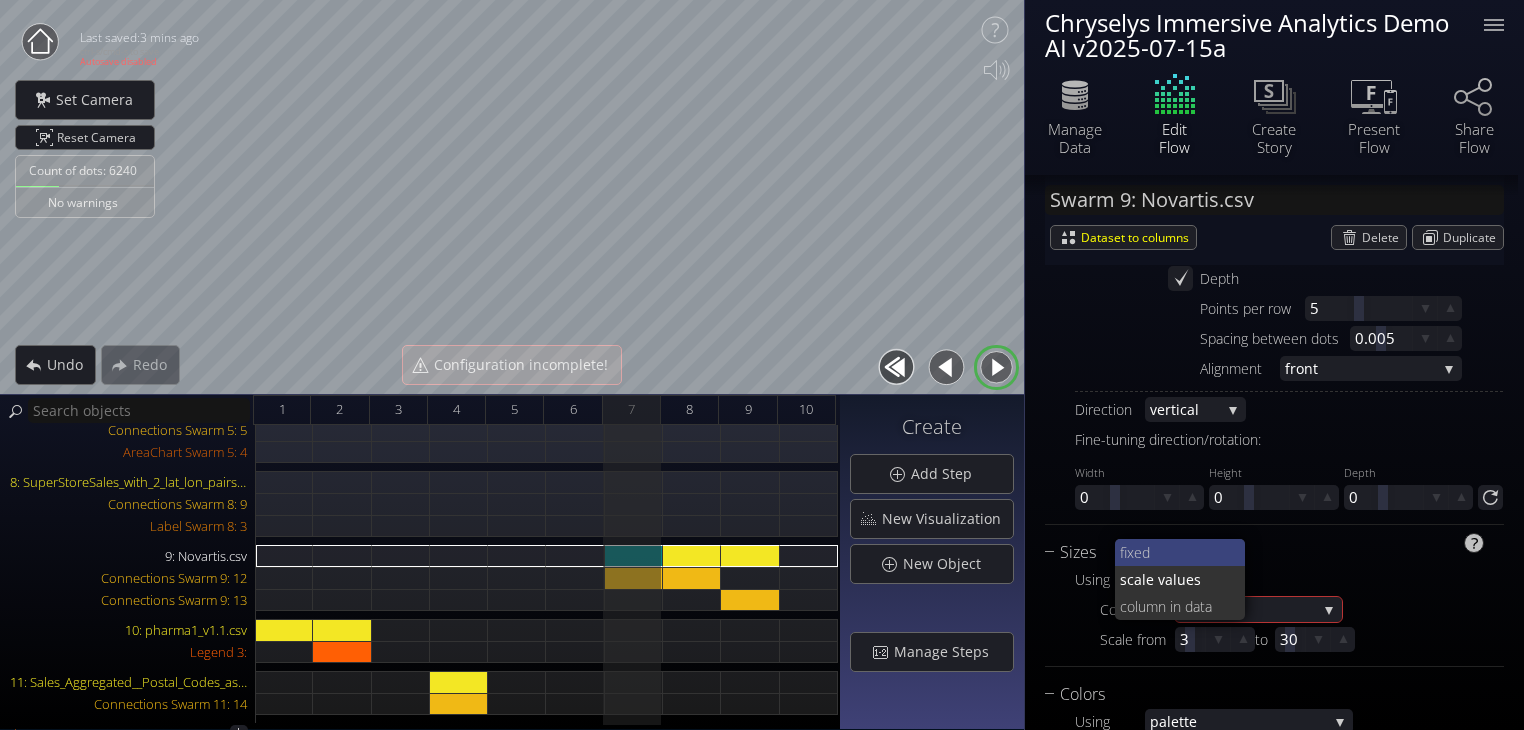 click on "fixed" at bounding box center [1175, 552] 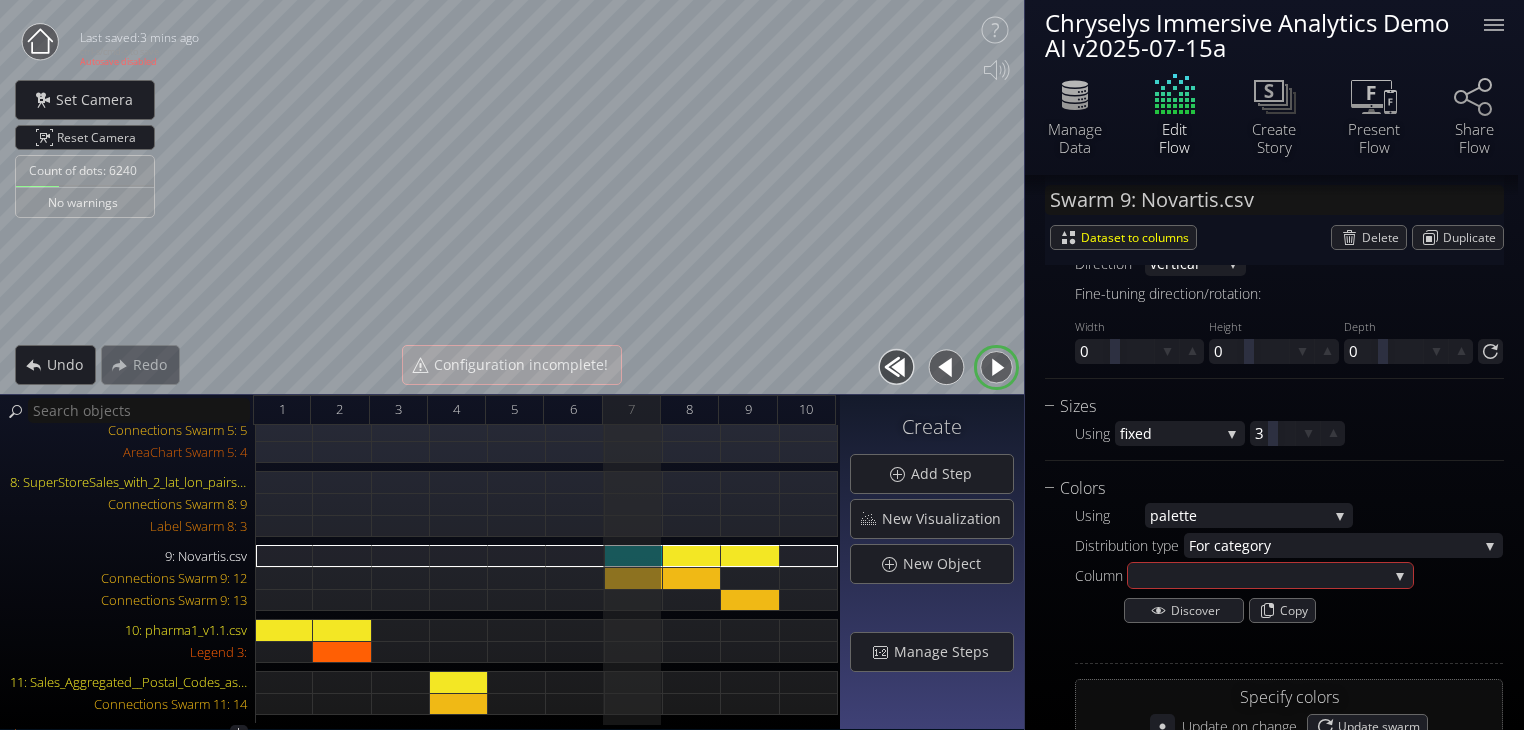 scroll, scrollTop: 1508, scrollLeft: 0, axis: vertical 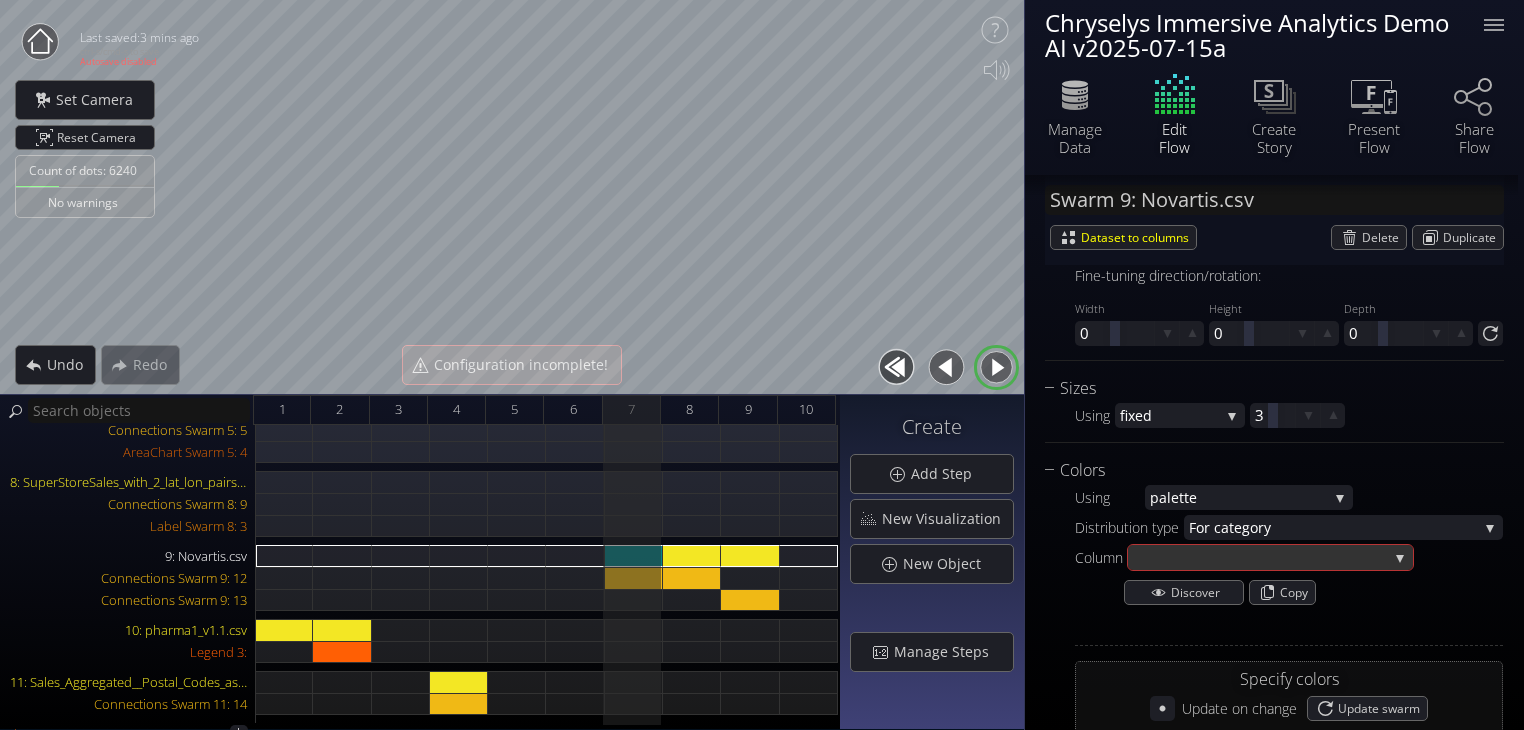 click at bounding box center (1260, 557) 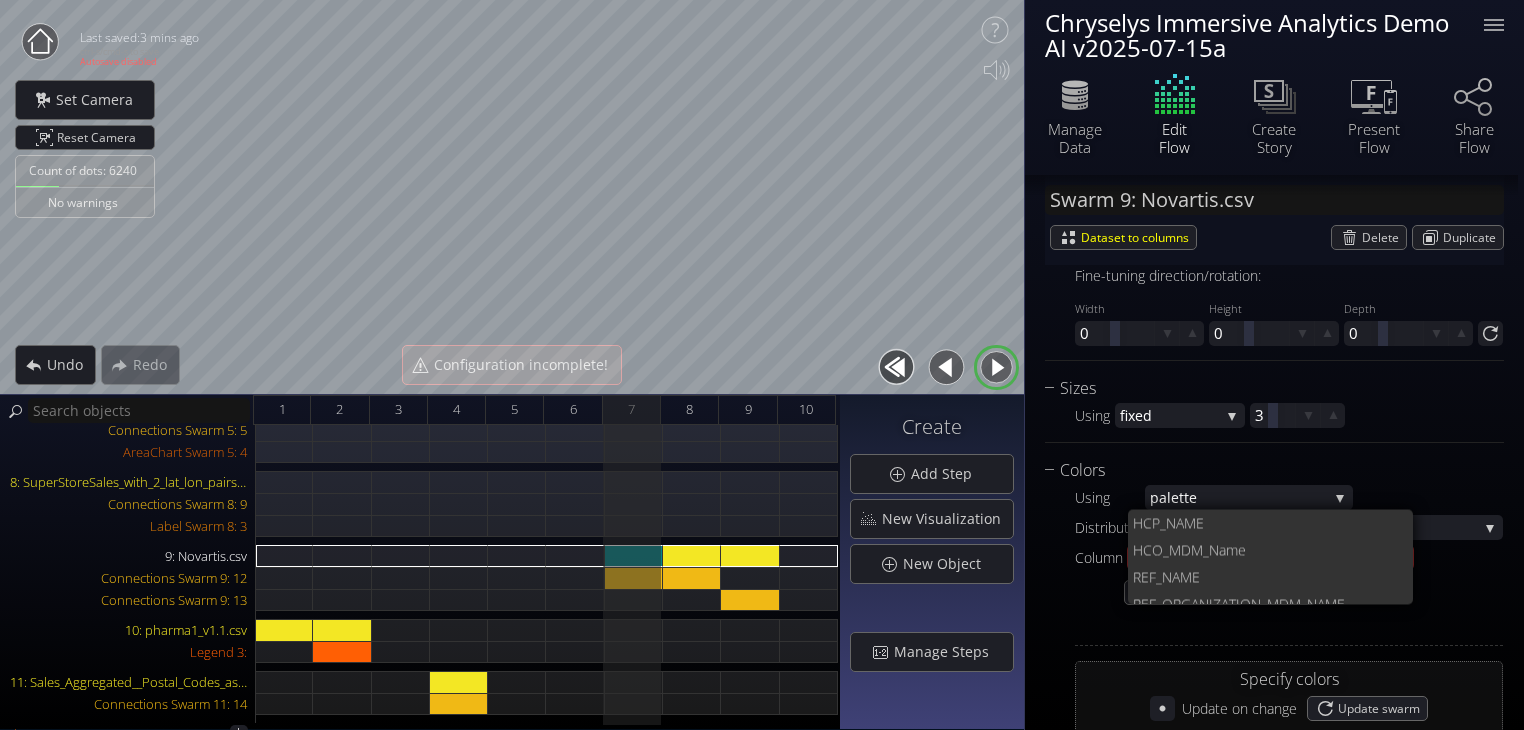 click on "Distribution type
Fo   r category     Absolu   te   Relati   ve   Fo   r category   Repeat   ing scheme
Column
HCP_NA   ME   HC   O_MDM_Name   REF_NA   ME   REF_ORGANIZATIO   N_MDM_NAME
Discover
Copy
Specify colors
Update on change
Update swarm
Color
Column value
Sort by hue
Sort by lightness
Import from other Flow
Import from Image" at bounding box center (1289, 690) 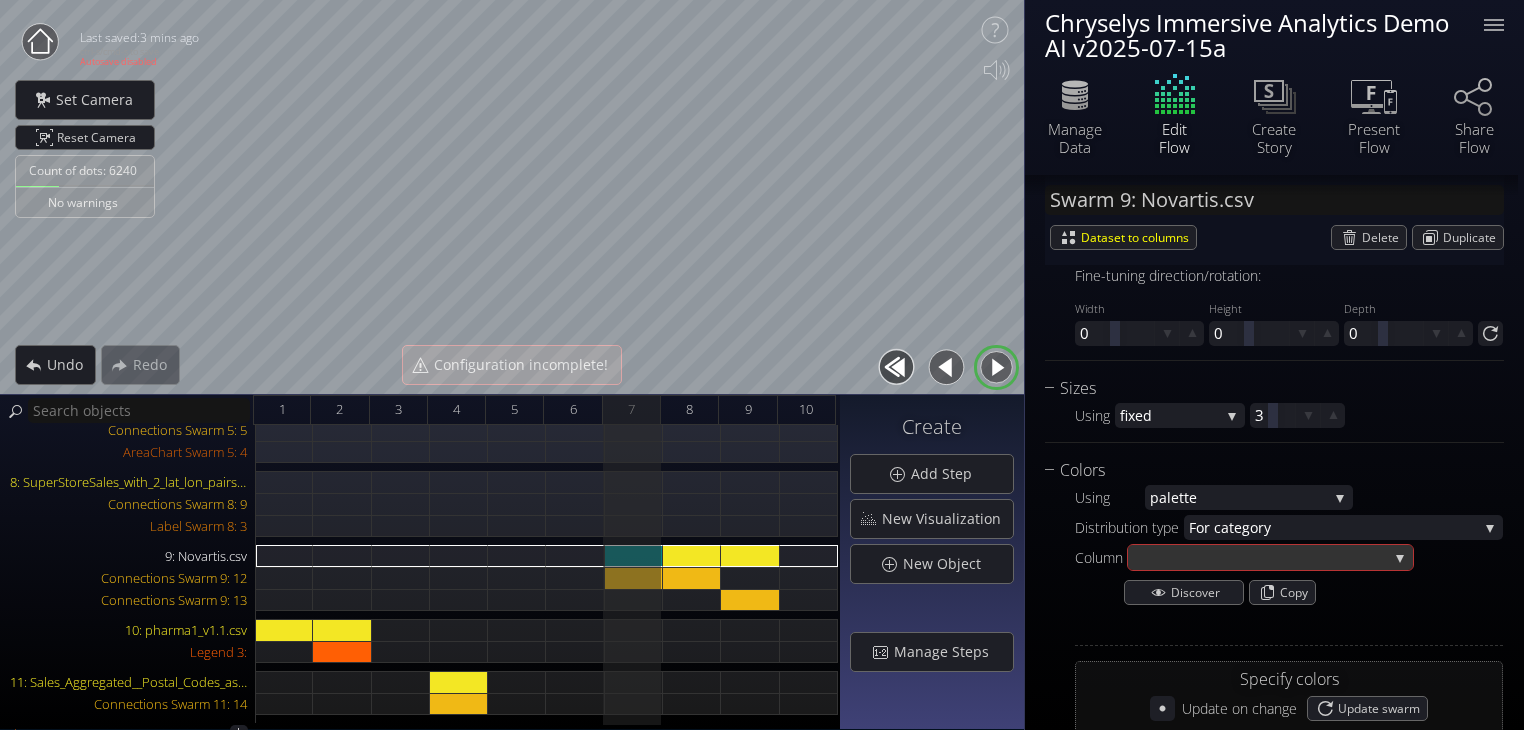 click at bounding box center (1260, 557) 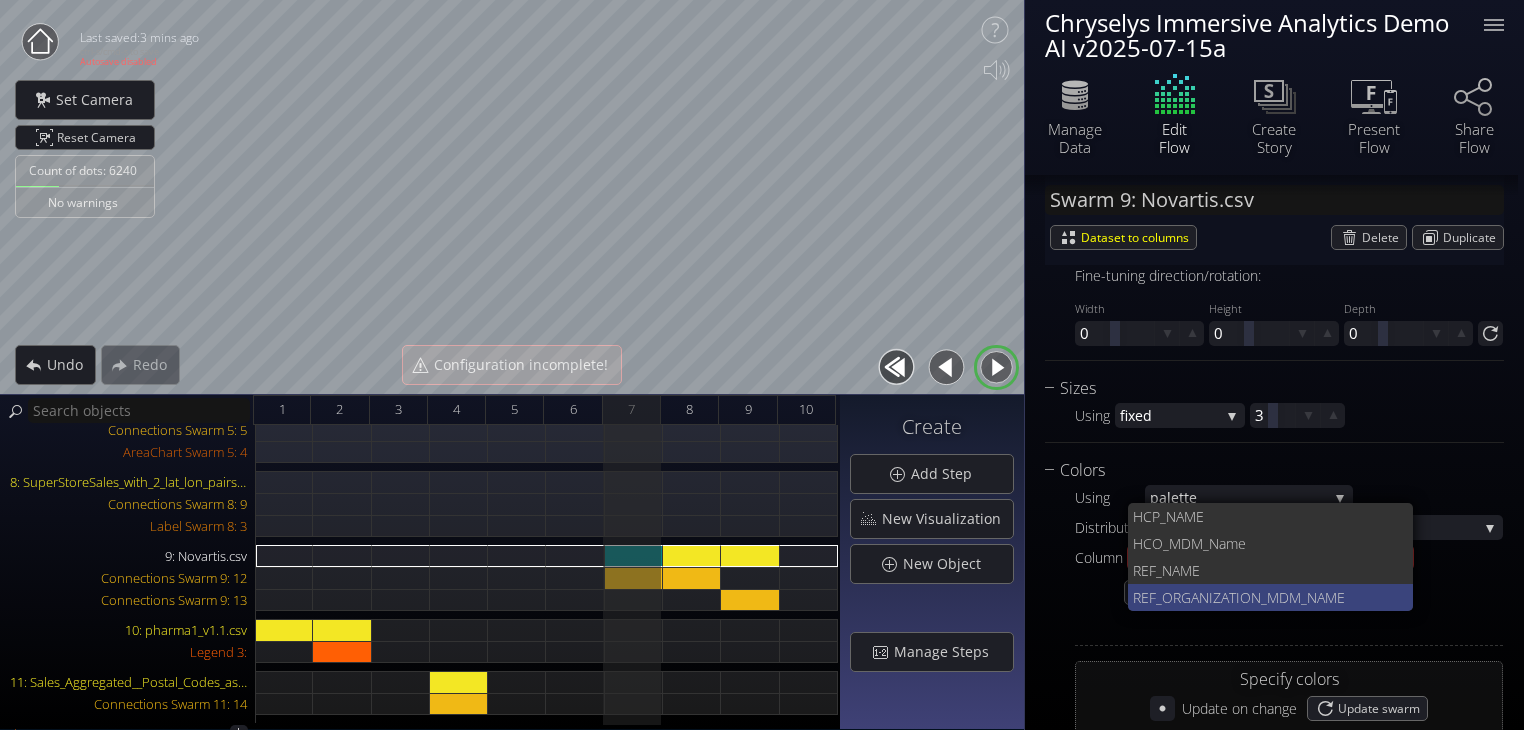 click on "N_MDM_NAME" at bounding box center (1324, 597) 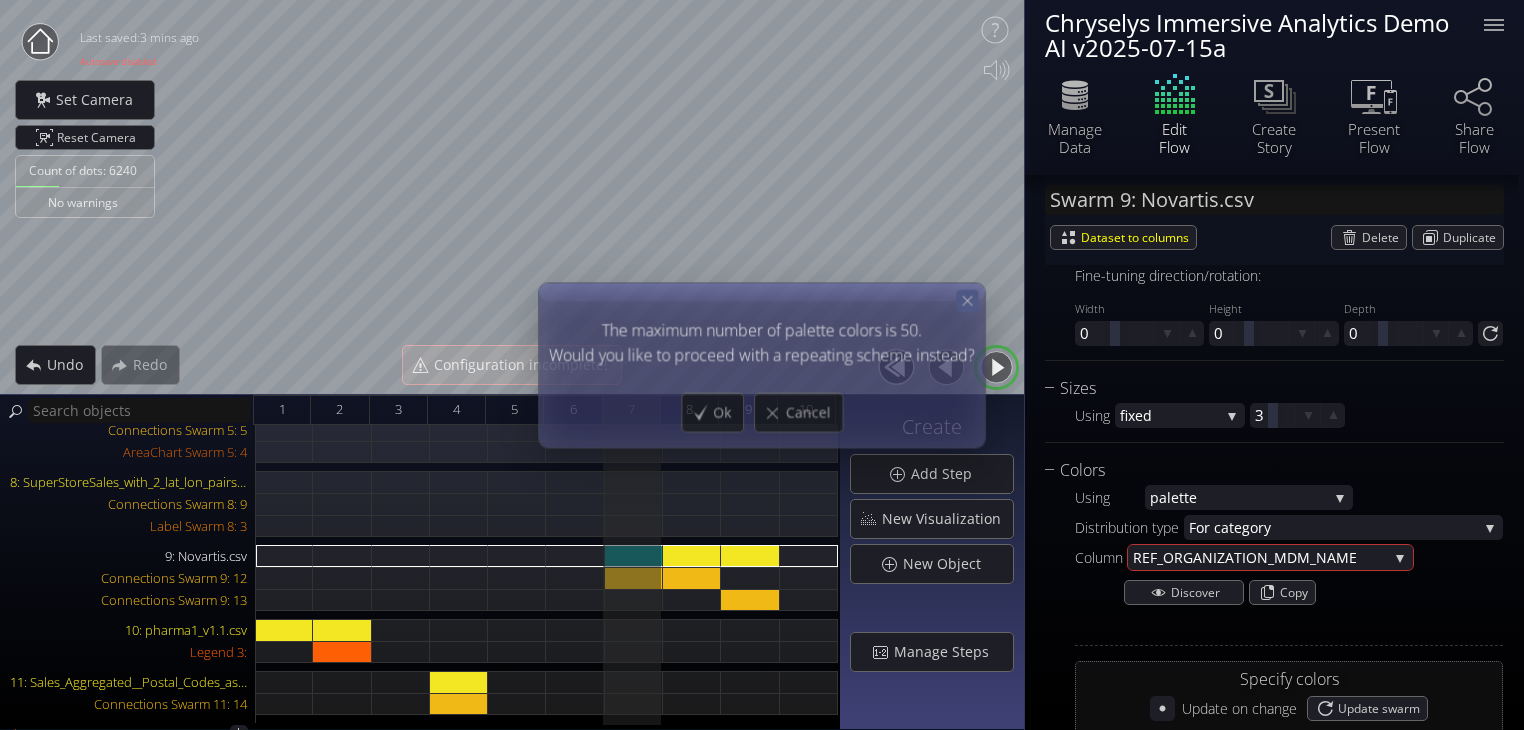 click at bounding box center [967, 300] 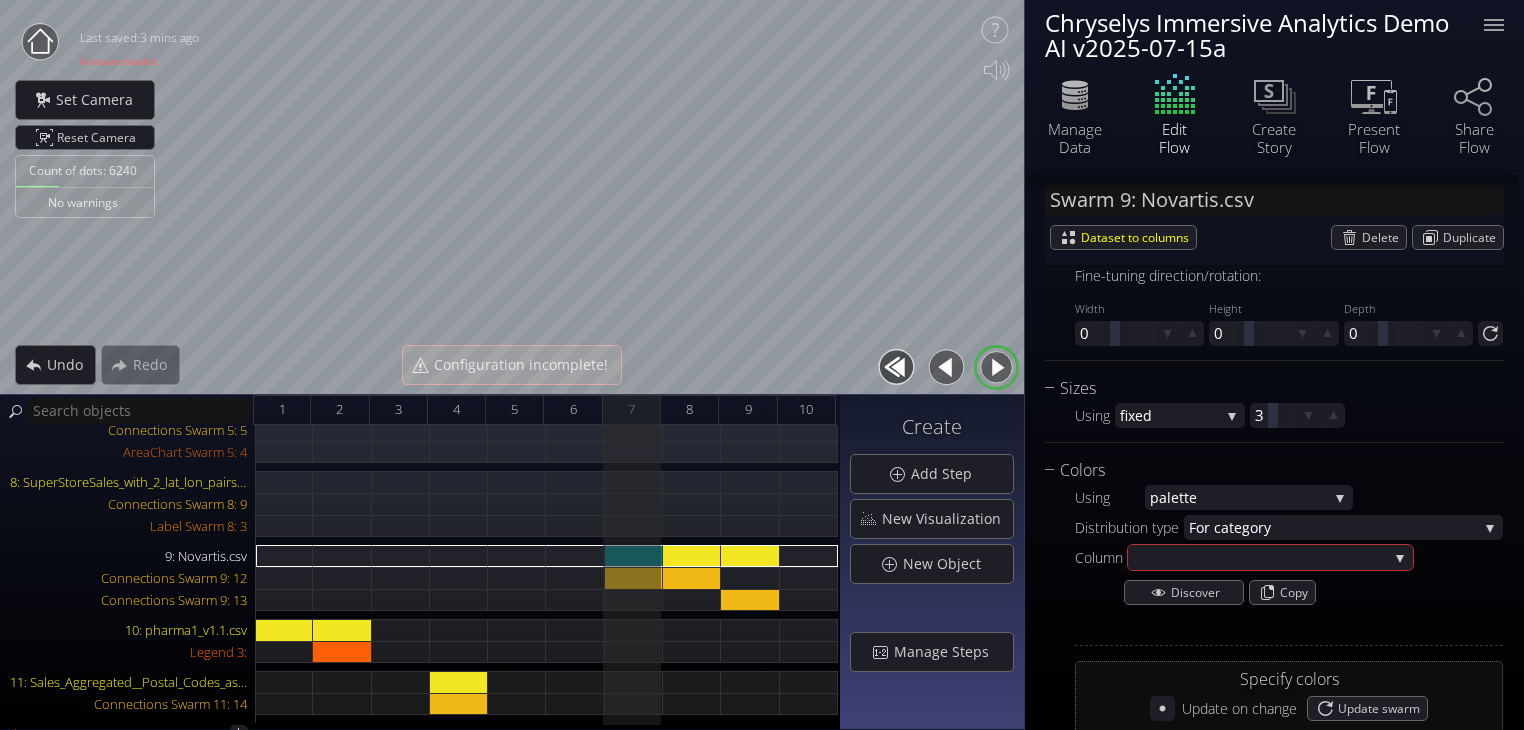 click on "Distribution type
Fo   r category     Absolu   te   Relati   ve   Fo   r category   Repeat   ing scheme
Column
HCP_NA   ME   HC   O_MDM_Name   REF_NA   ME   REF_ORGANIZATIO   N_MDM_NAME
Discover
Copy
Specify colors
Update on change
Update swarm
Color
Column value
Sort by hue
Sort by lightness
Import from other Flow
Import from Image" at bounding box center [1289, 690] 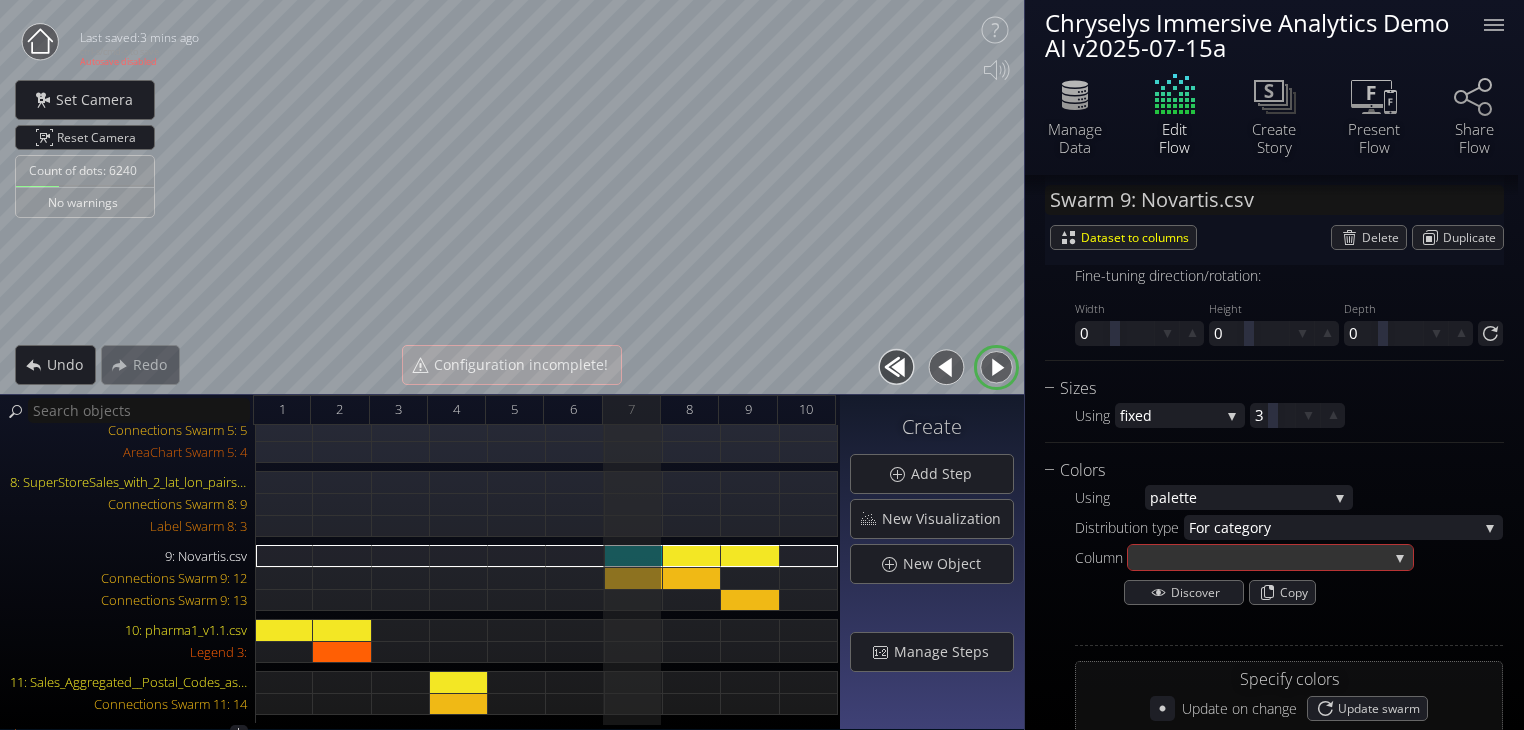 click at bounding box center (1260, 557) 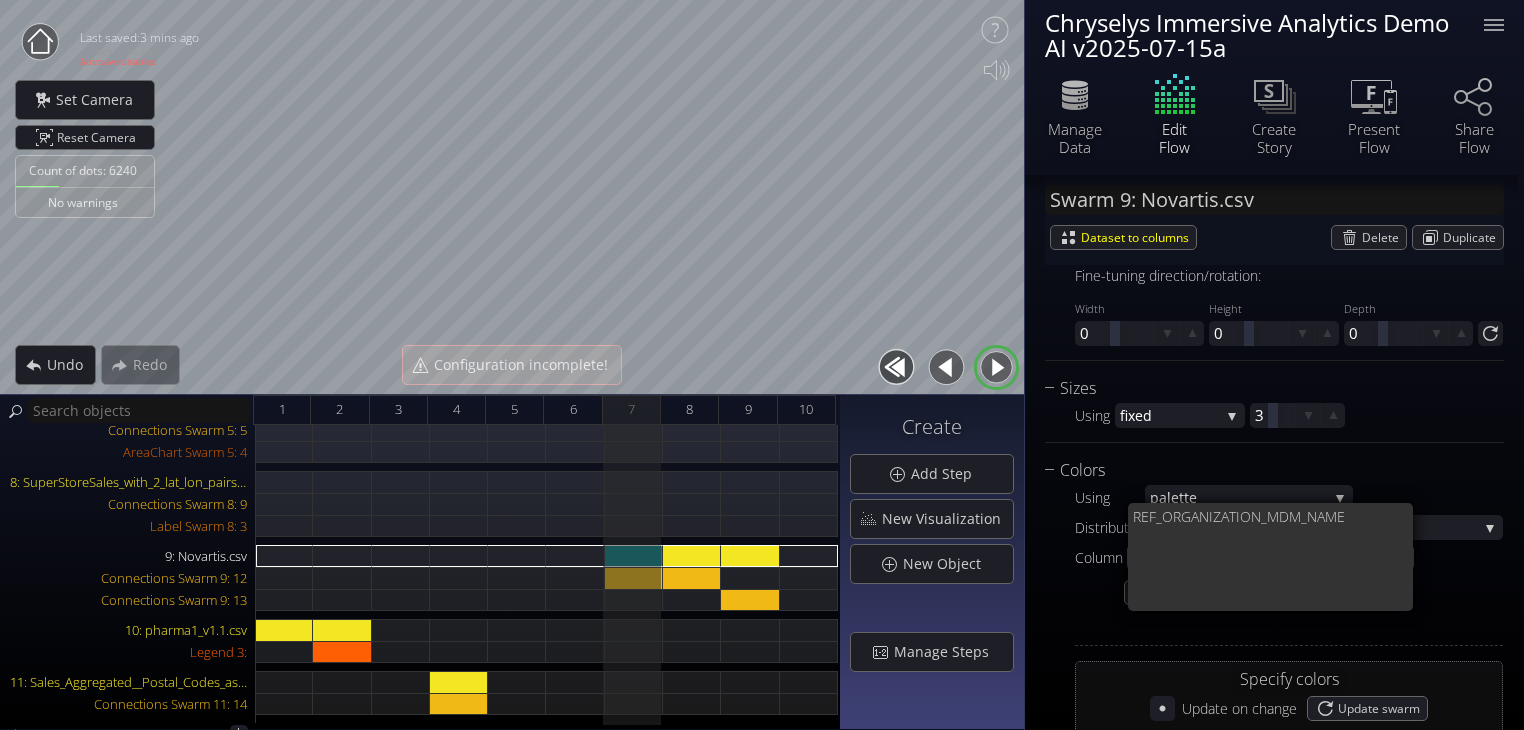 click on "Discover
Copy" at bounding box center [1289, 595] 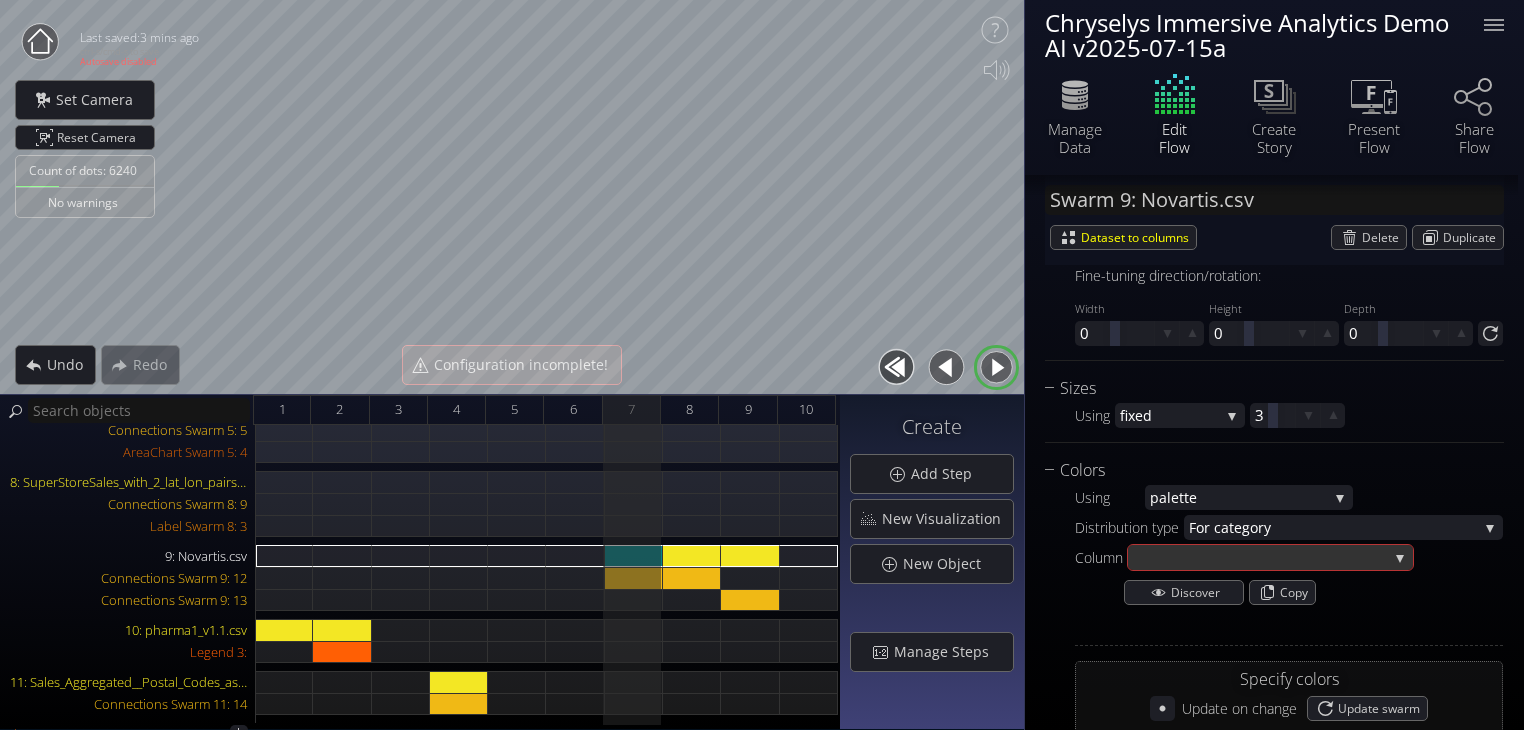 click at bounding box center [1260, 557] 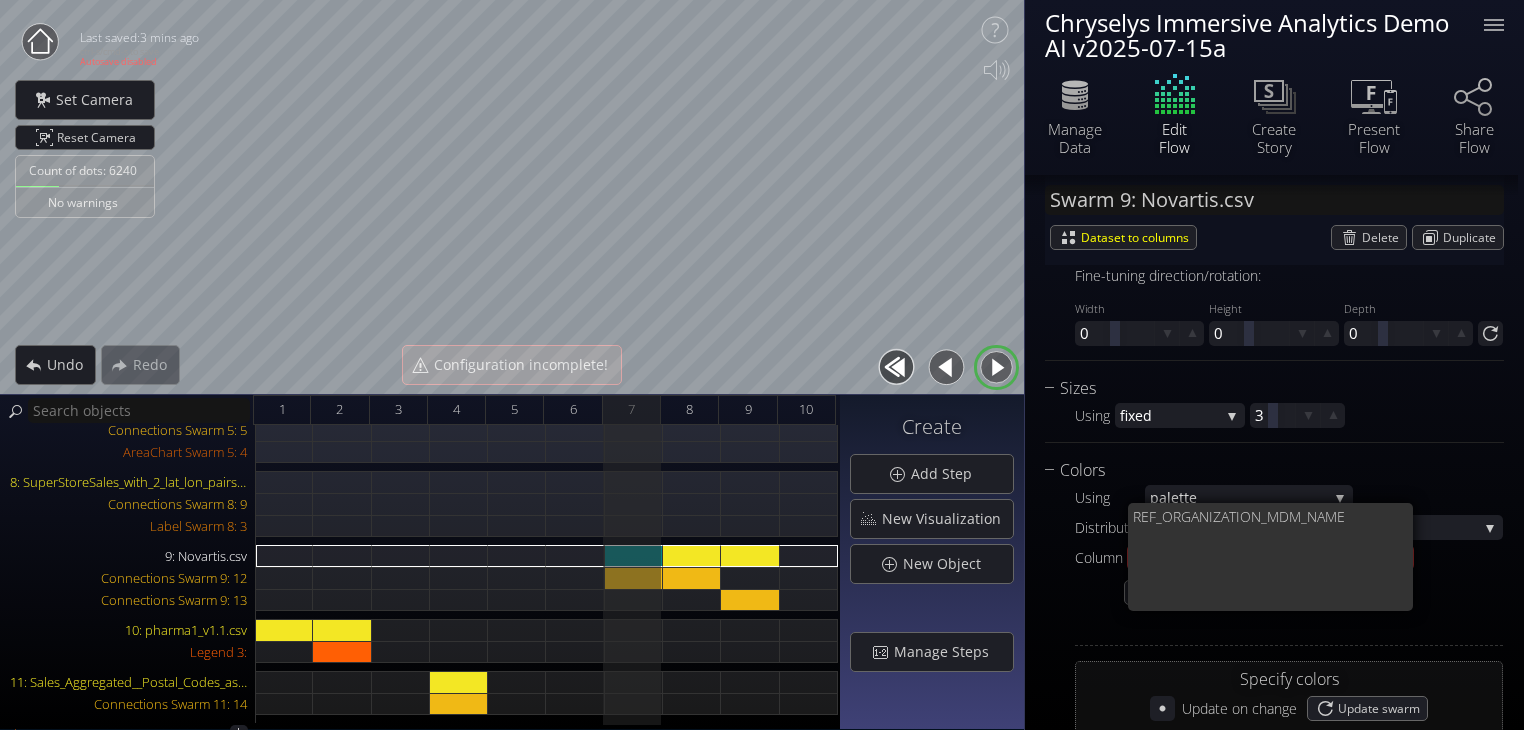 click on "Using
pale   tte       fixed   grad   ient scale   co   lor scheme   by hex values    in column   pale   tte
Distribution type
Fo   r category     Absolu   te   Relati   ve   Fo   r category   Repeat   ing scheme
Column
HCP_NA   ME   HC   O_MDM_Name   REF_NA   ME   REF_ORGANIZATIO   N_MDM_NAME
Discover
Copy
Specify colors
Update on change
Update swarm
Color
Column value
Sort by hue
Sort by lightness
Import from other Flow
Import from Image" at bounding box center [1274, 674] 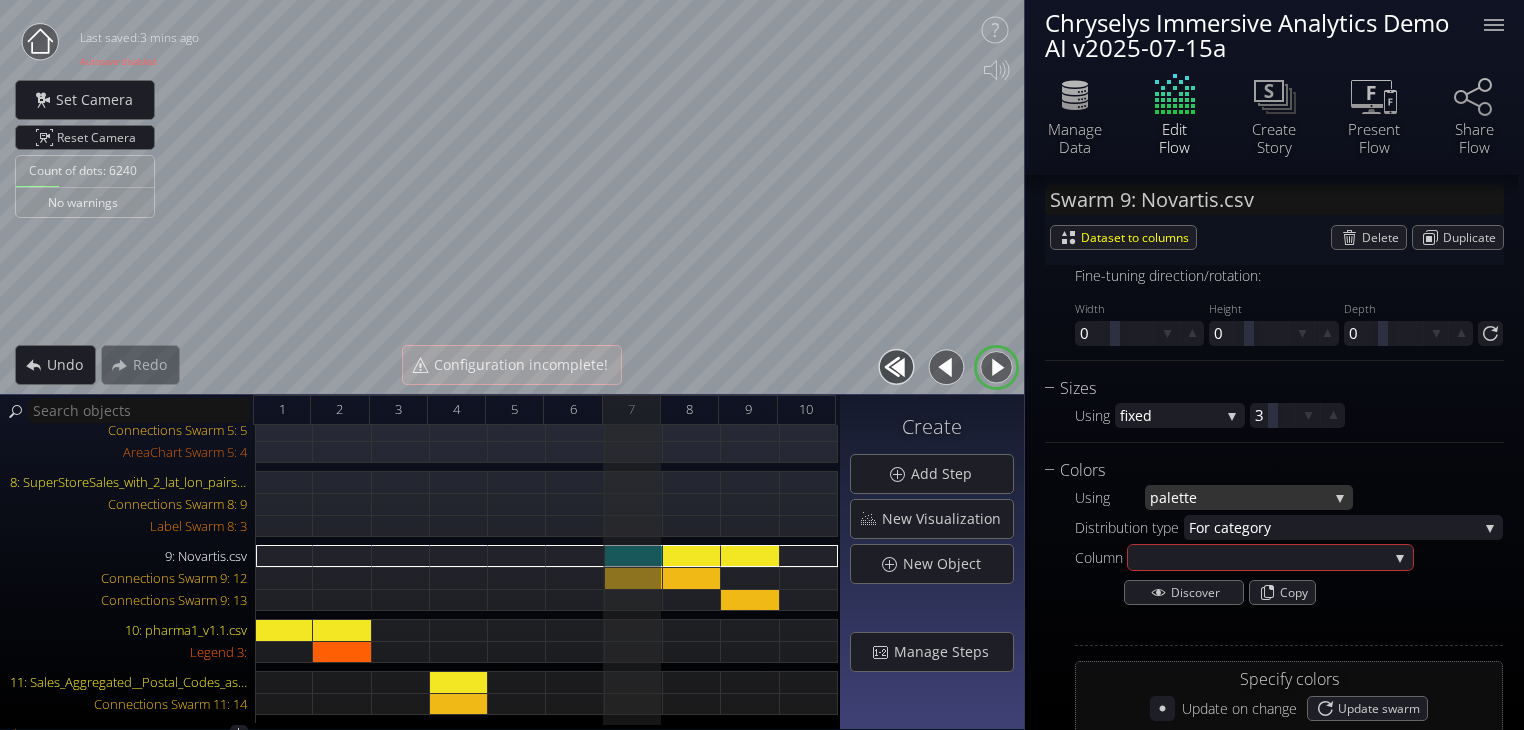 click on "tte" at bounding box center [1253, 497] 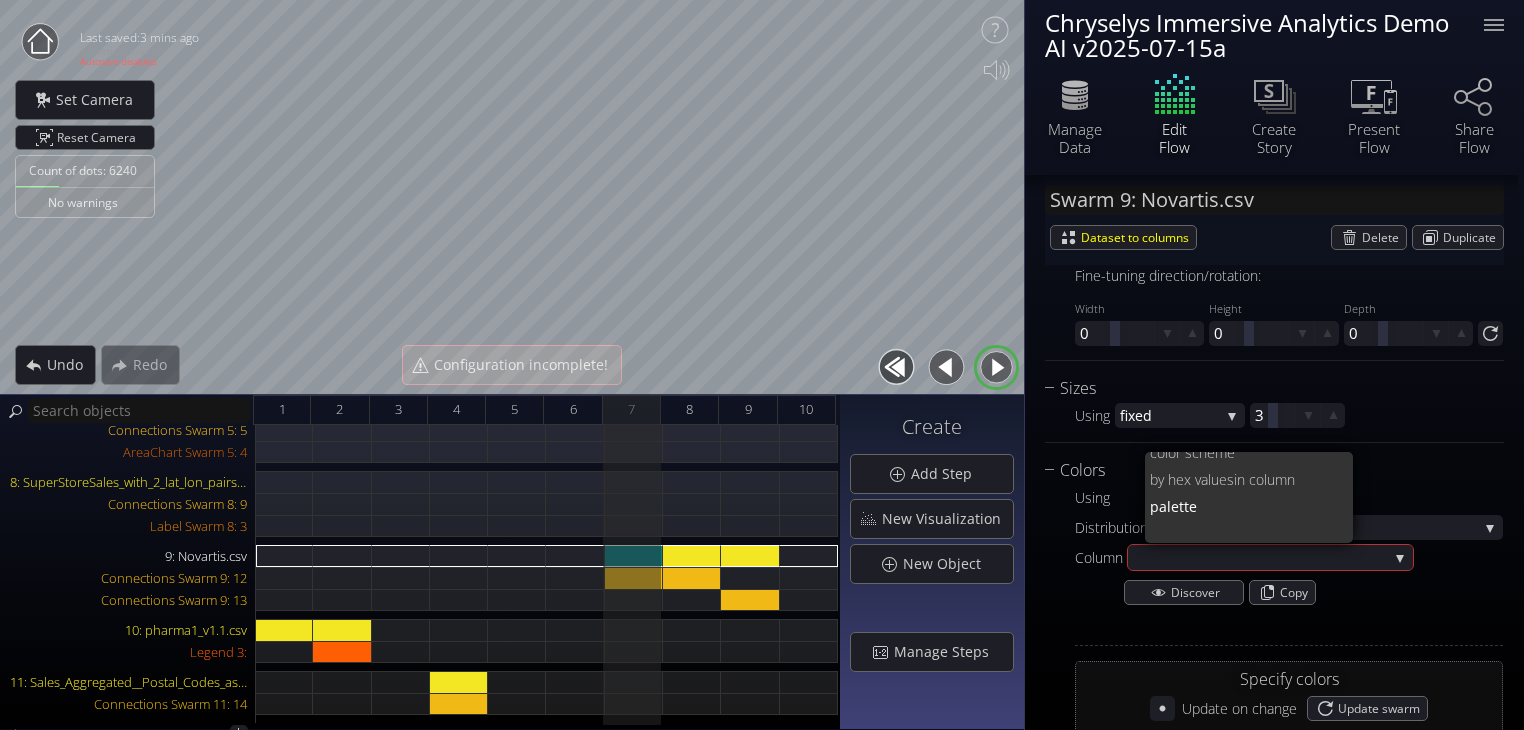 scroll, scrollTop: 0, scrollLeft: 0, axis: both 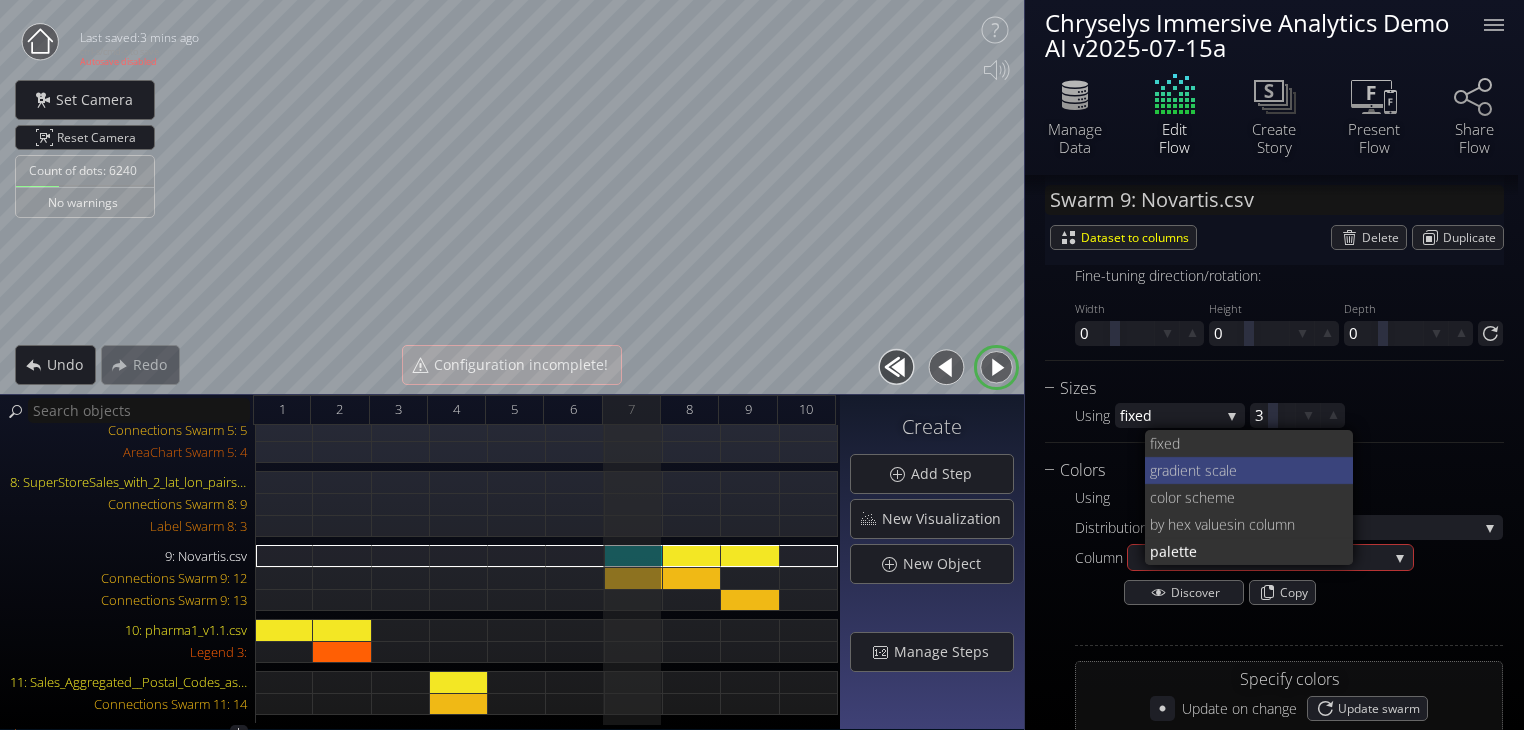 click on "ient scale" at bounding box center [1257, 470] 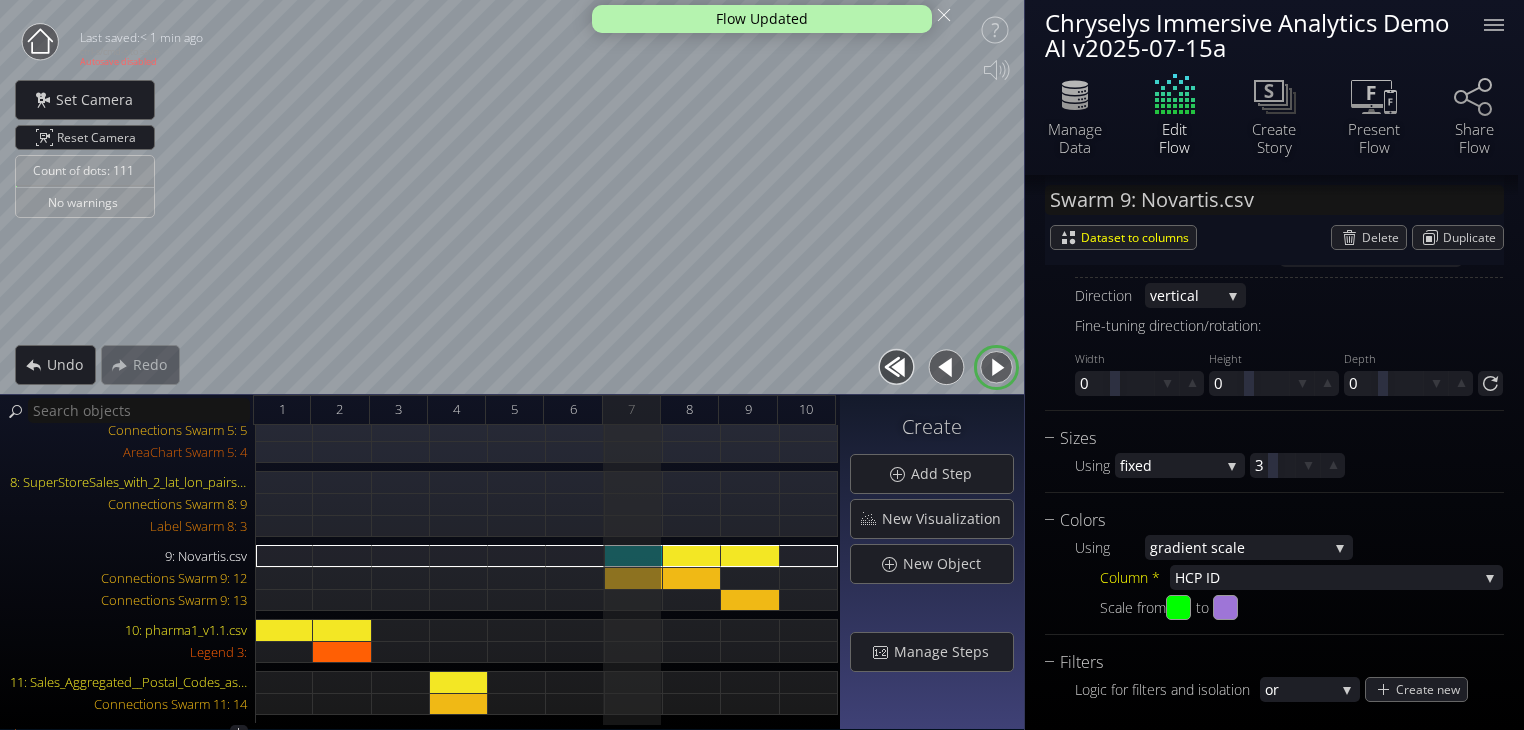 scroll, scrollTop: 1456, scrollLeft: 0, axis: vertical 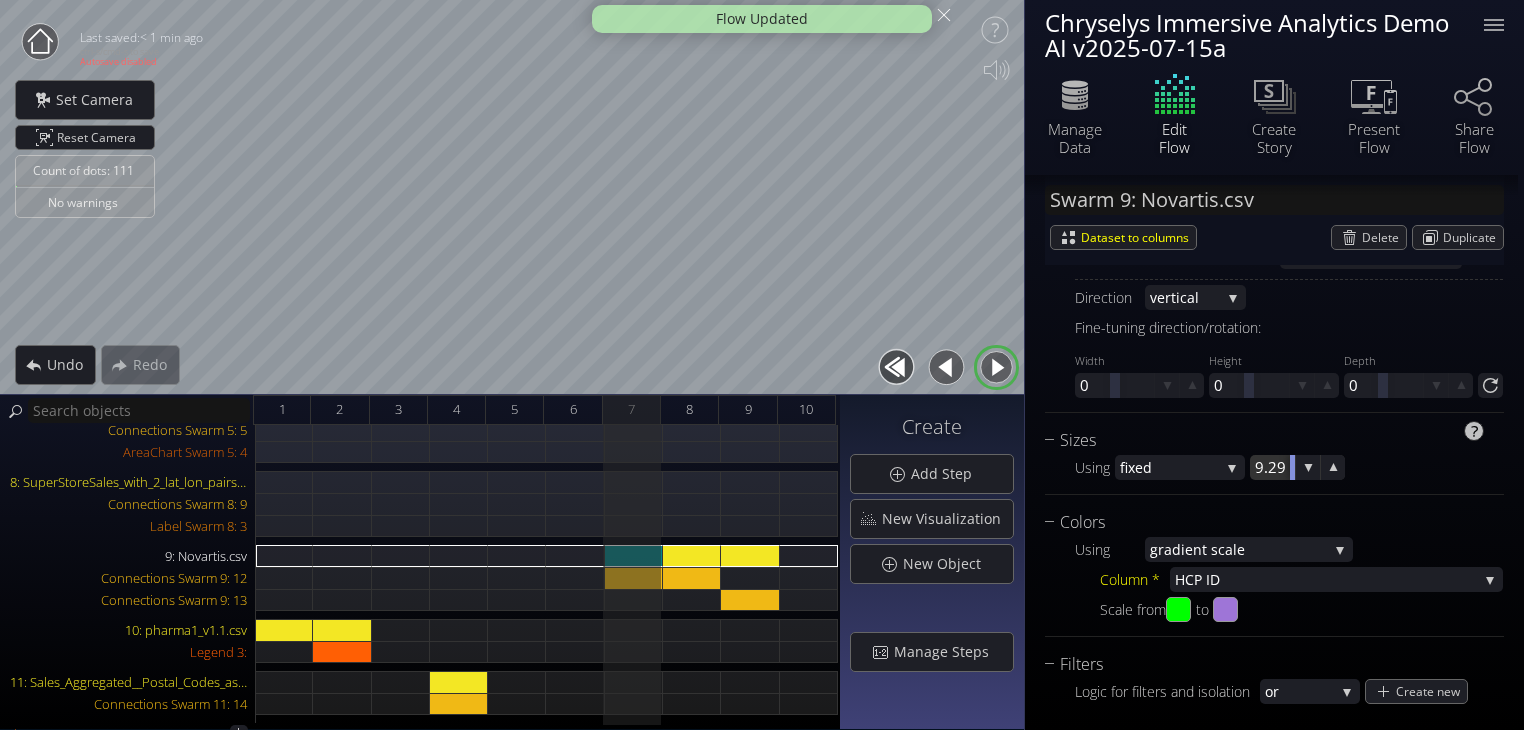 drag, startPoint x: 1274, startPoint y: 468, endPoint x: 1350, endPoint y: 473, distance: 76.1643 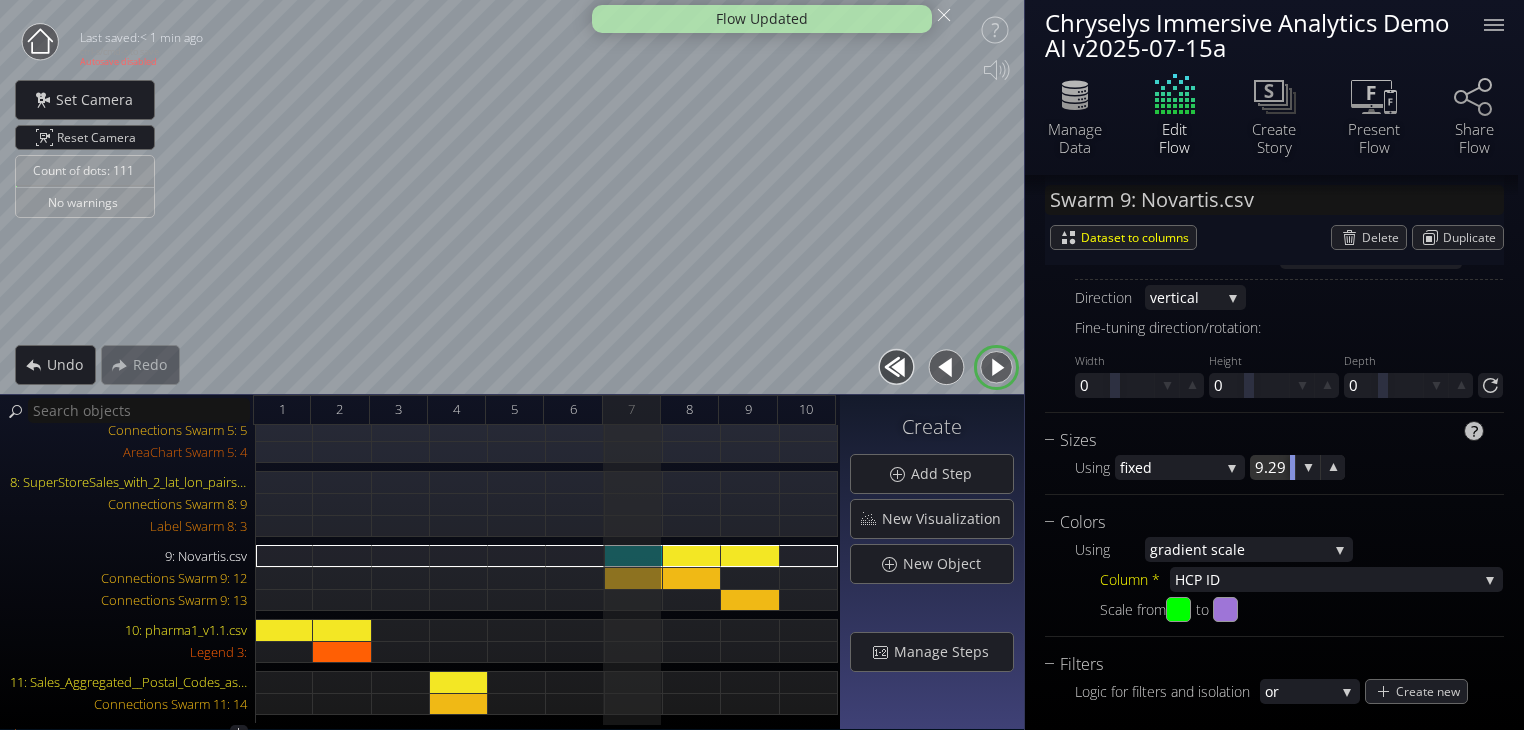 click on "Using
fixed       fixed   sc   ale values   colu   mn in data
9.29" at bounding box center (1289, 467) 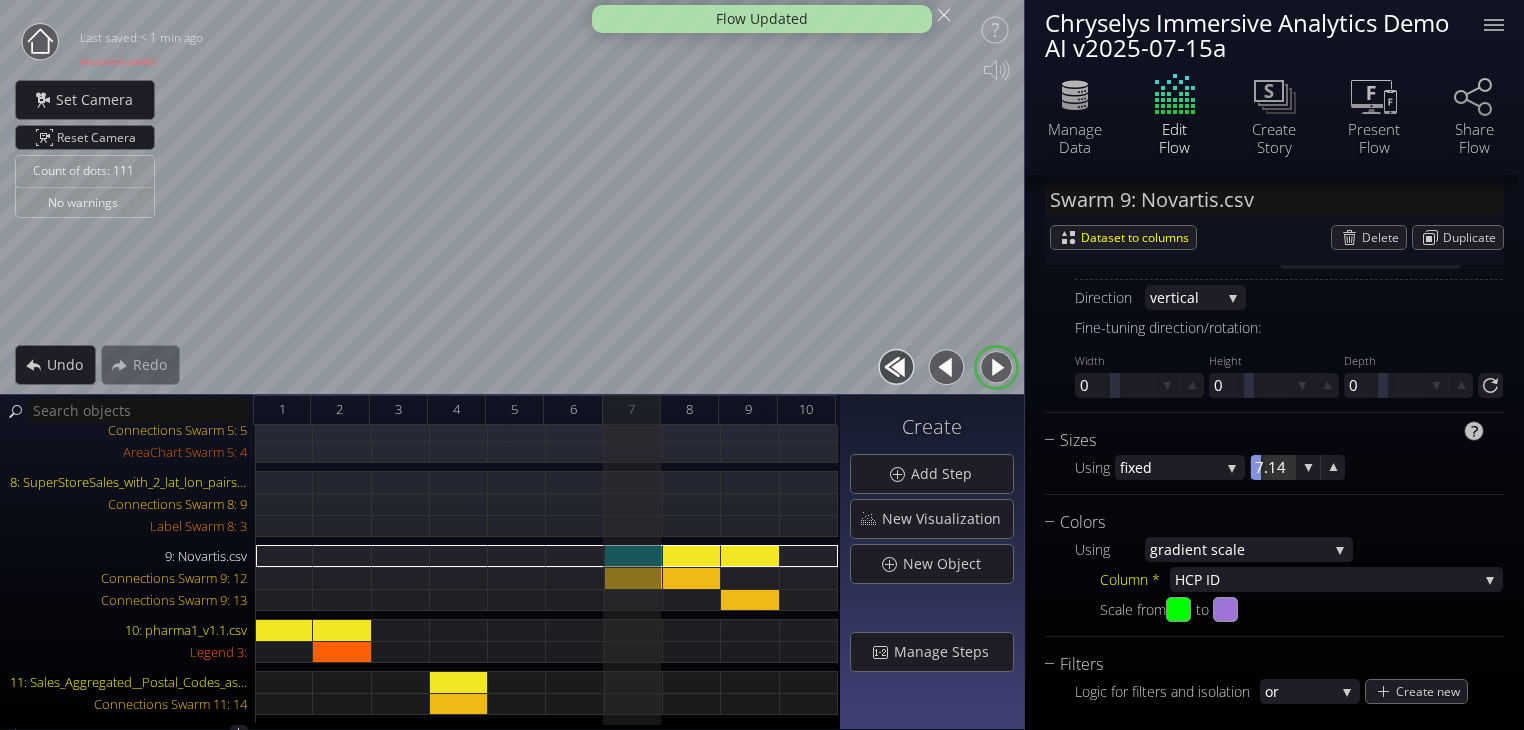 drag, startPoint x: 1279, startPoint y: 471, endPoint x: 1255, endPoint y: 476, distance: 24.5153 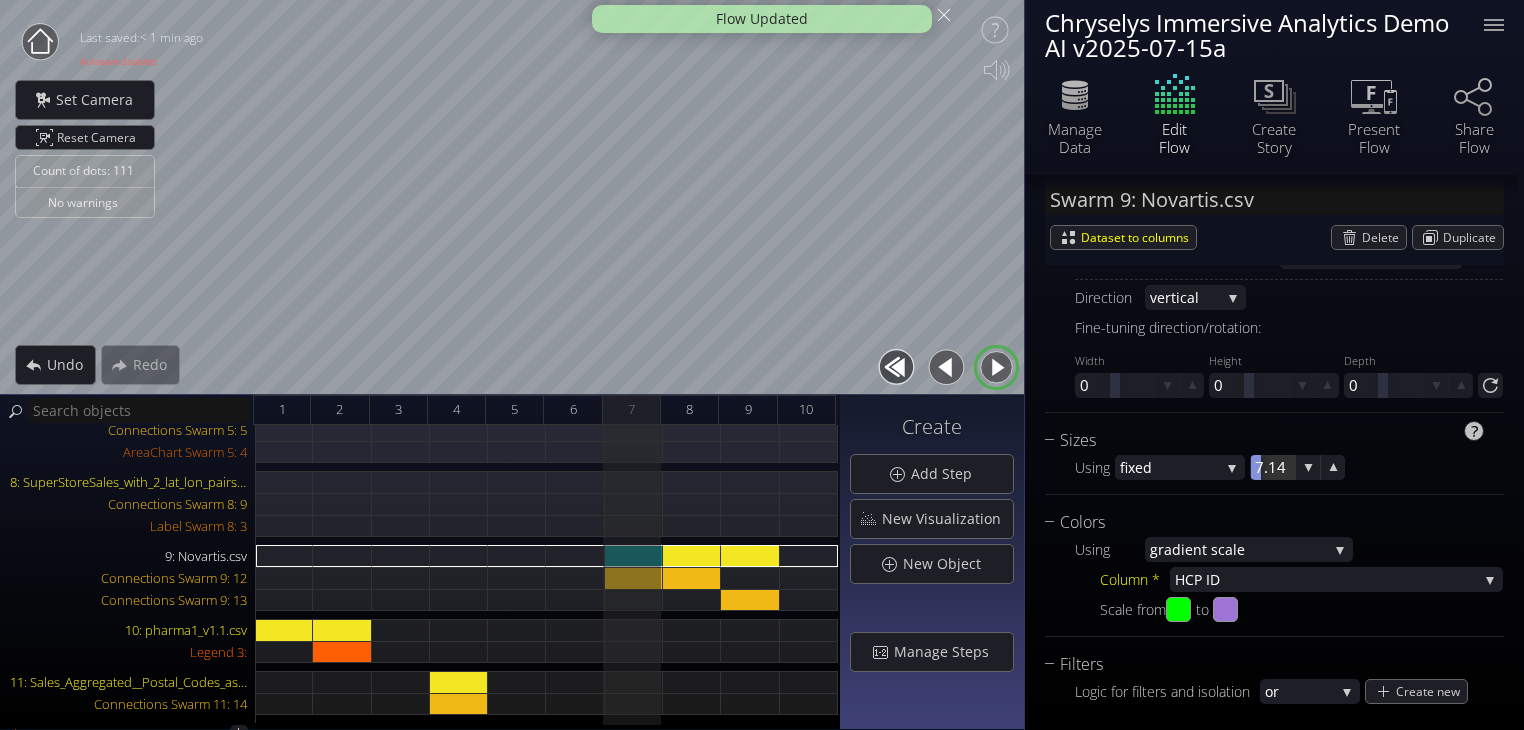 click at bounding box center (1272, 467) 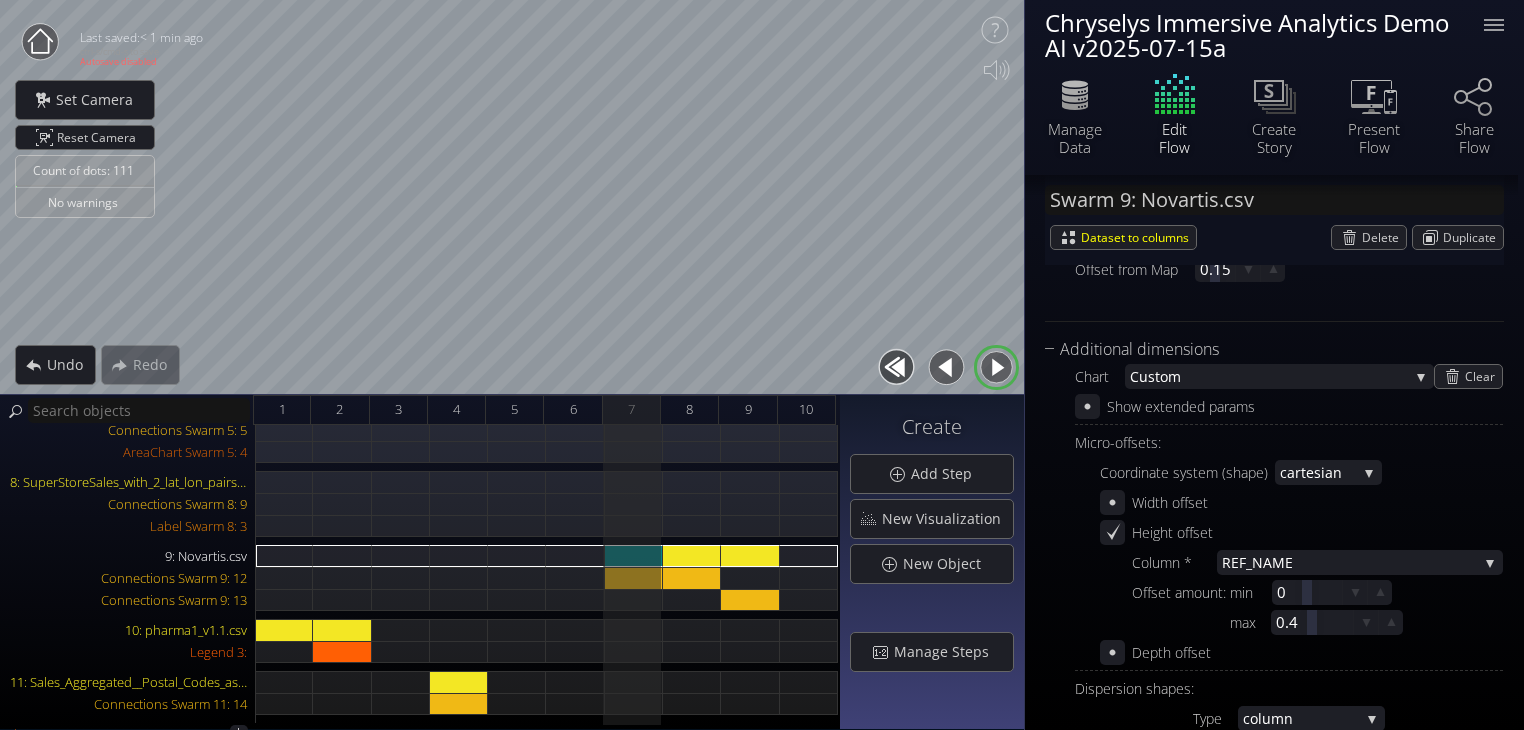 scroll, scrollTop: 583, scrollLeft: 0, axis: vertical 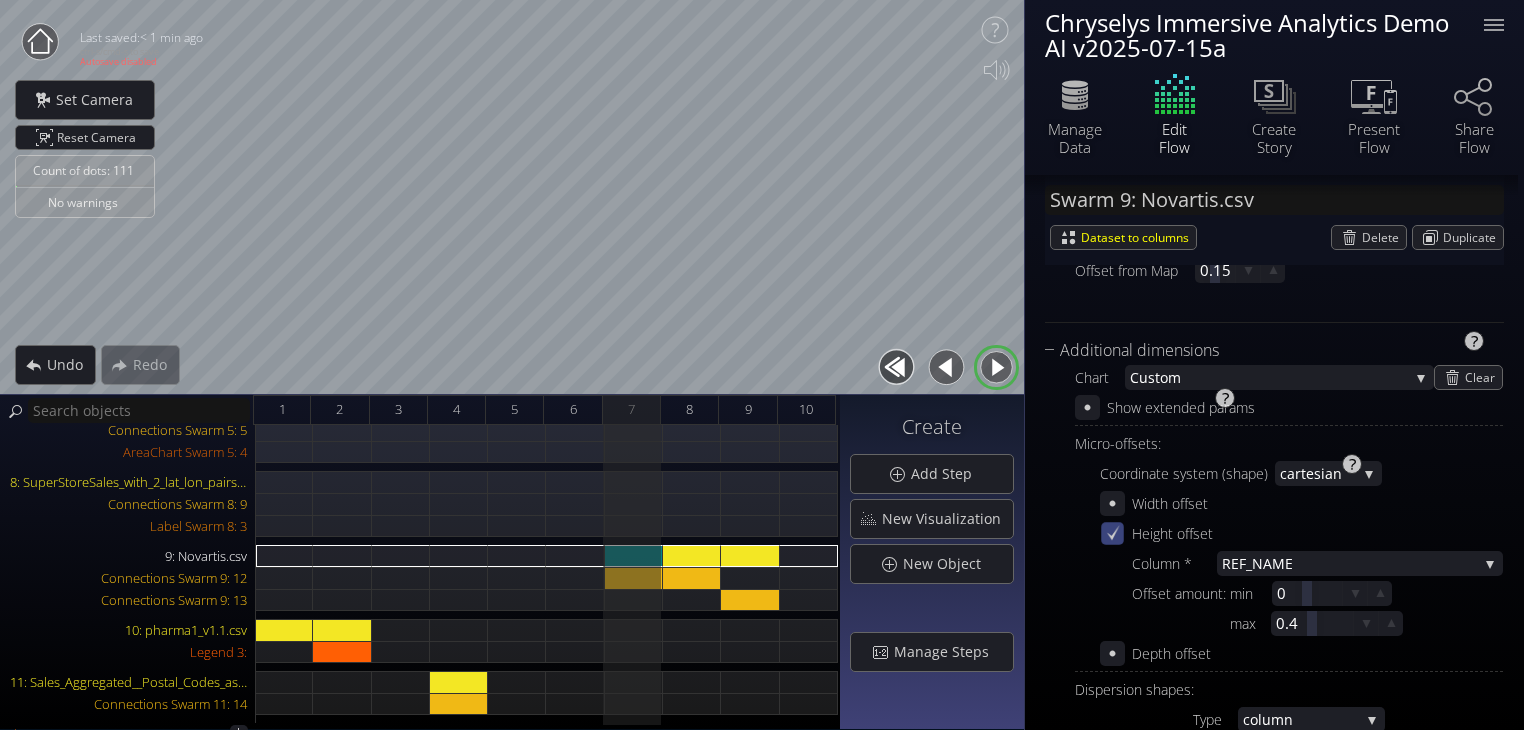 click 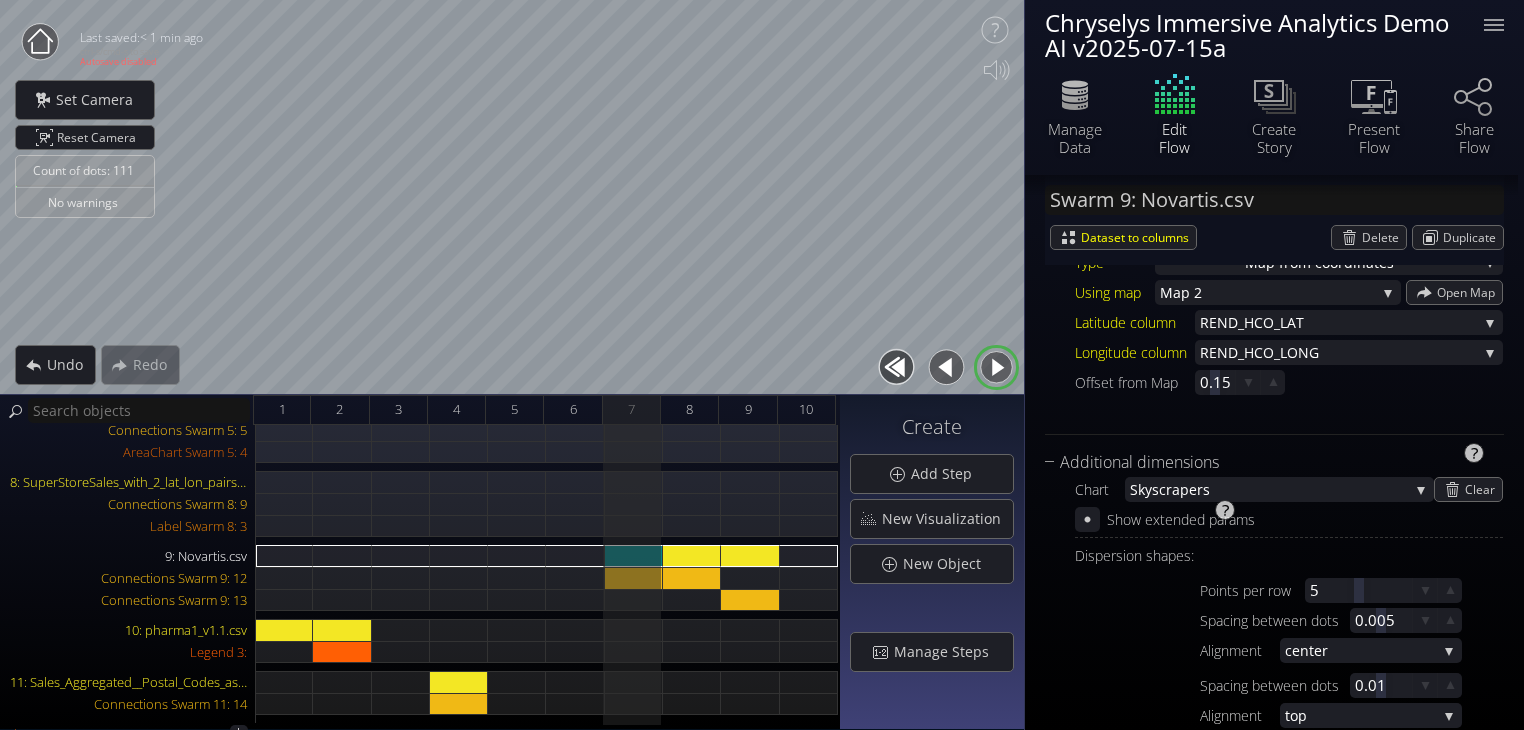 scroll, scrollTop: 410, scrollLeft: 0, axis: vertical 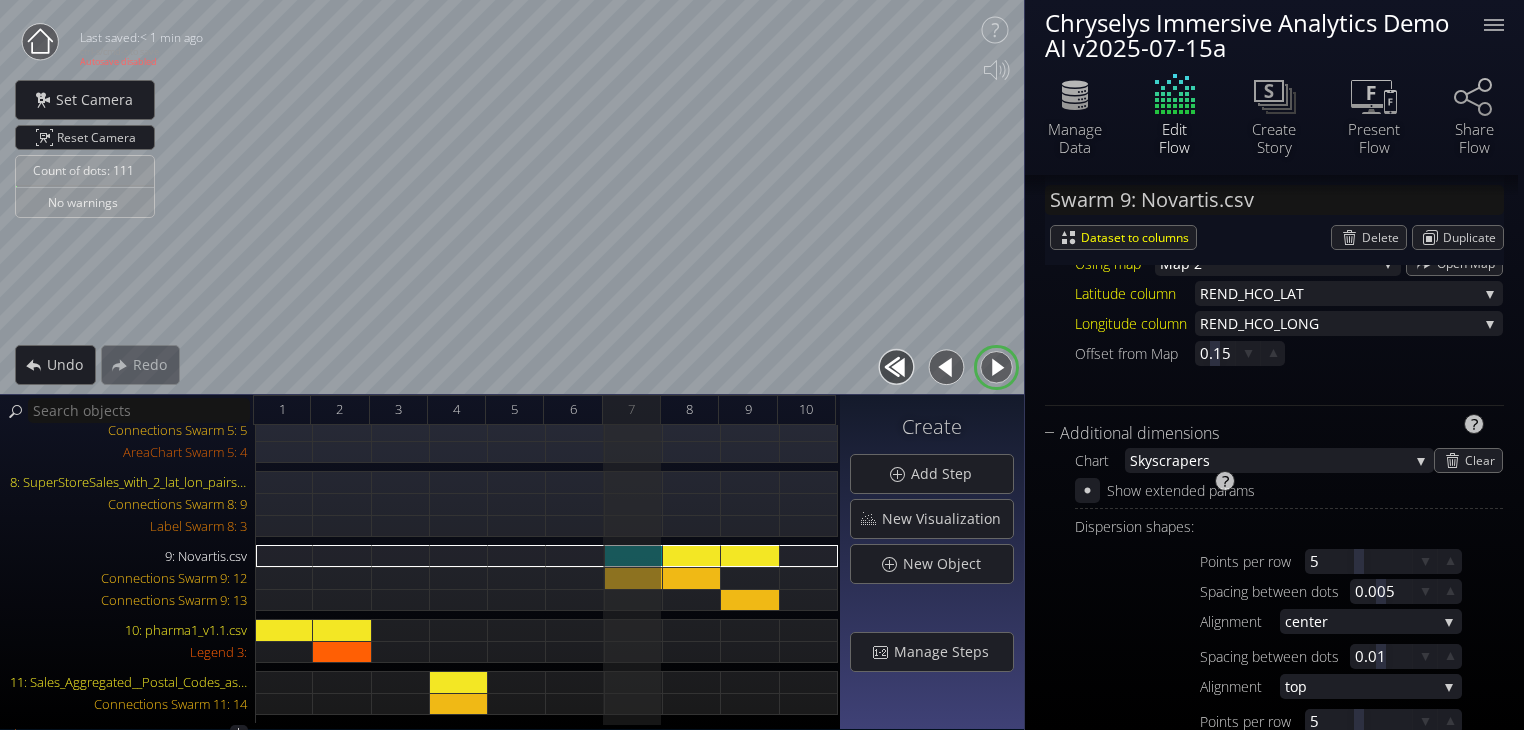 click on "Show extended params" at bounding box center (1165, 490) 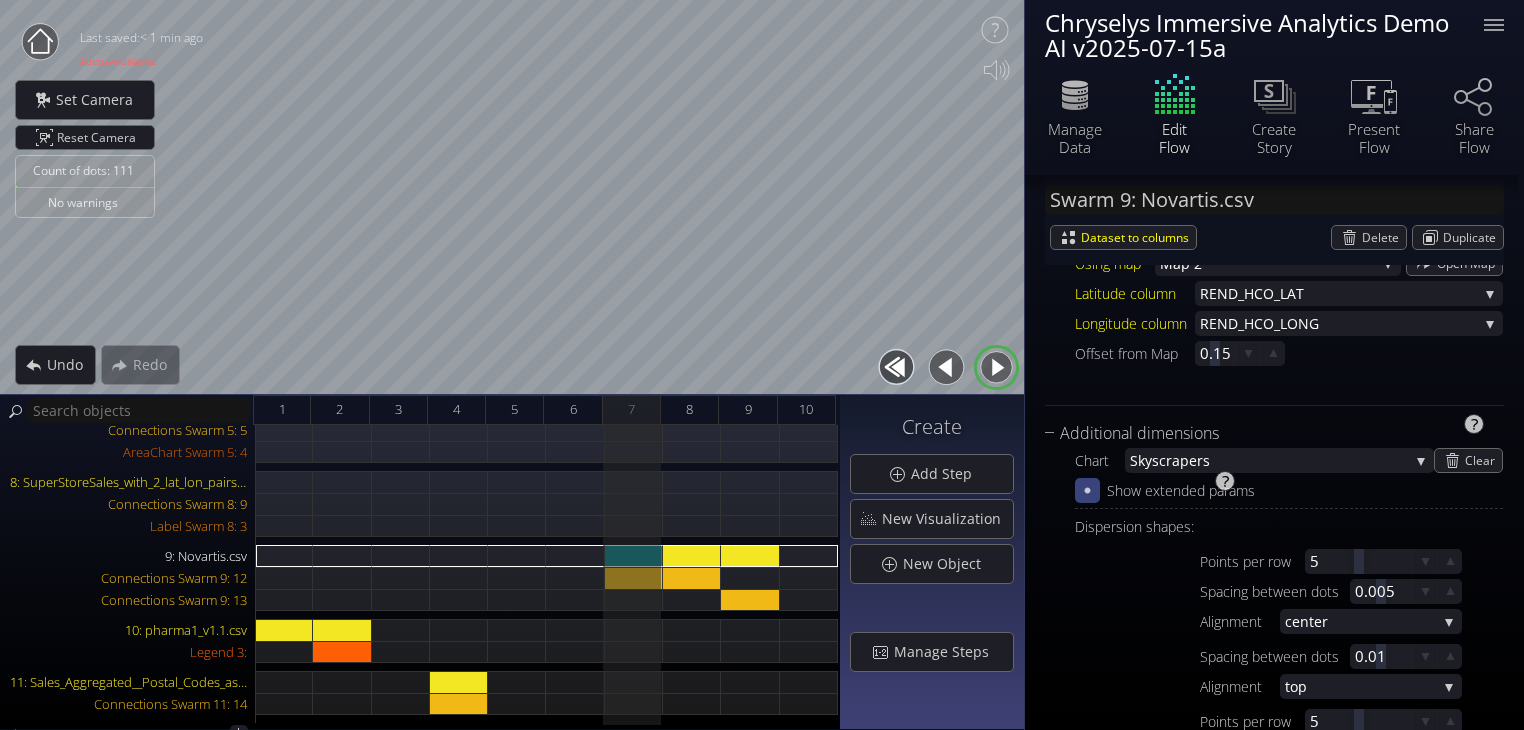 click 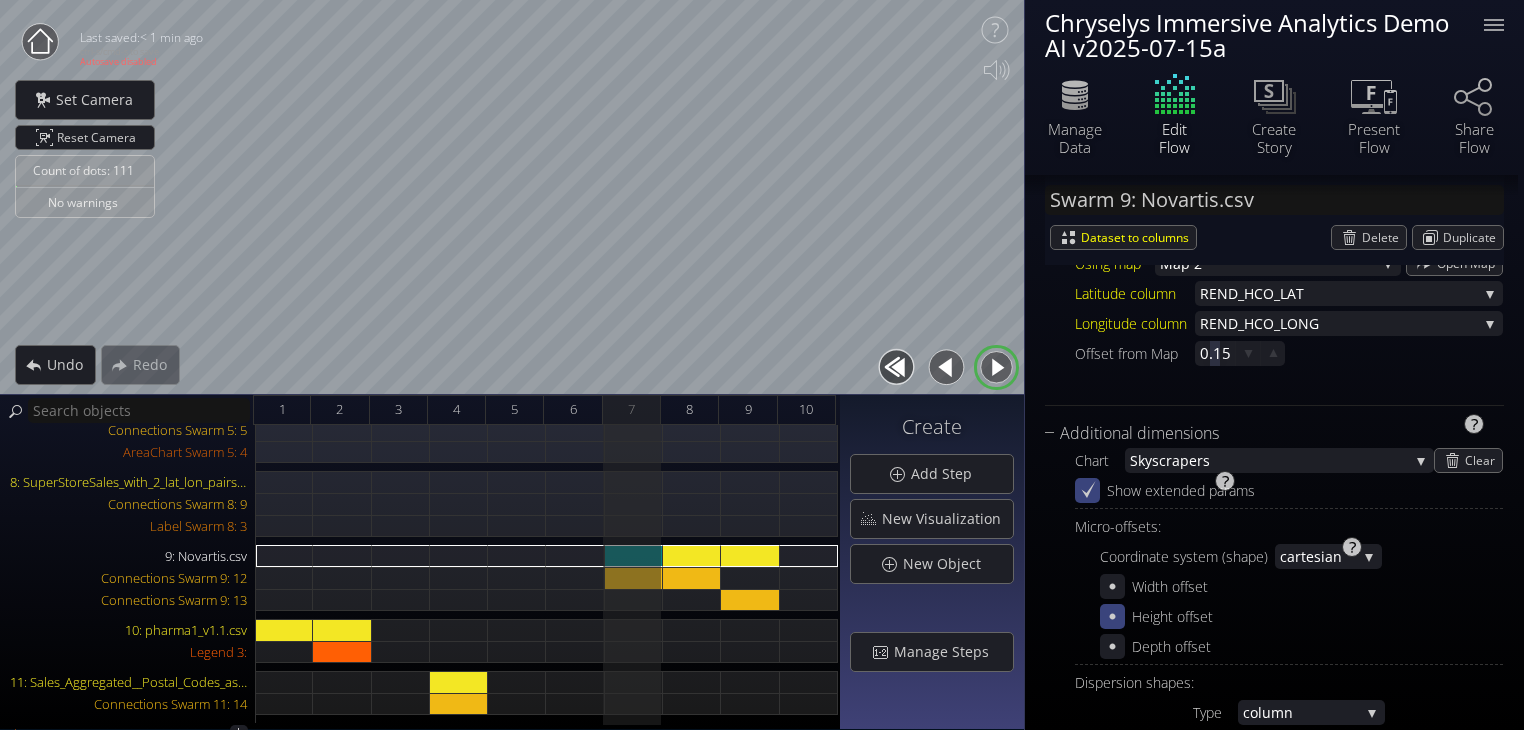 click 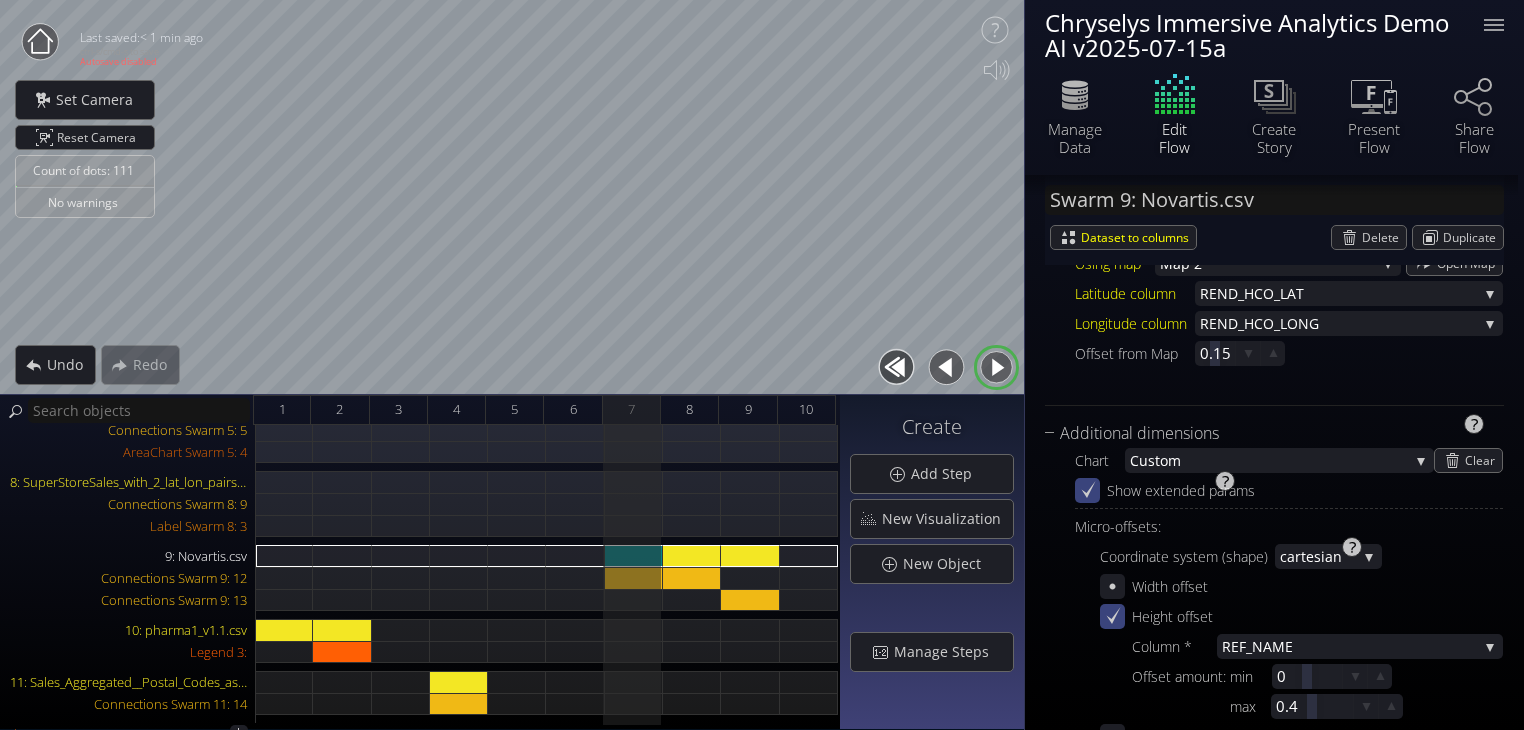 click 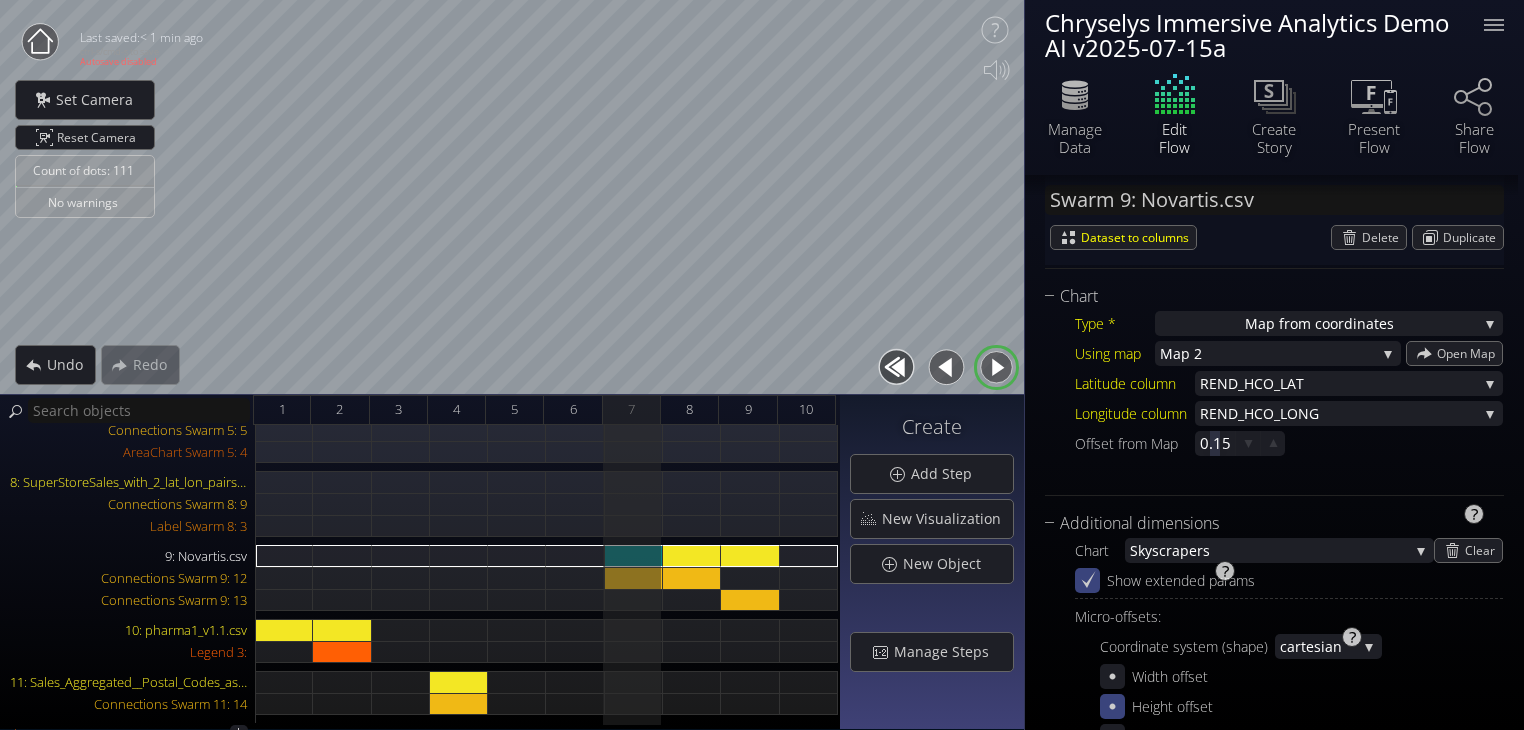 scroll, scrollTop: 408, scrollLeft: 0, axis: vertical 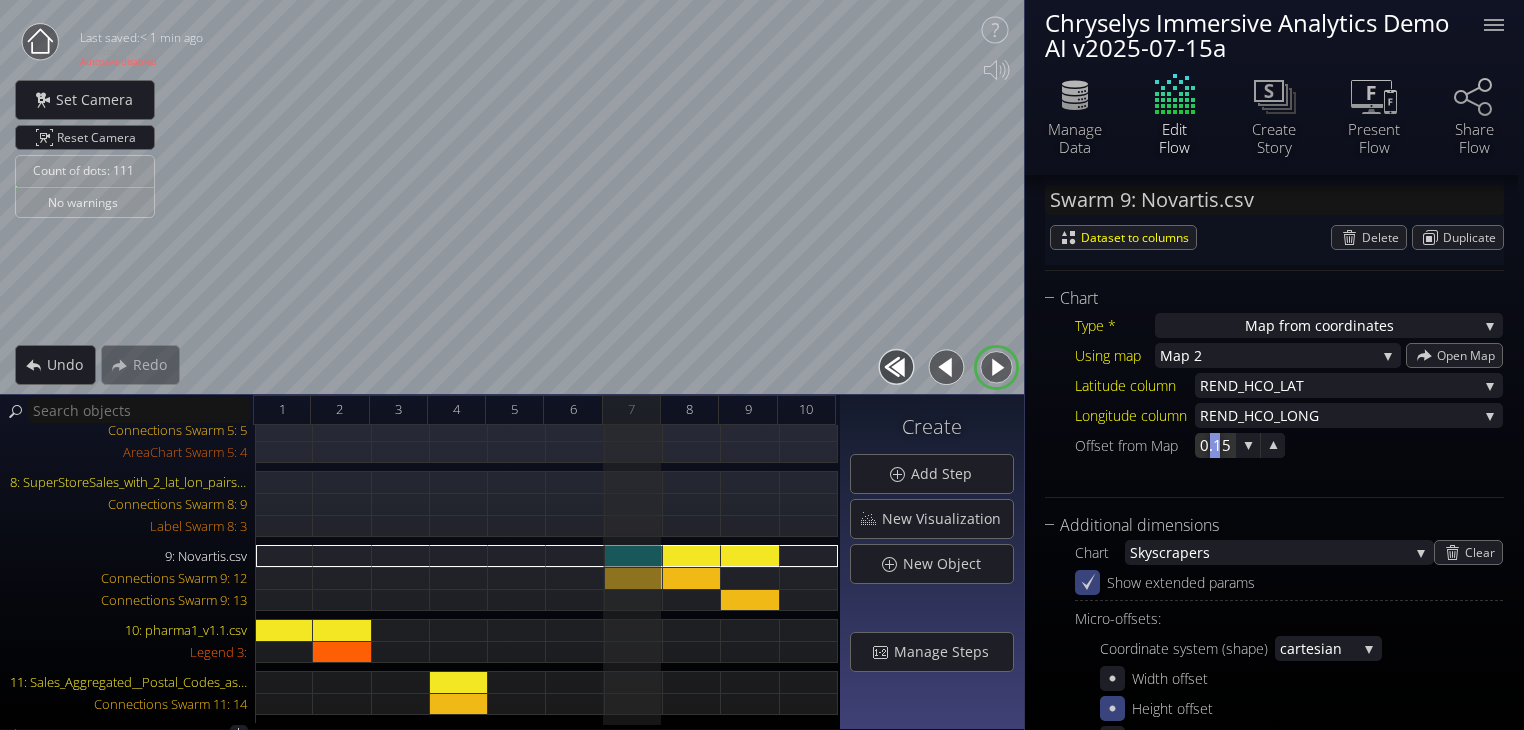 click at bounding box center [1215, 445] 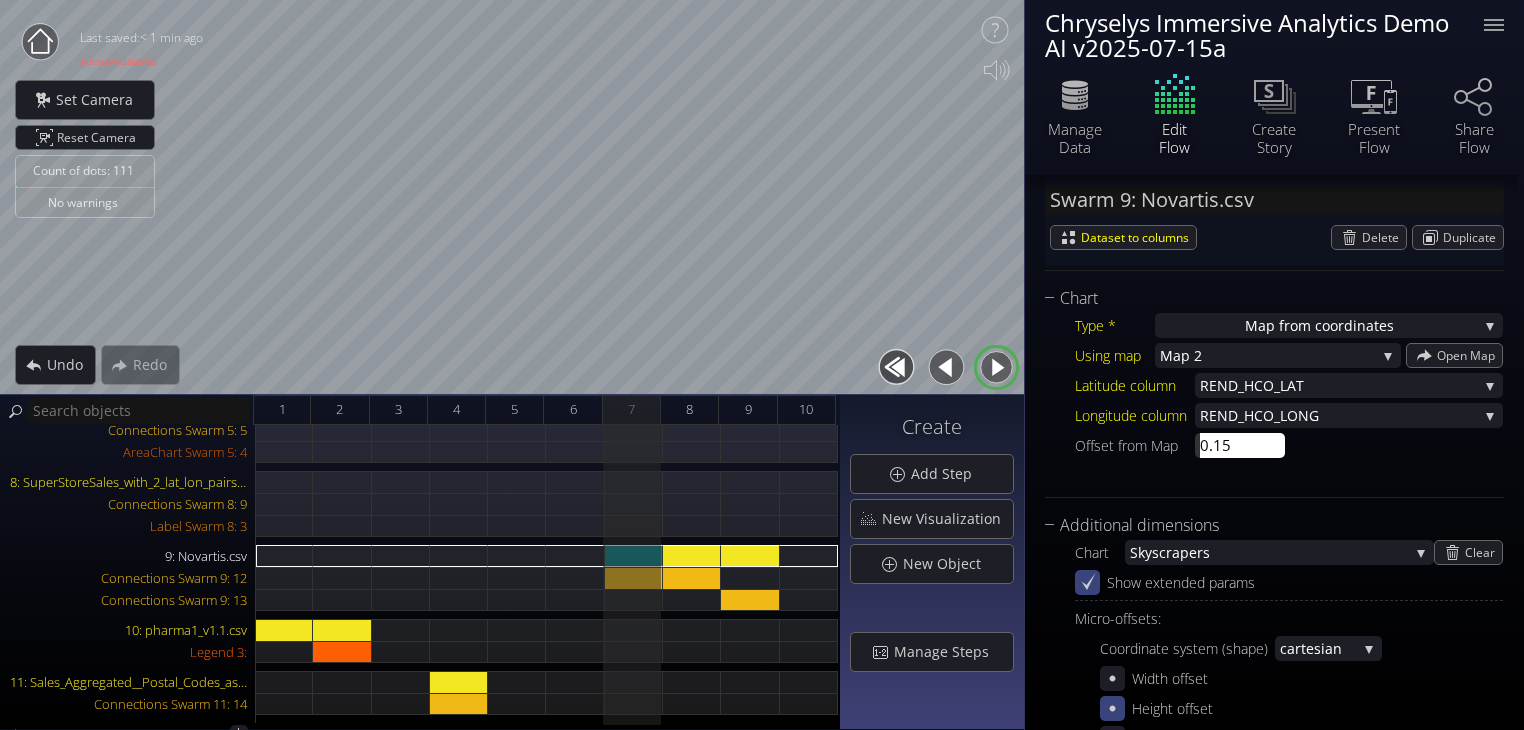 type on "0" 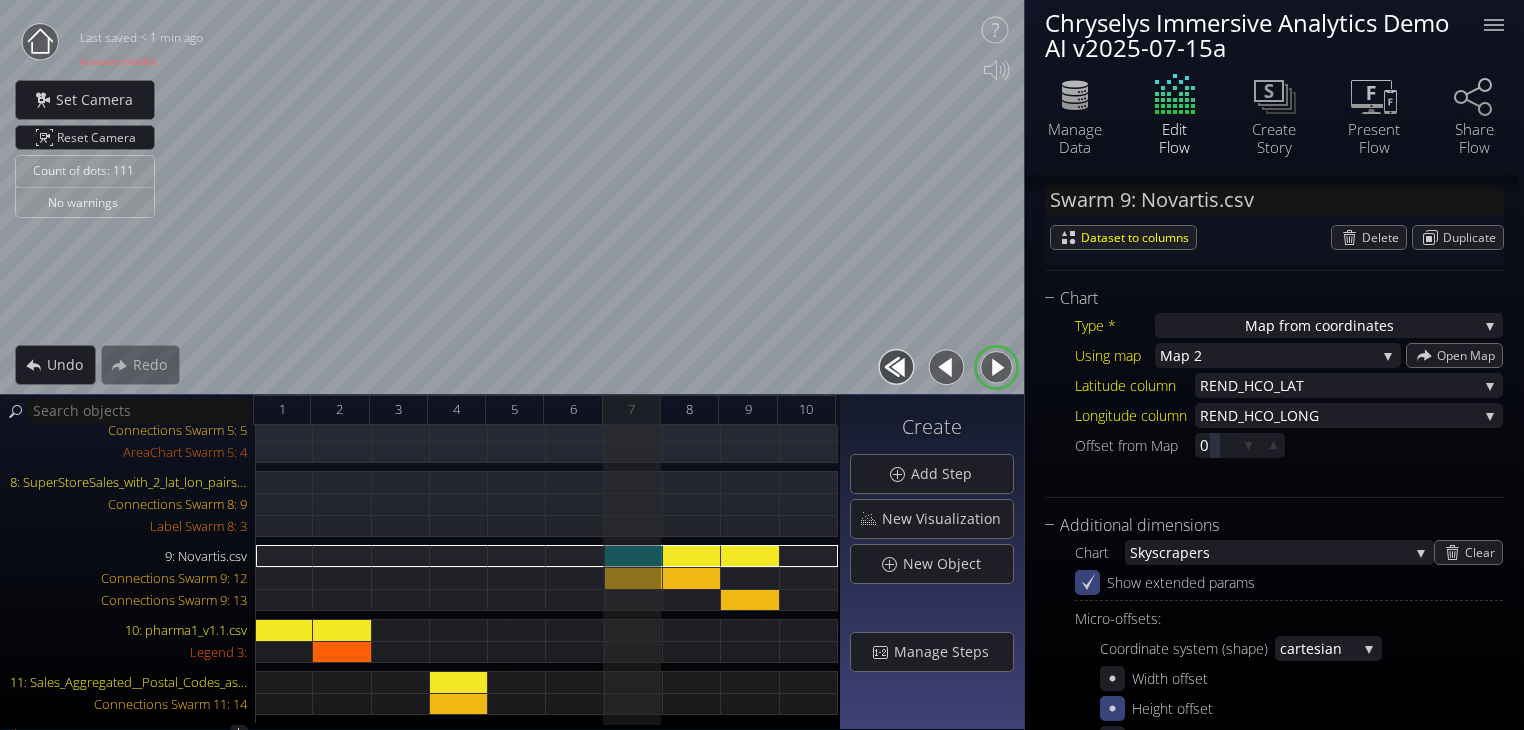 click 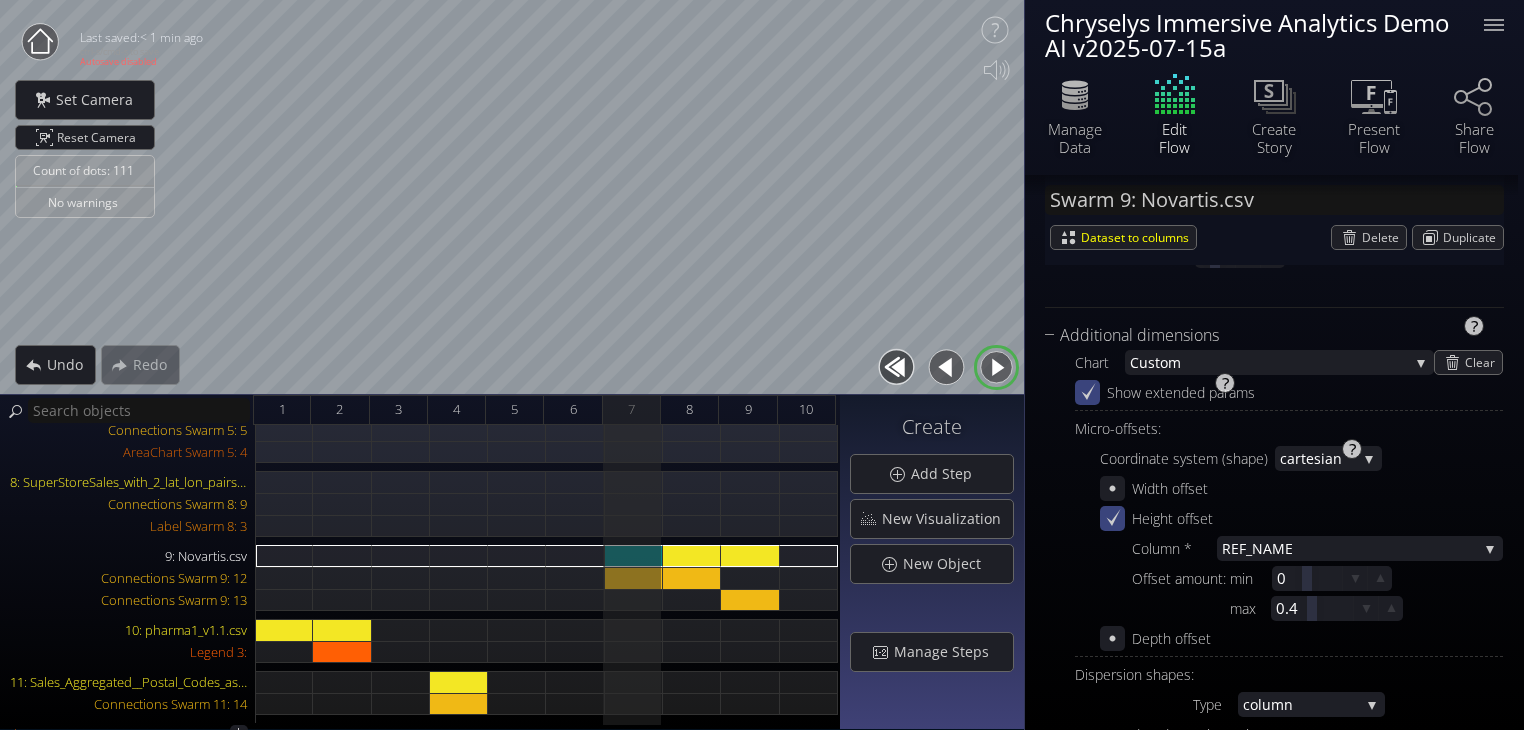 scroll, scrollTop: 599, scrollLeft: 0, axis: vertical 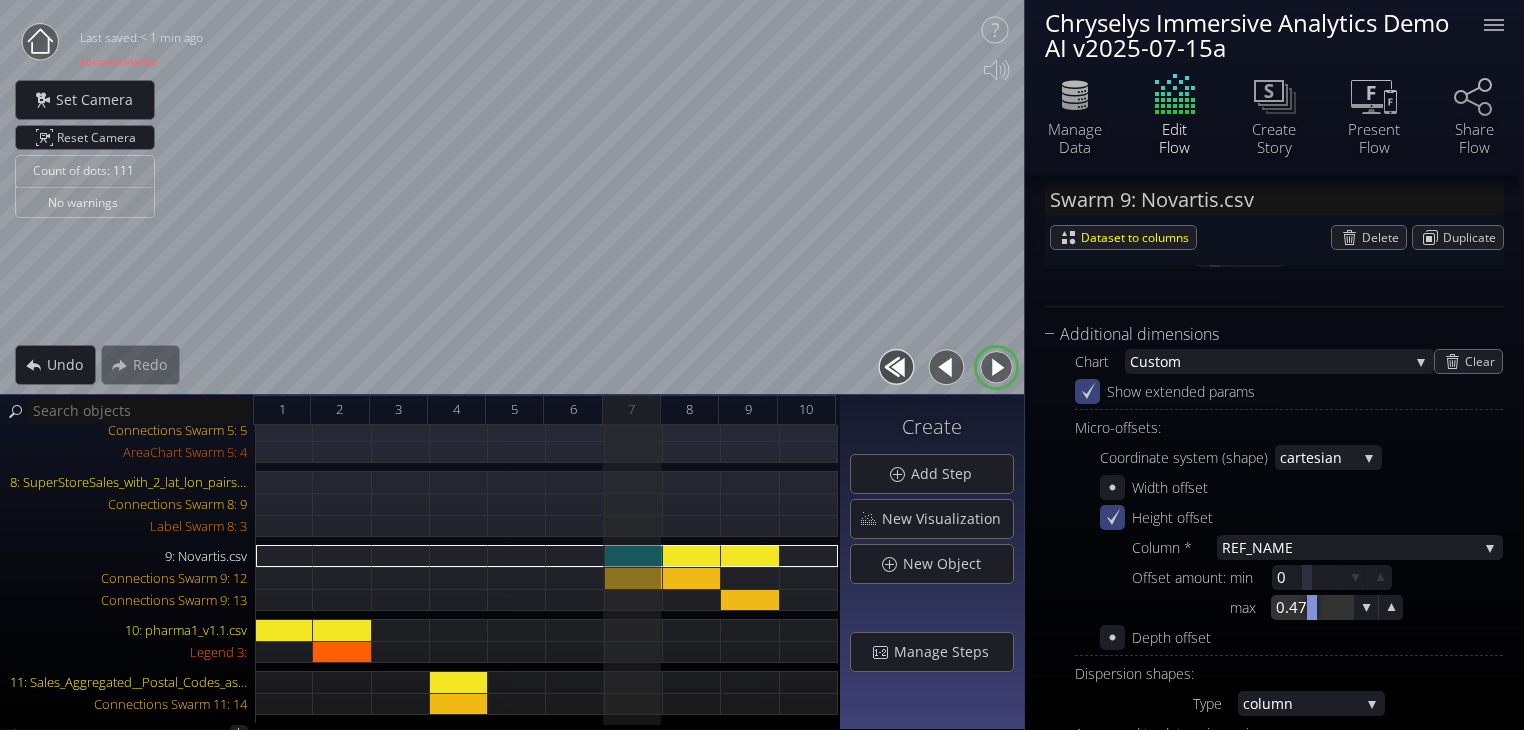 drag, startPoint x: 1315, startPoint y: 608, endPoint x: 1309, endPoint y: 599, distance: 10.816654 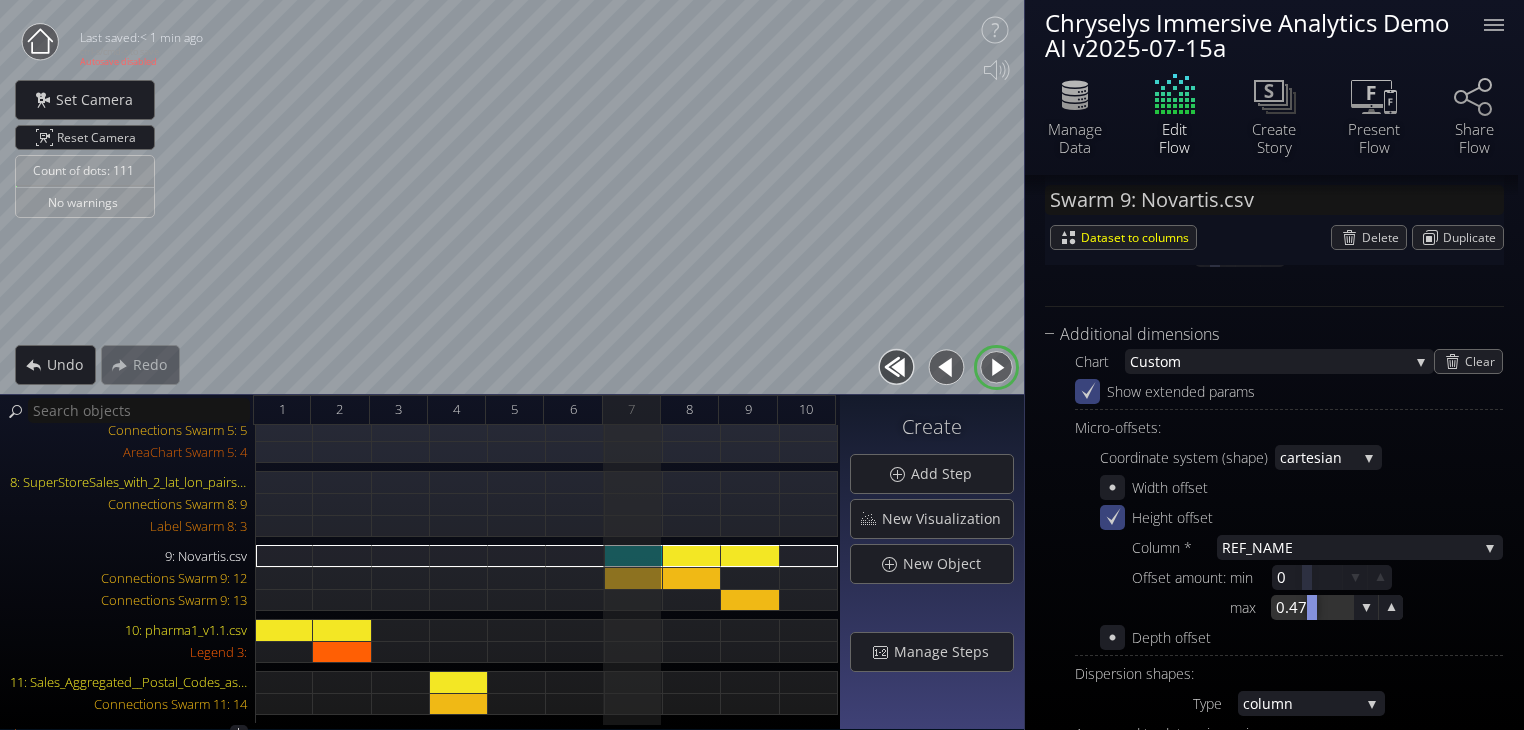 click at bounding box center (1312, 607) 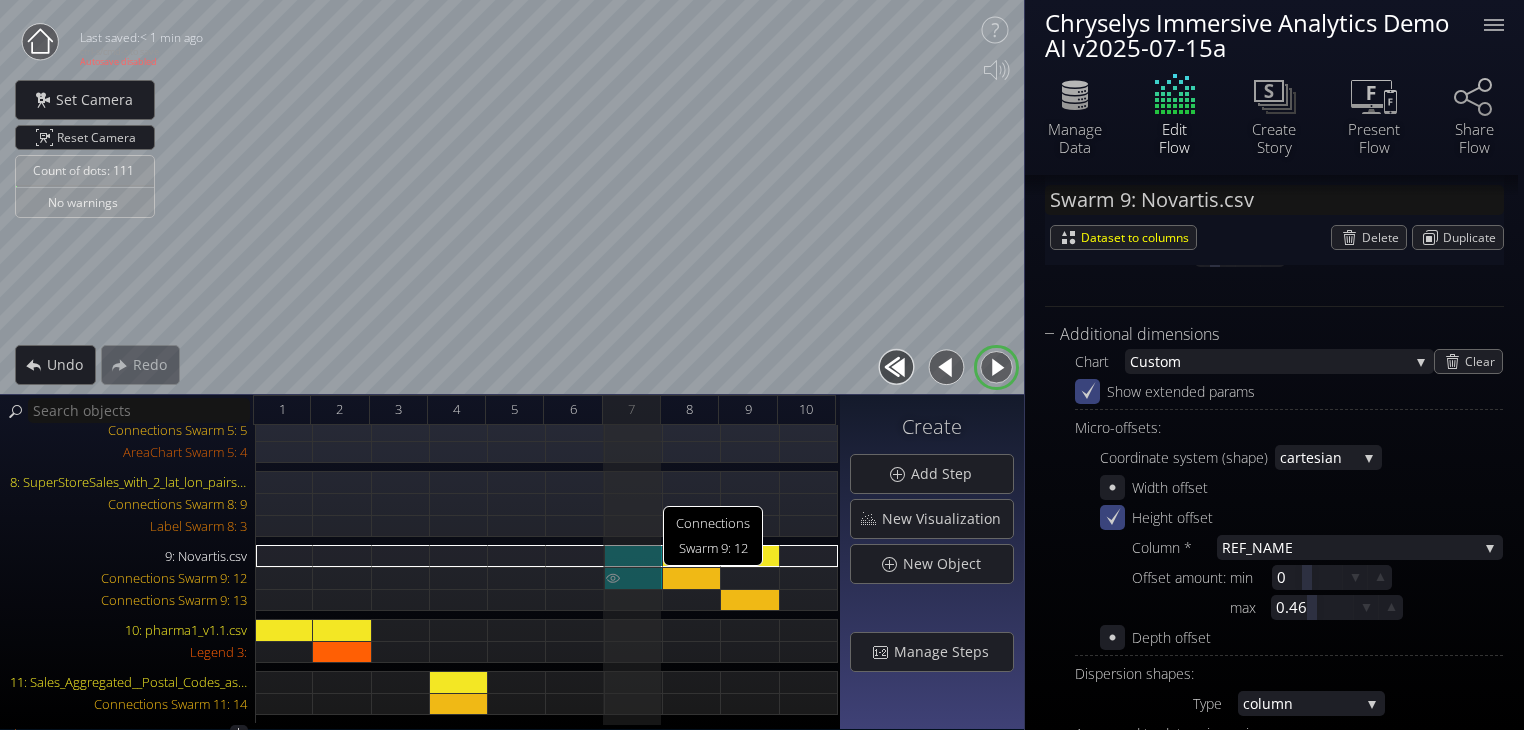 click on "Connections Swarm 9:  12" at bounding box center [634, 578] 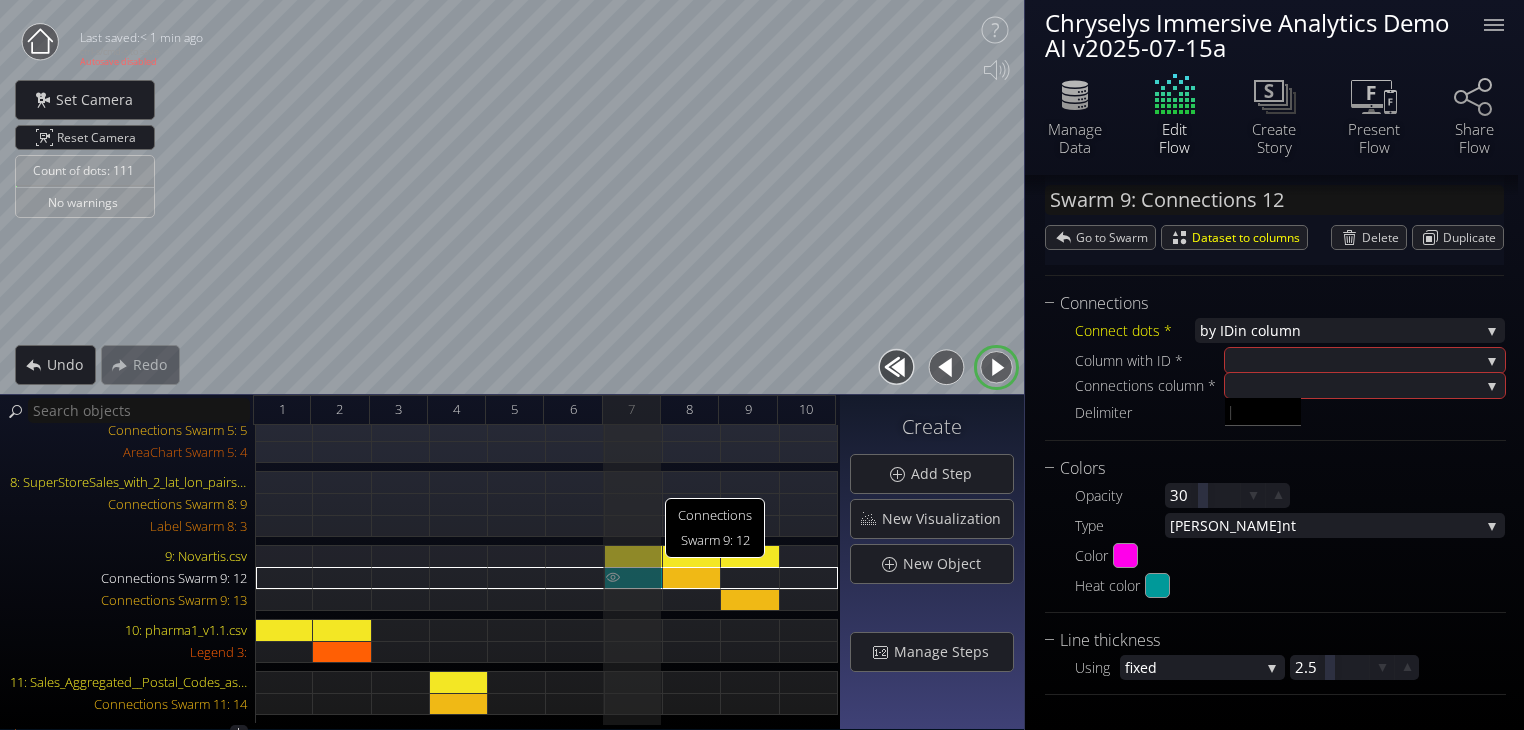 scroll, scrollTop: 195, scrollLeft: 0, axis: vertical 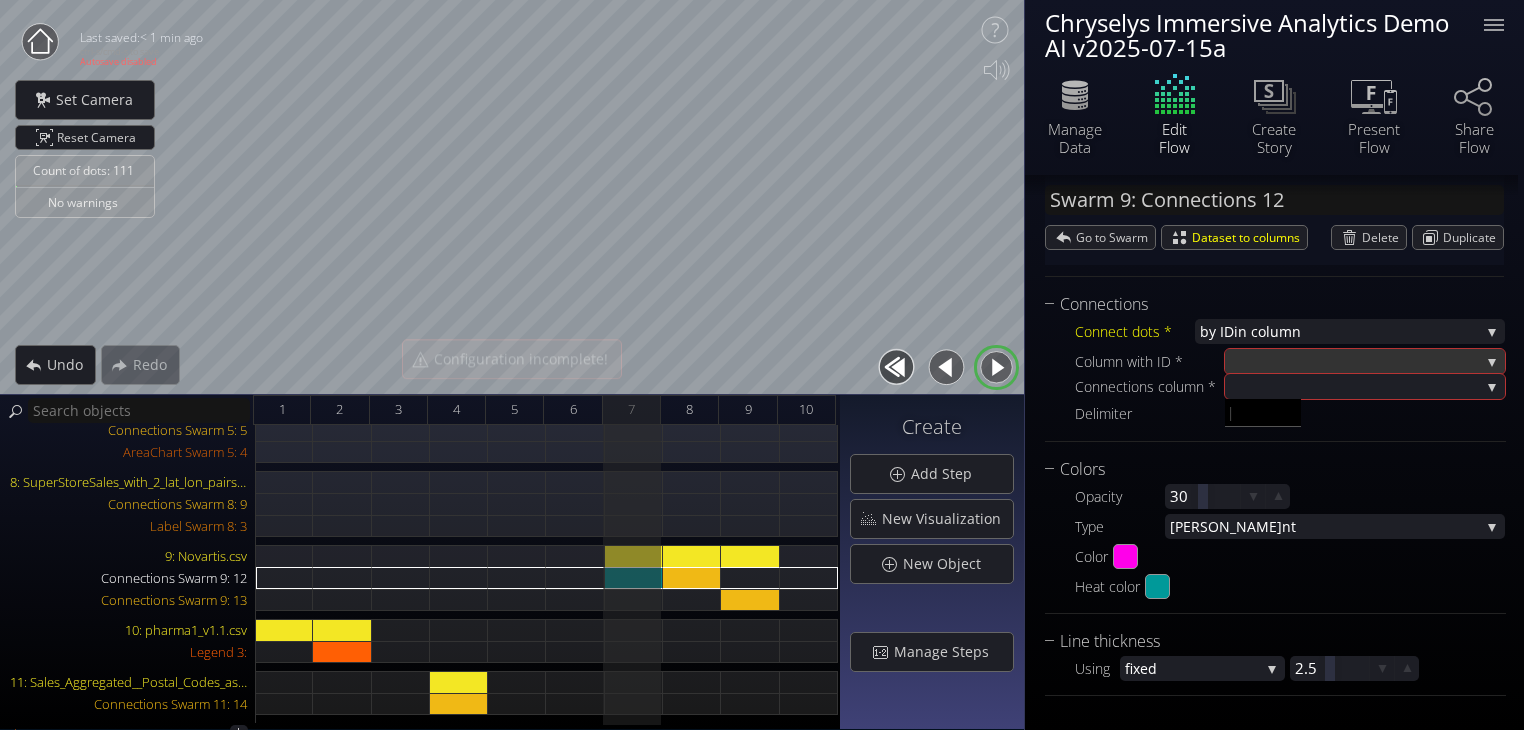 click at bounding box center [1355, 361] 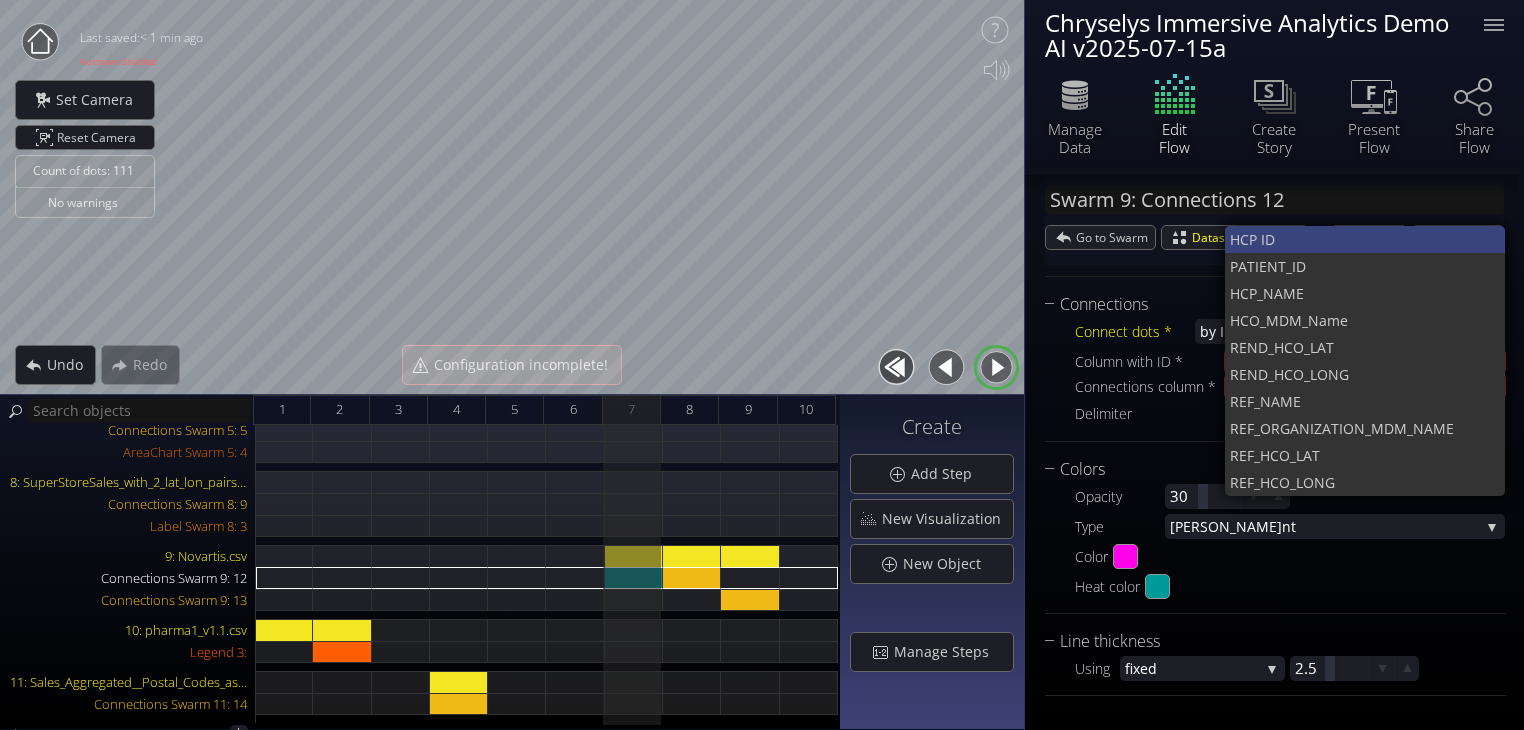 click on "P ID" at bounding box center [1369, 239] 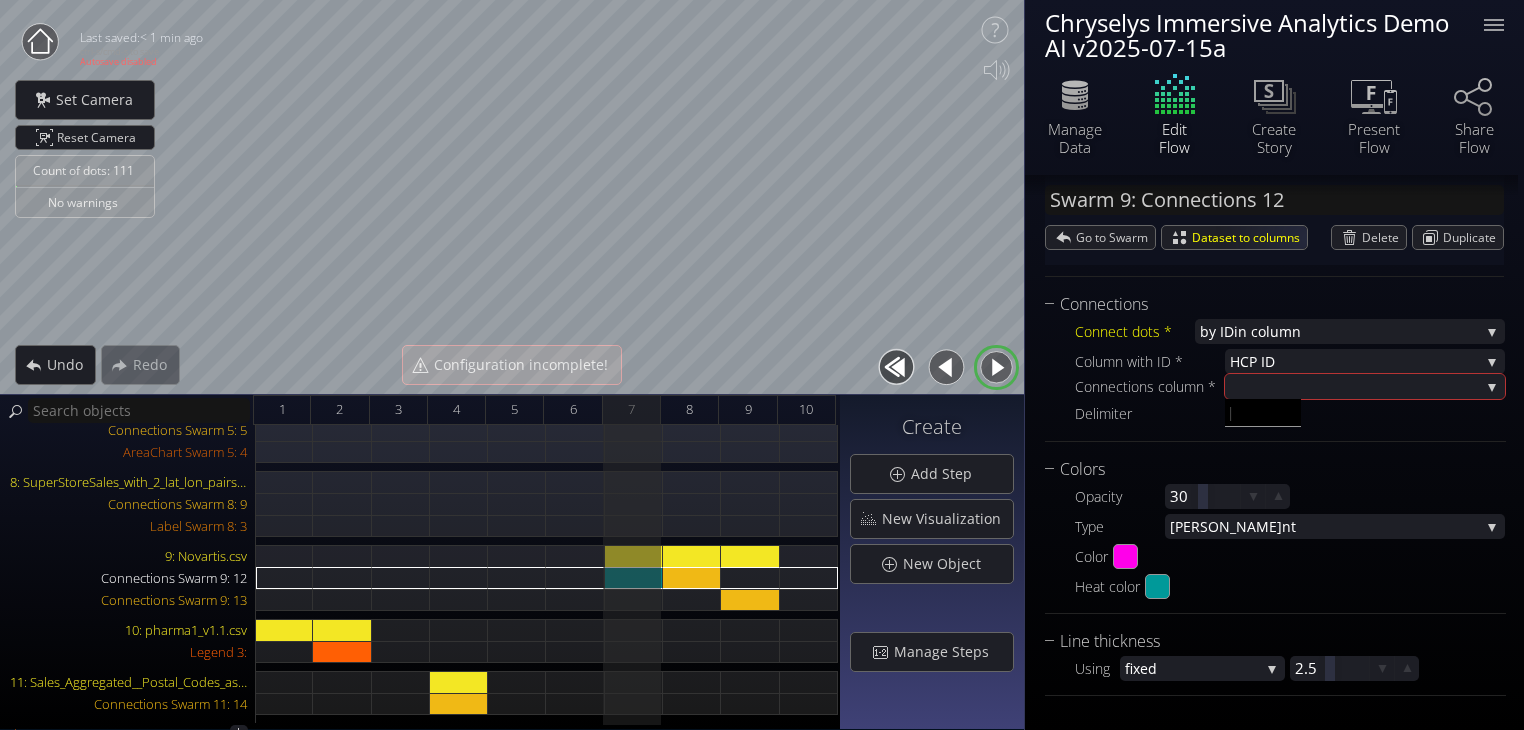 click at bounding box center [1263, 413] 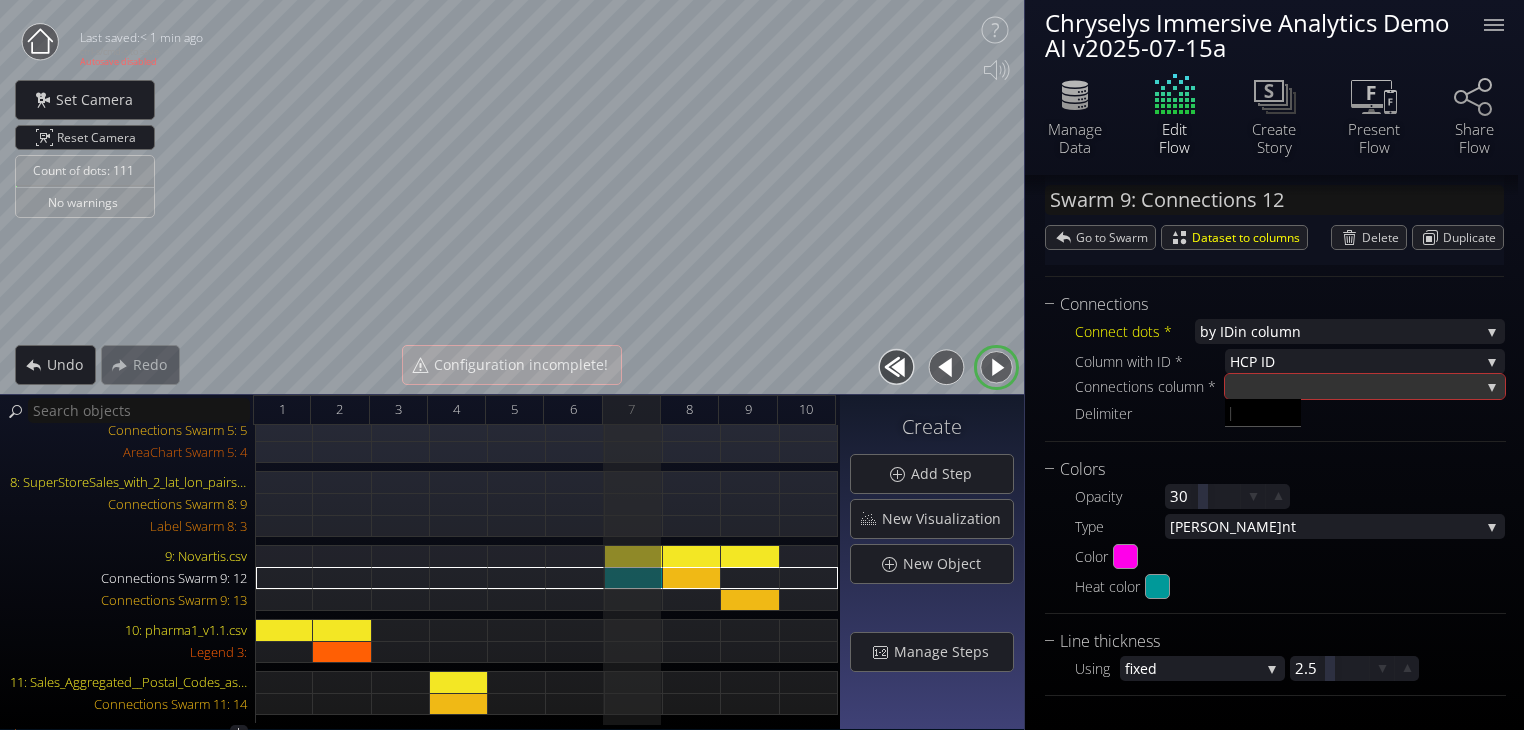 click at bounding box center (1355, 386) 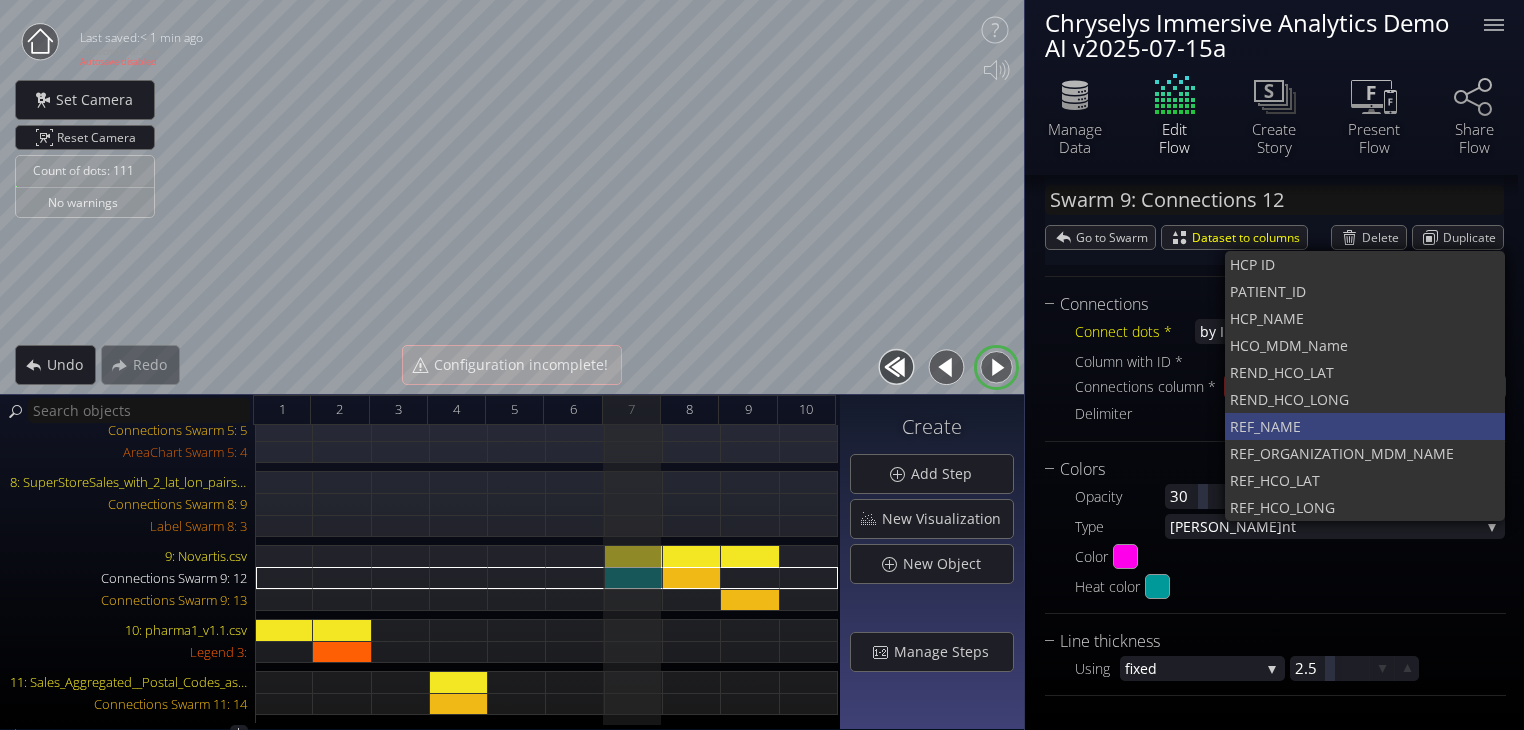 click on "REF_NA" at bounding box center (1255, 426) 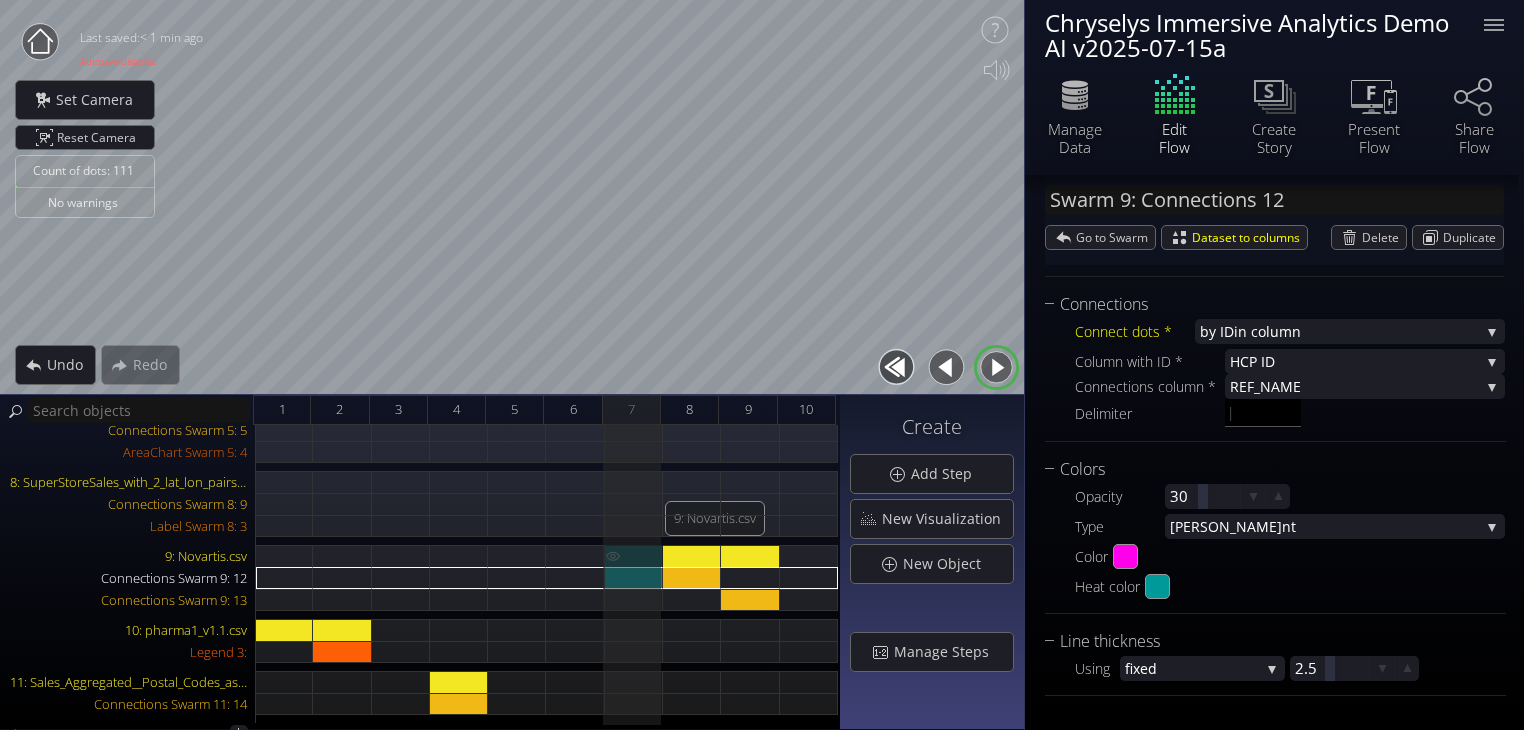 click on "9: Novartis.csv" at bounding box center (634, 556) 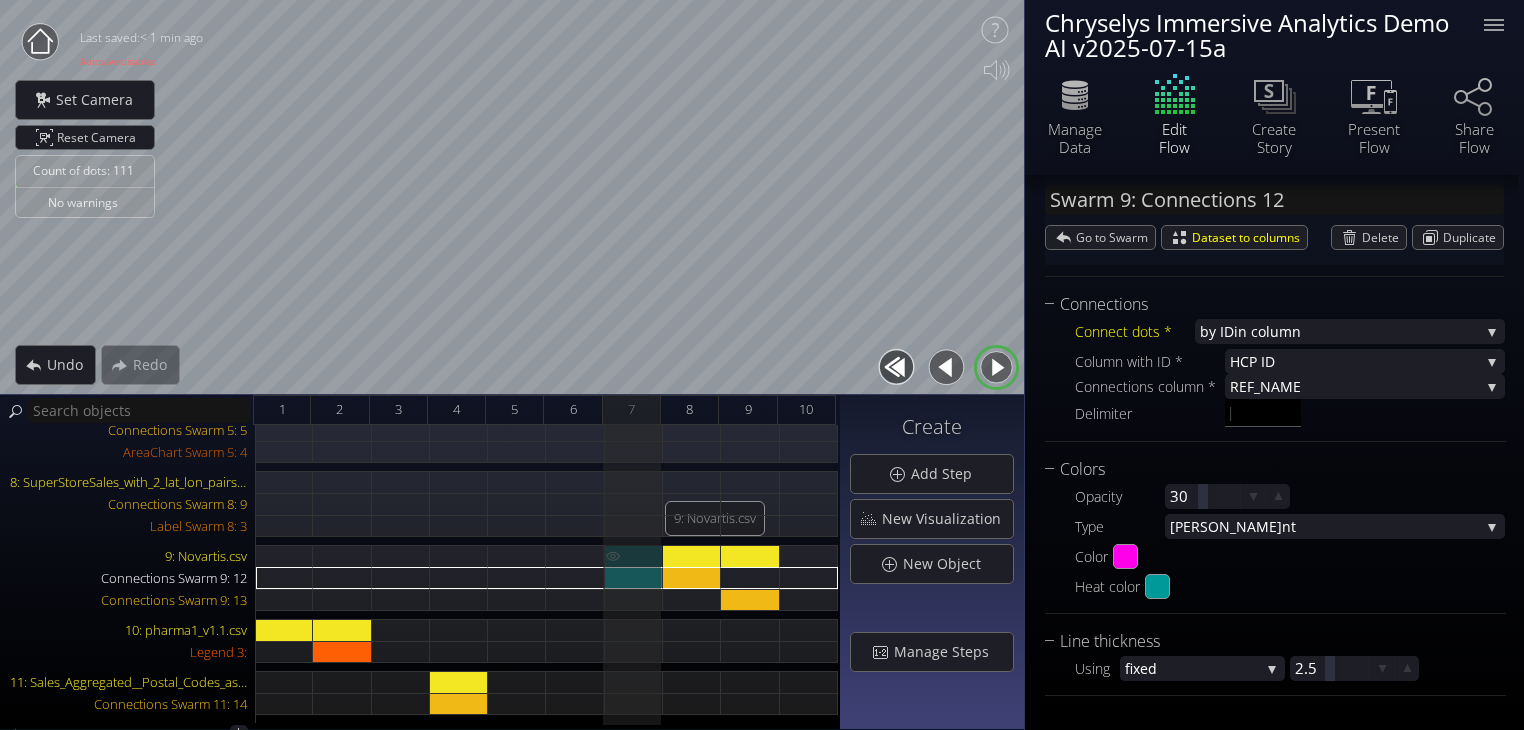 type on "Swarm 9: Novartis.csv" 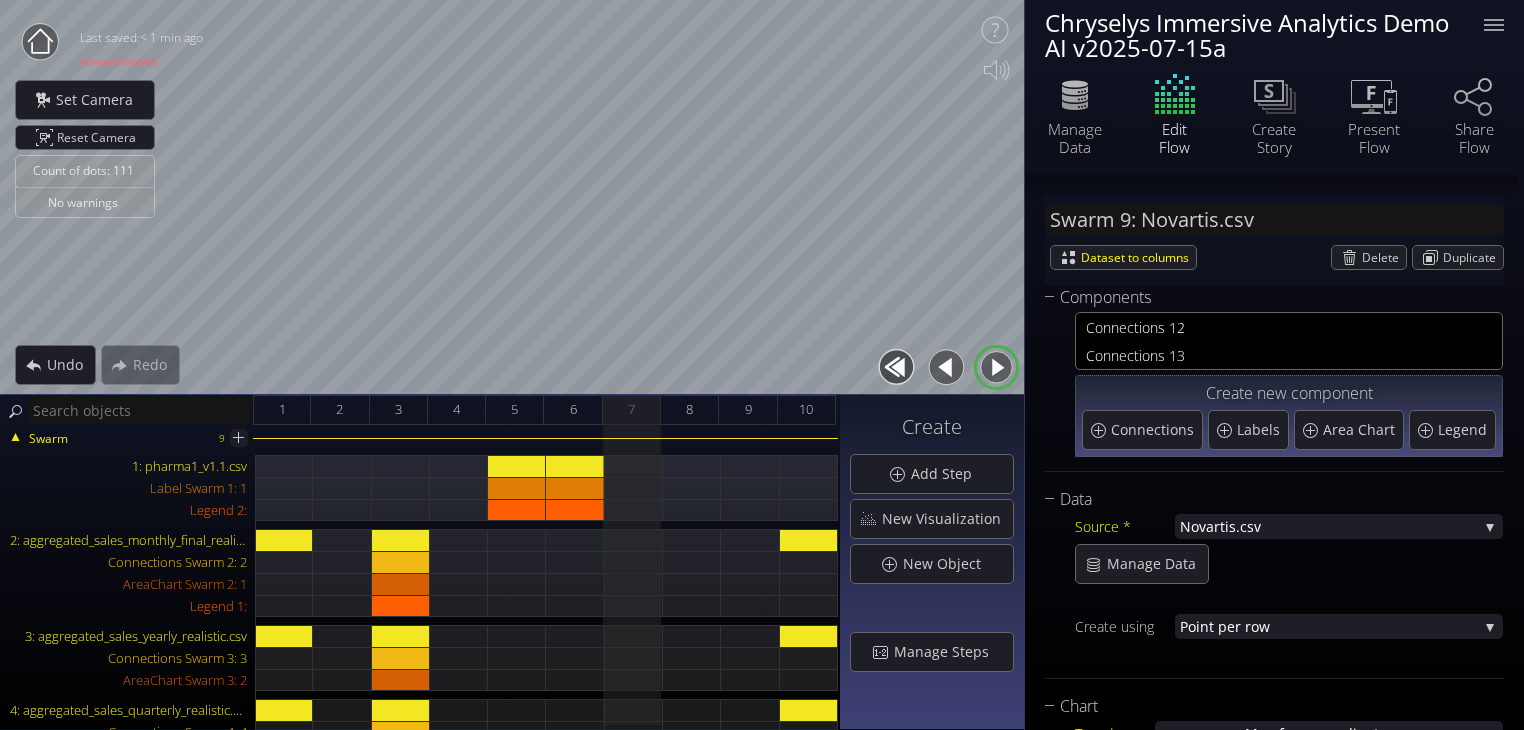 scroll, scrollTop: 0, scrollLeft: 0, axis: both 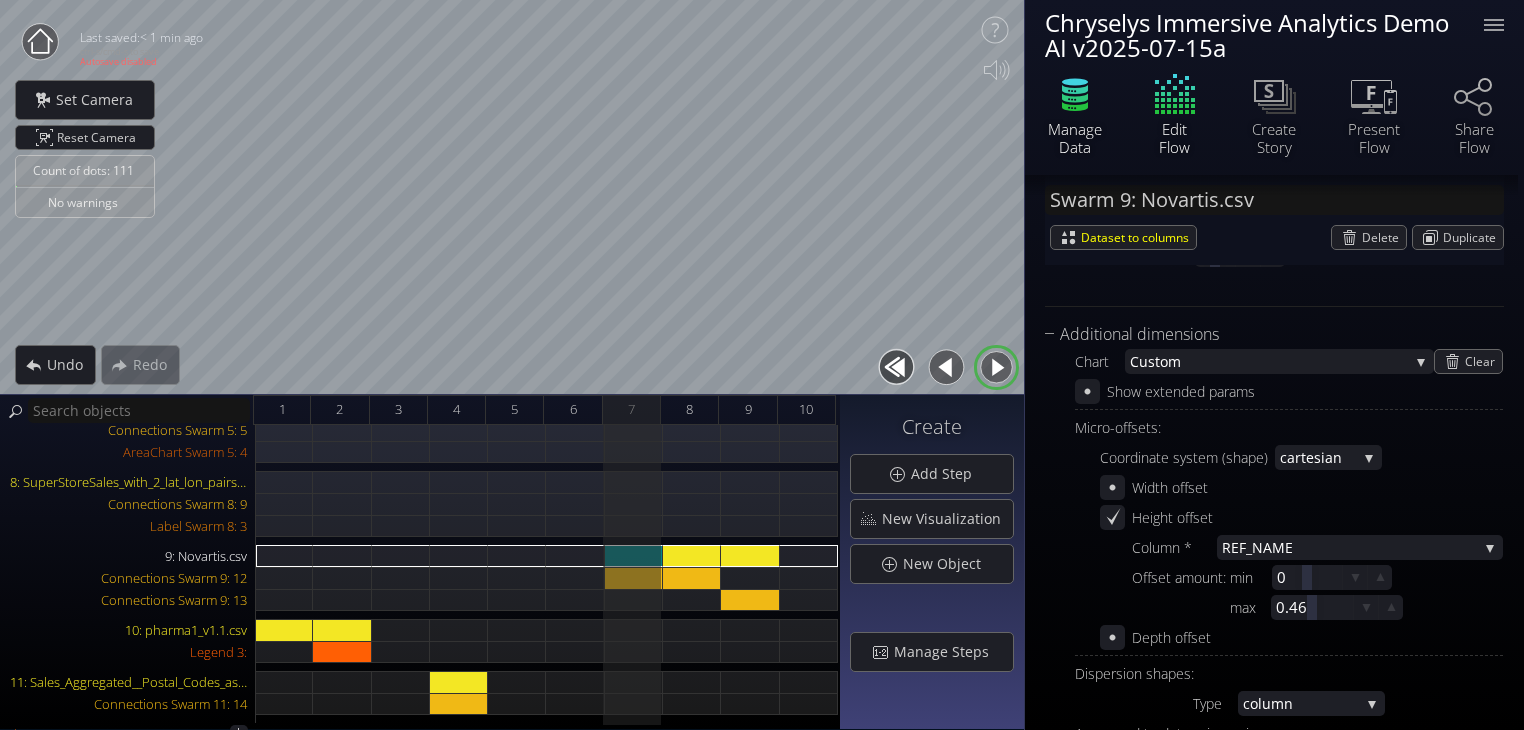 click 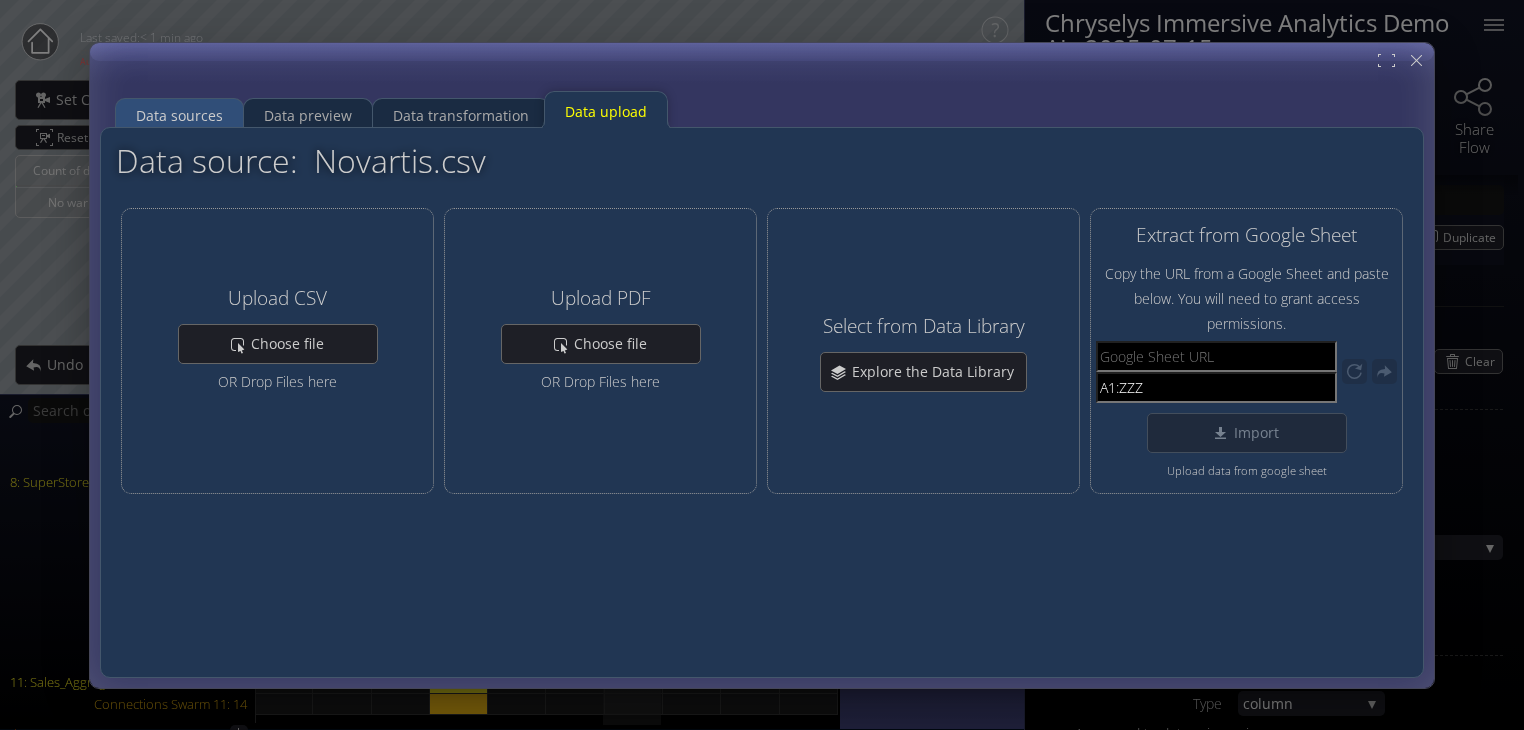 click on "Data sources" at bounding box center (179, 115) 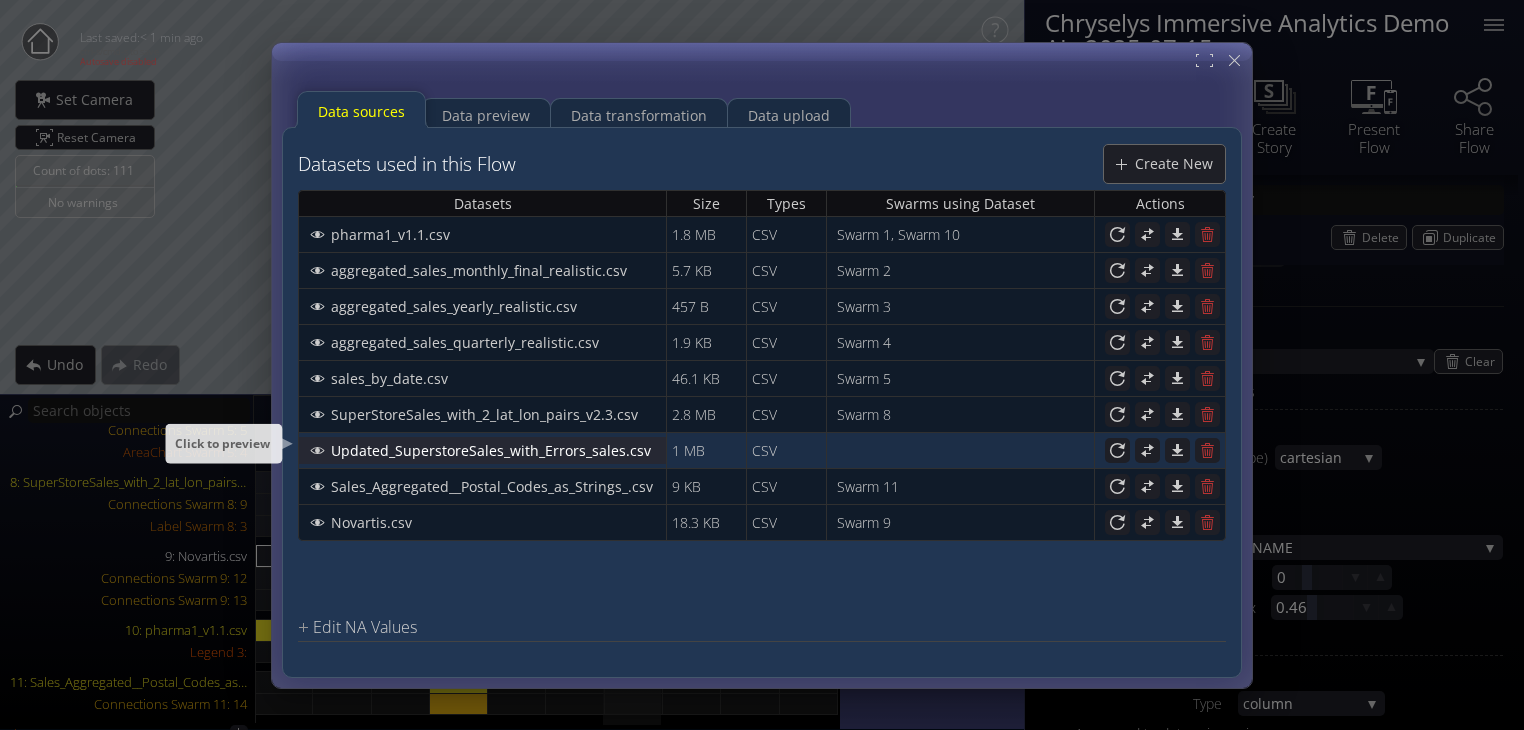 click on "Updated_SuperstoreSales_with_Errors_sales.csv" at bounding box center [496, 450] 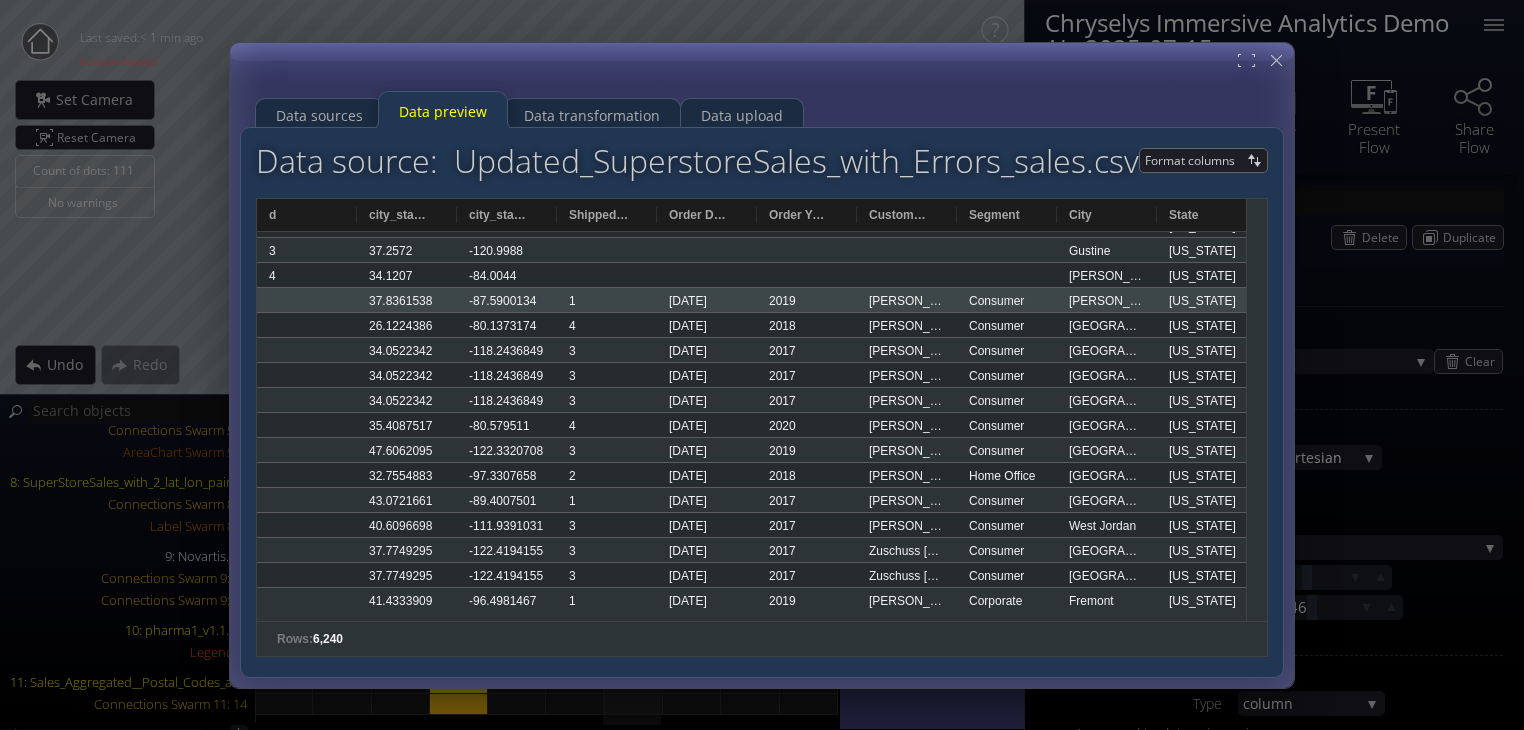 scroll, scrollTop: 0, scrollLeft: 0, axis: both 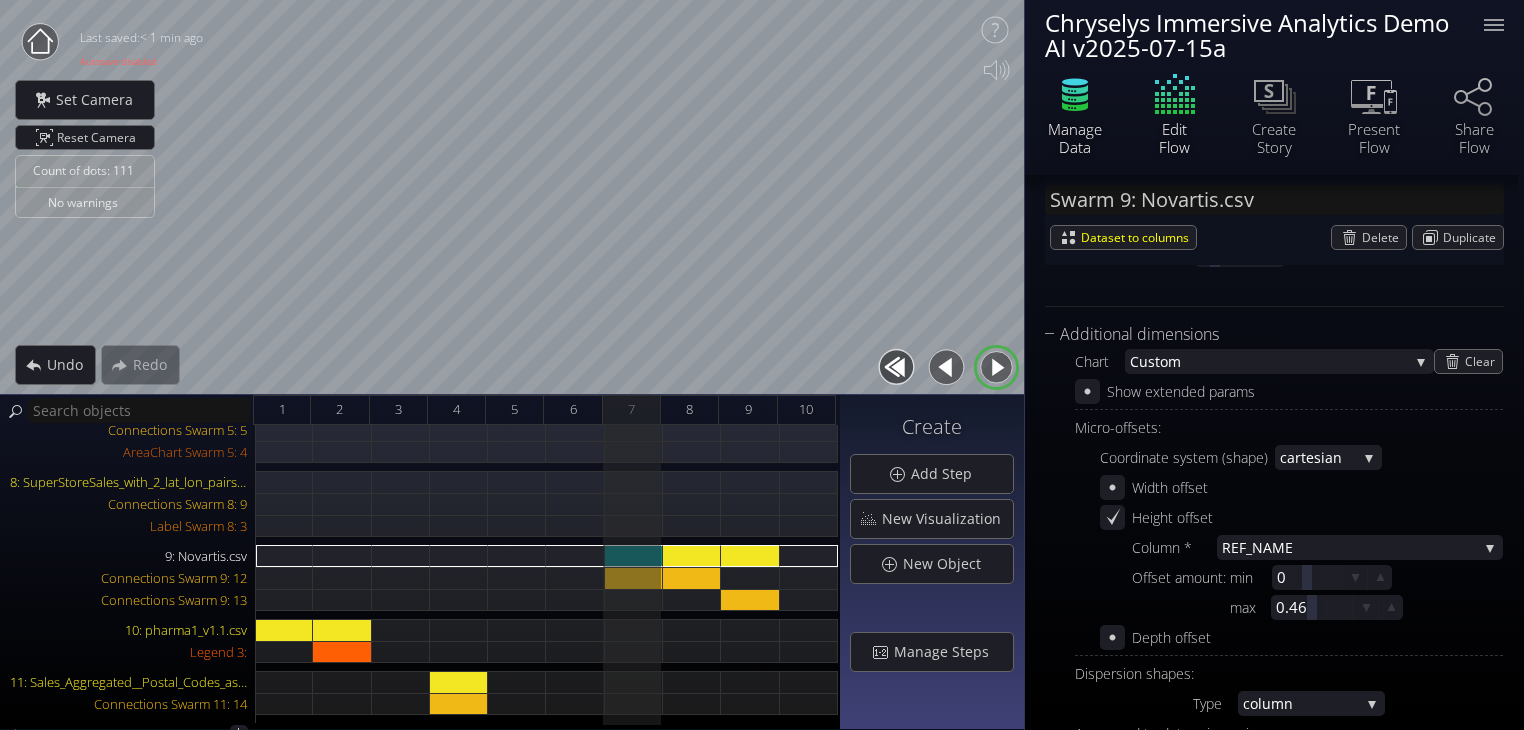 click 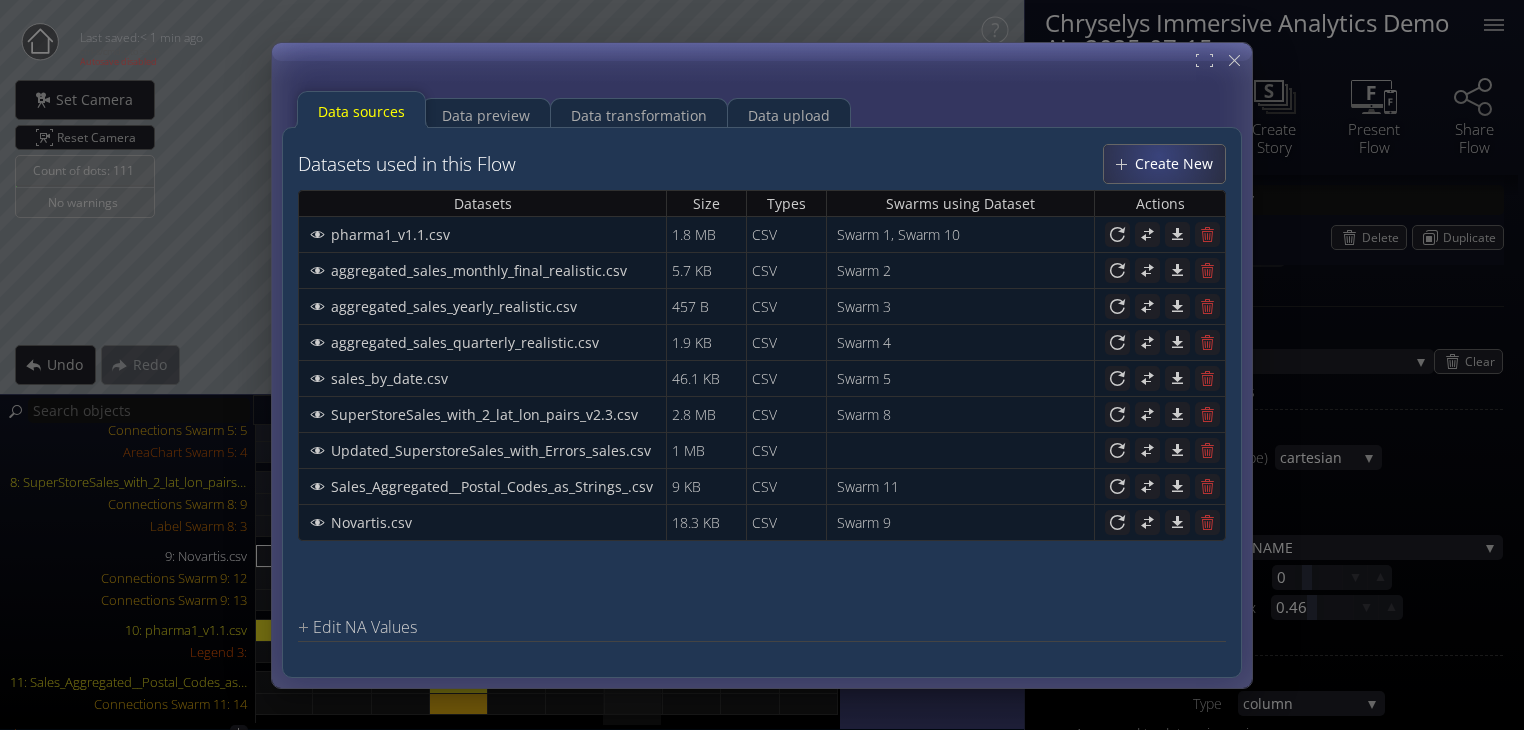 click on "Create New" at bounding box center (1179, 163) 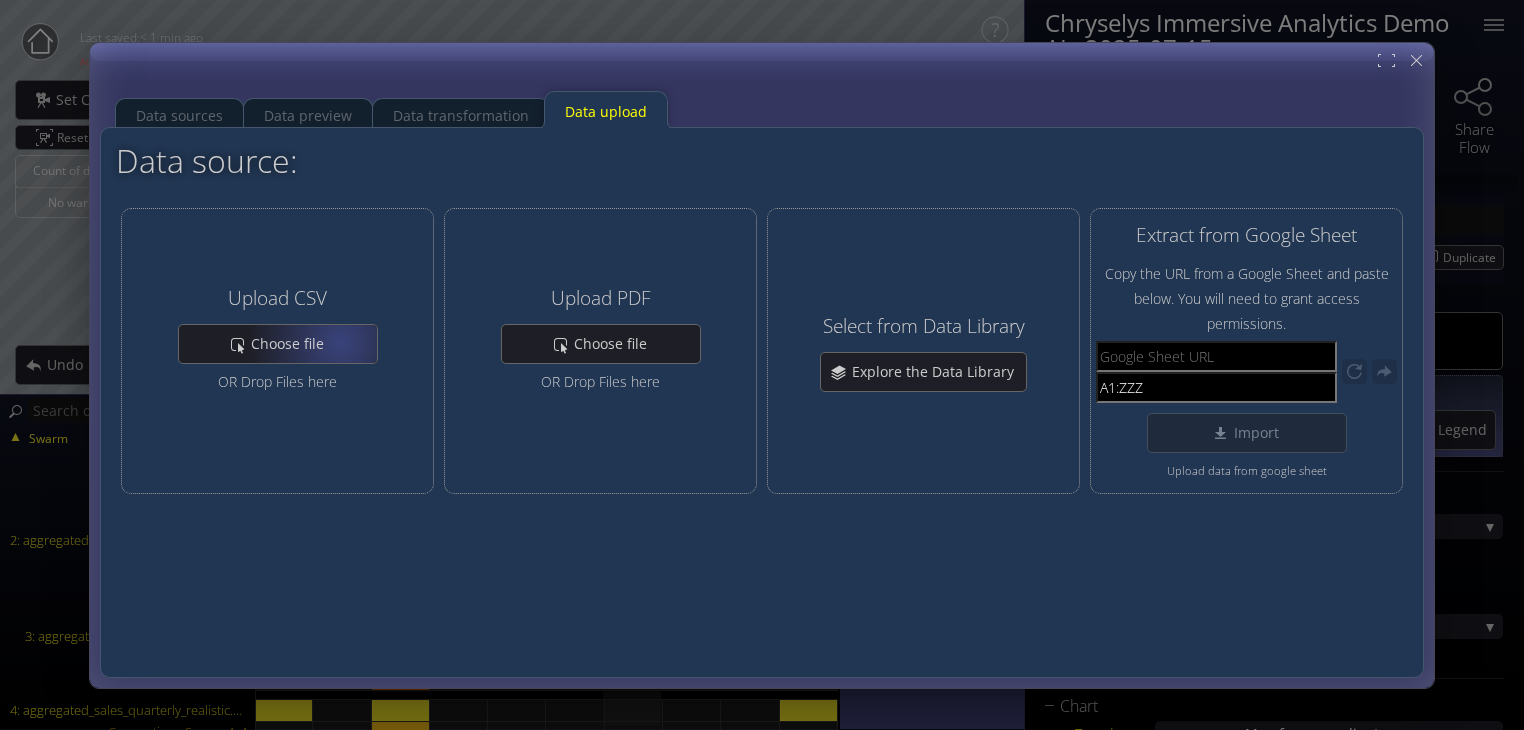 scroll, scrollTop: 0, scrollLeft: 0, axis: both 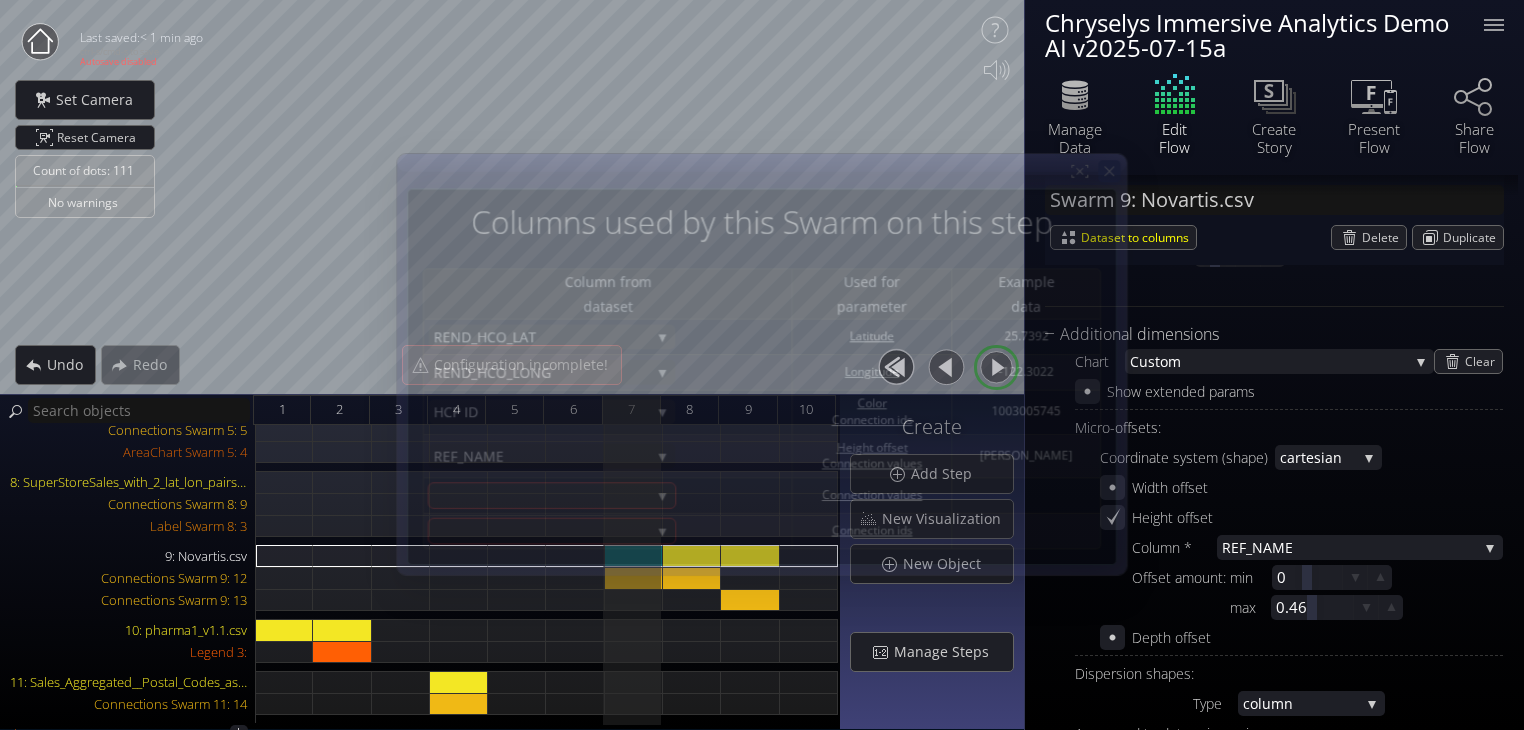 click 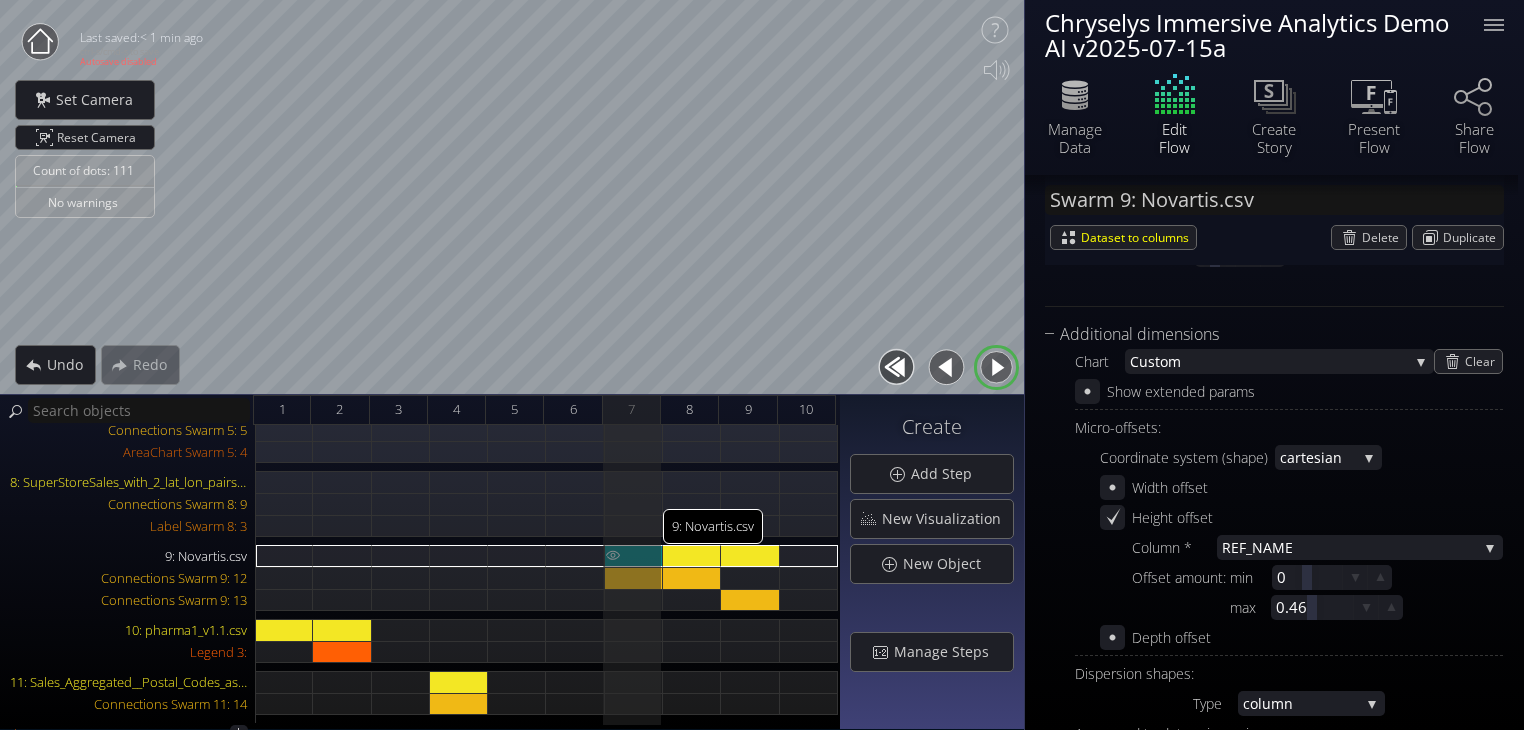 click on "9: Novartis.csv" at bounding box center (634, 556) 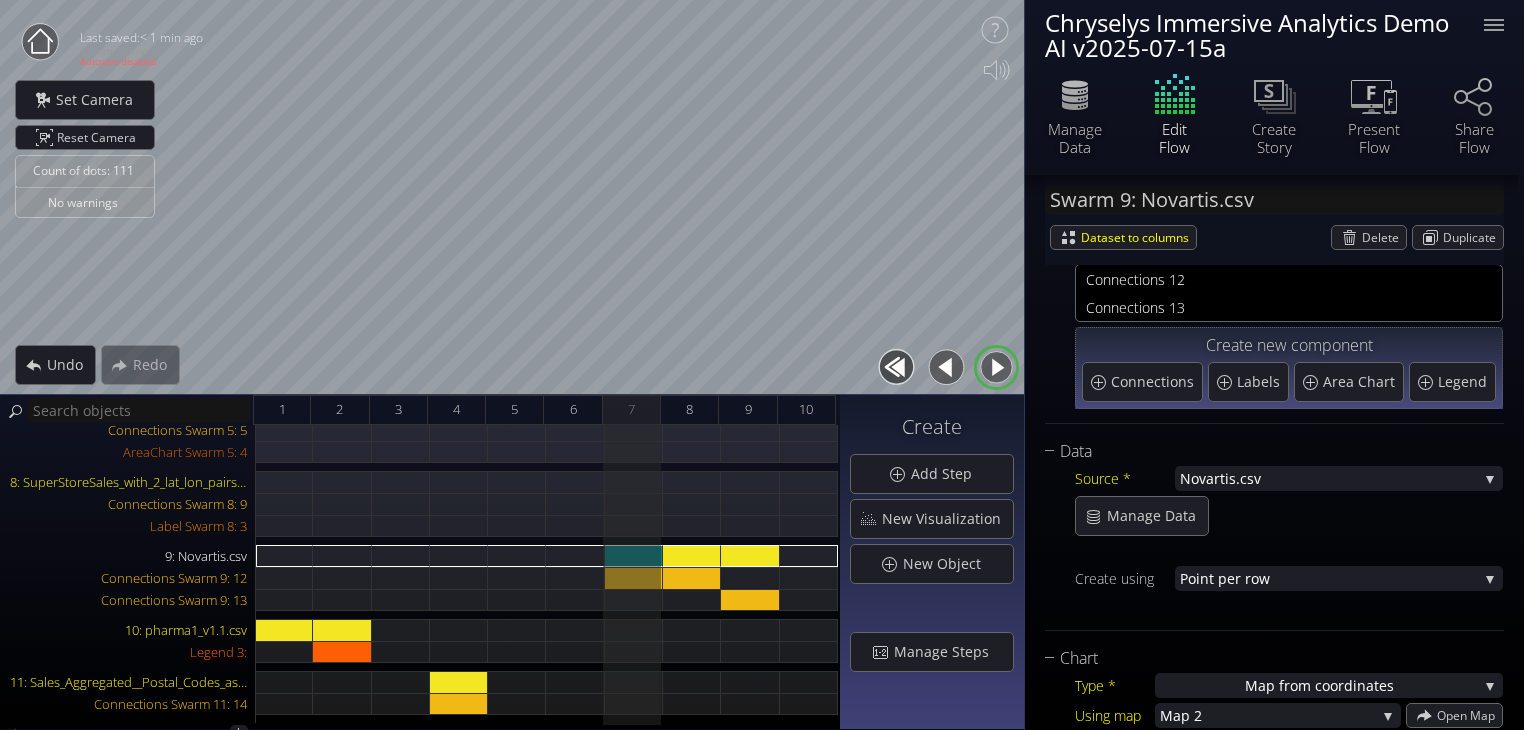 scroll, scrollTop: 0, scrollLeft: 0, axis: both 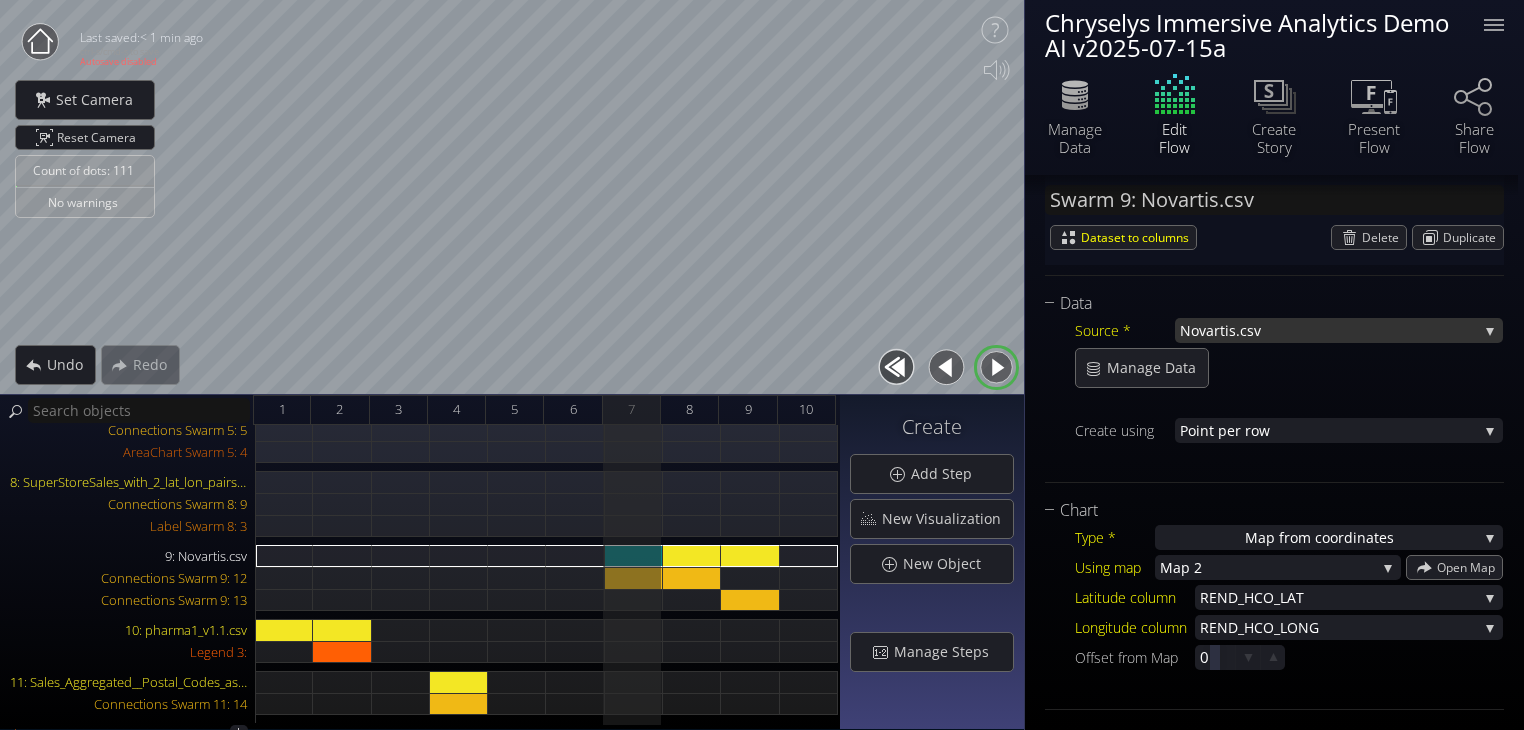 click on "vartis.csv" at bounding box center (1338, 330) 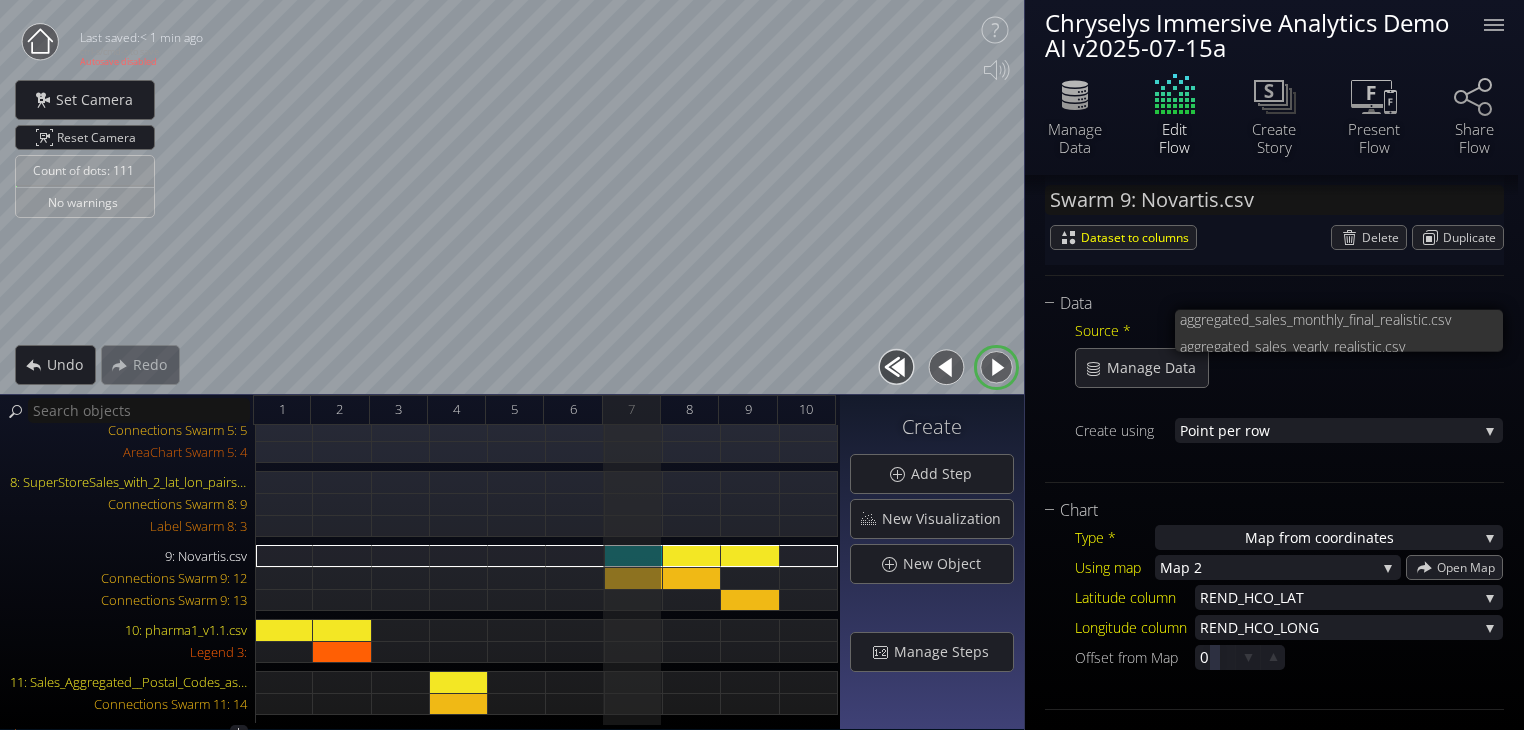 scroll, scrollTop: 161, scrollLeft: 0, axis: vertical 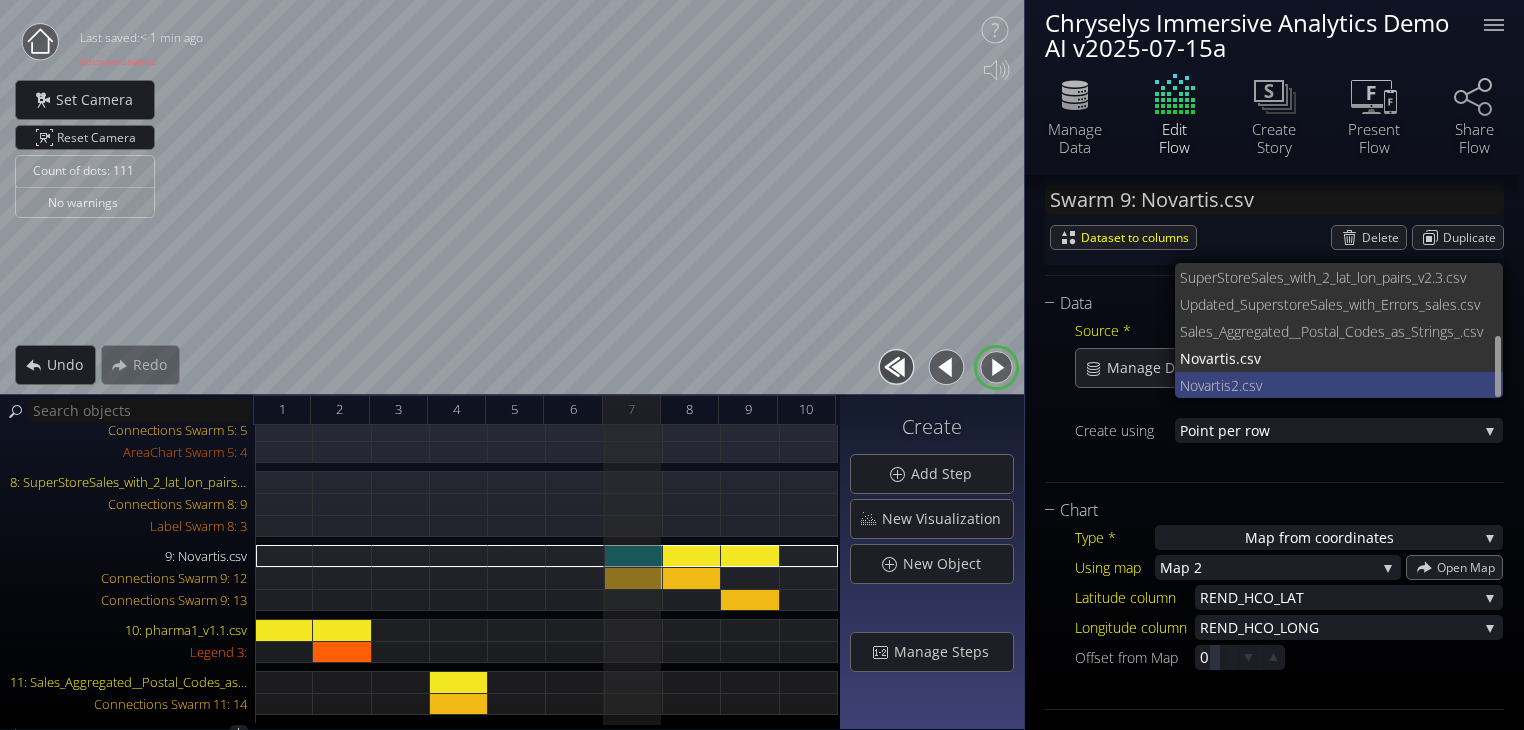 click on "artis2.csv" at bounding box center (1346, 385) 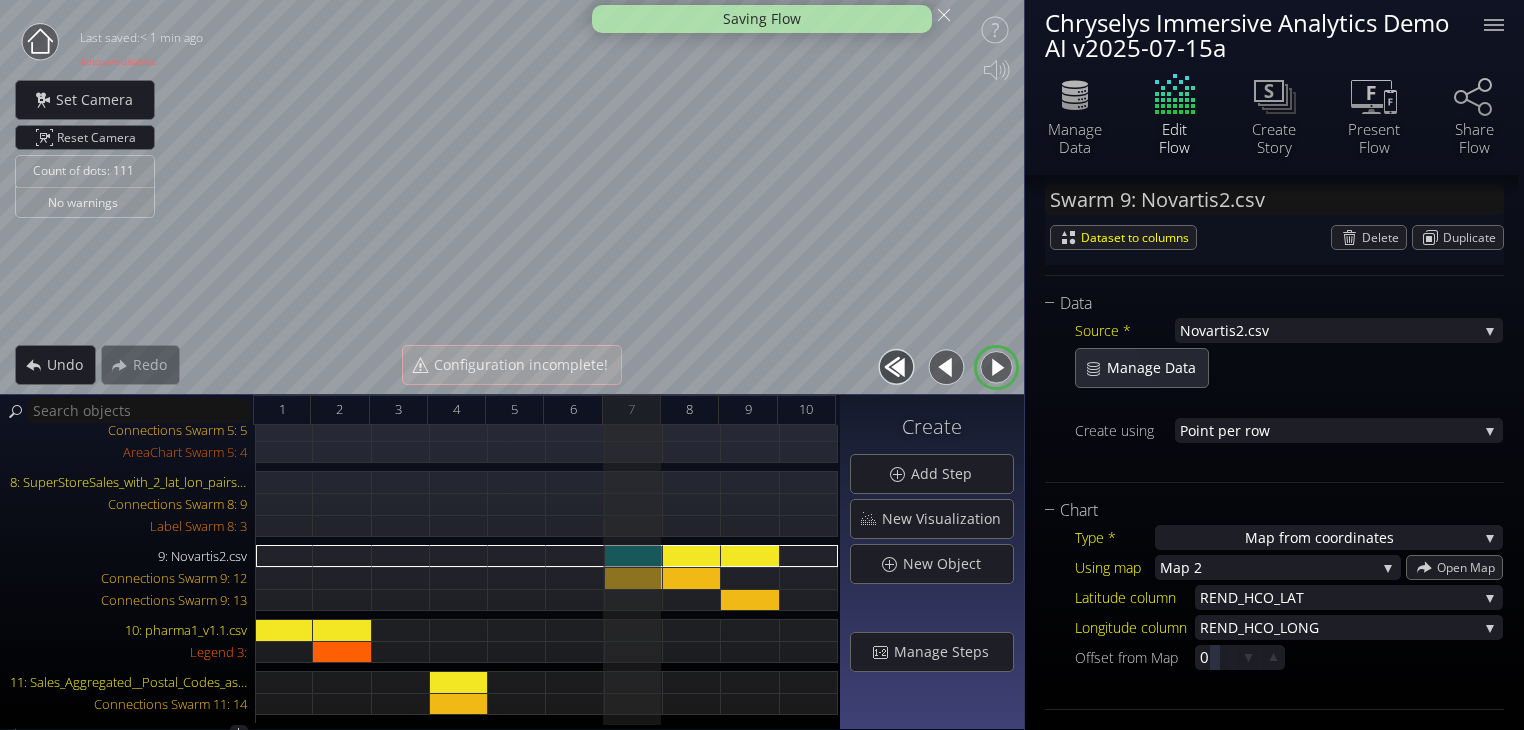scroll, scrollTop: 0, scrollLeft: 0, axis: both 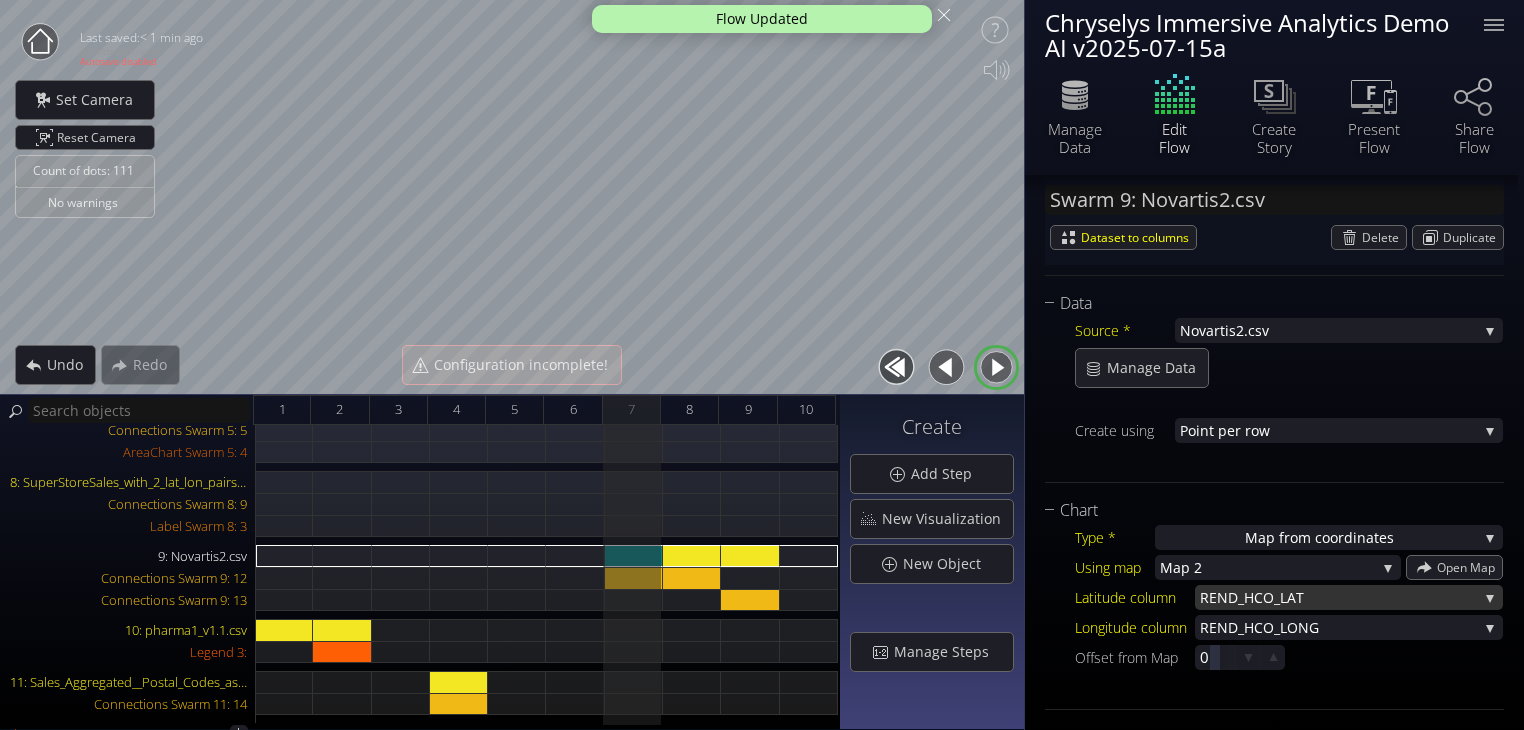 click on "ND_HCO_LAT" at bounding box center (1347, 597) 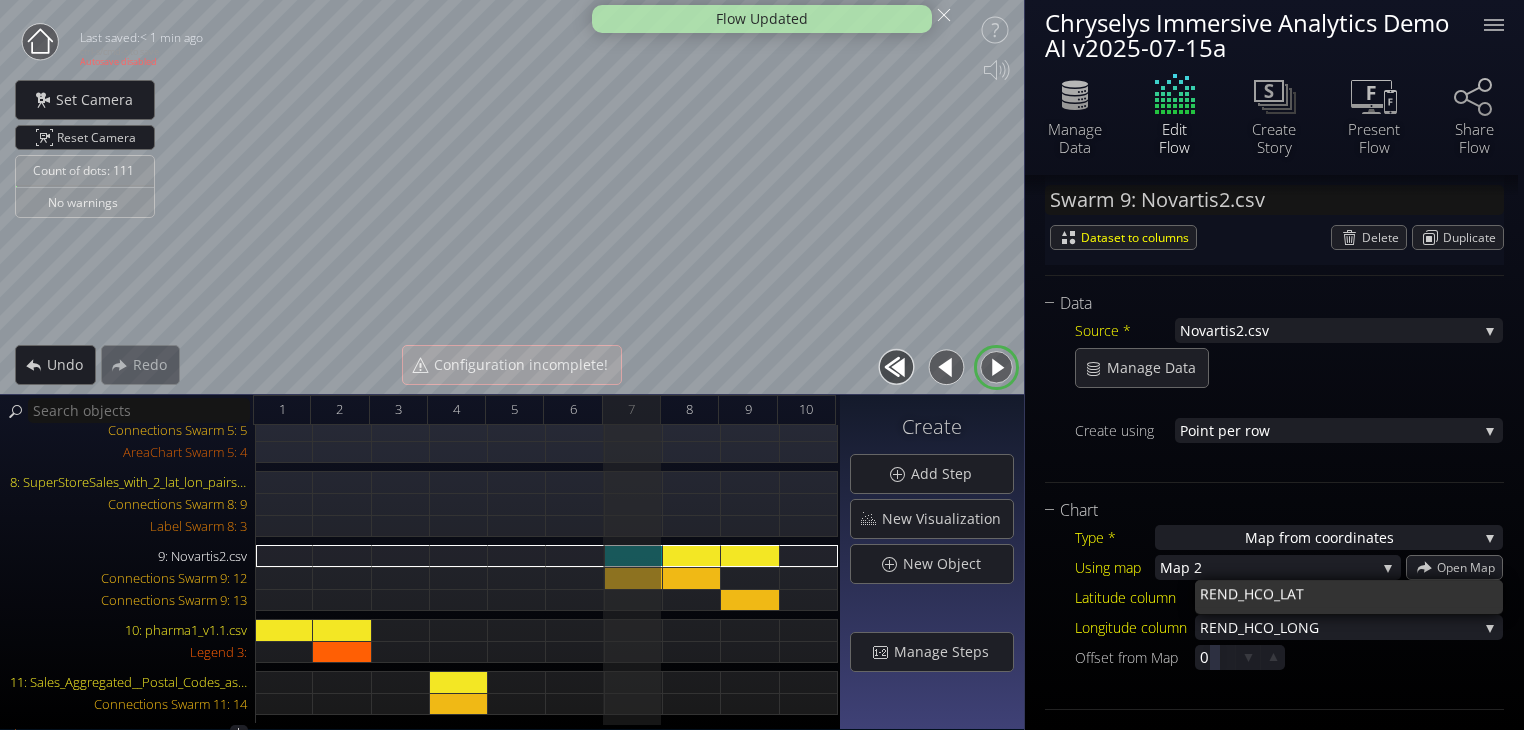 click on "Type *
Map from c   oordinates     S   catterplot   Categoriz   ed columns   Map from c   oordinates   Map     to regions   Ra   ndom   Net   work Graph   Hierarch   y
Using map
Map 2       Map 2     Map 3
Open Map
Latitude column
RE   ND_HCO_LAT     RE   ND_HCO_LAT   Ref_   Lat
Longitude column
REN   D_HCO_LONG     RE   ND_HCO_LAT   REN   D_HCO_LONG     To     From   Ref_   Lat   Ref_Lo   ng
Offset from Map
0" at bounding box center (1274, 609) 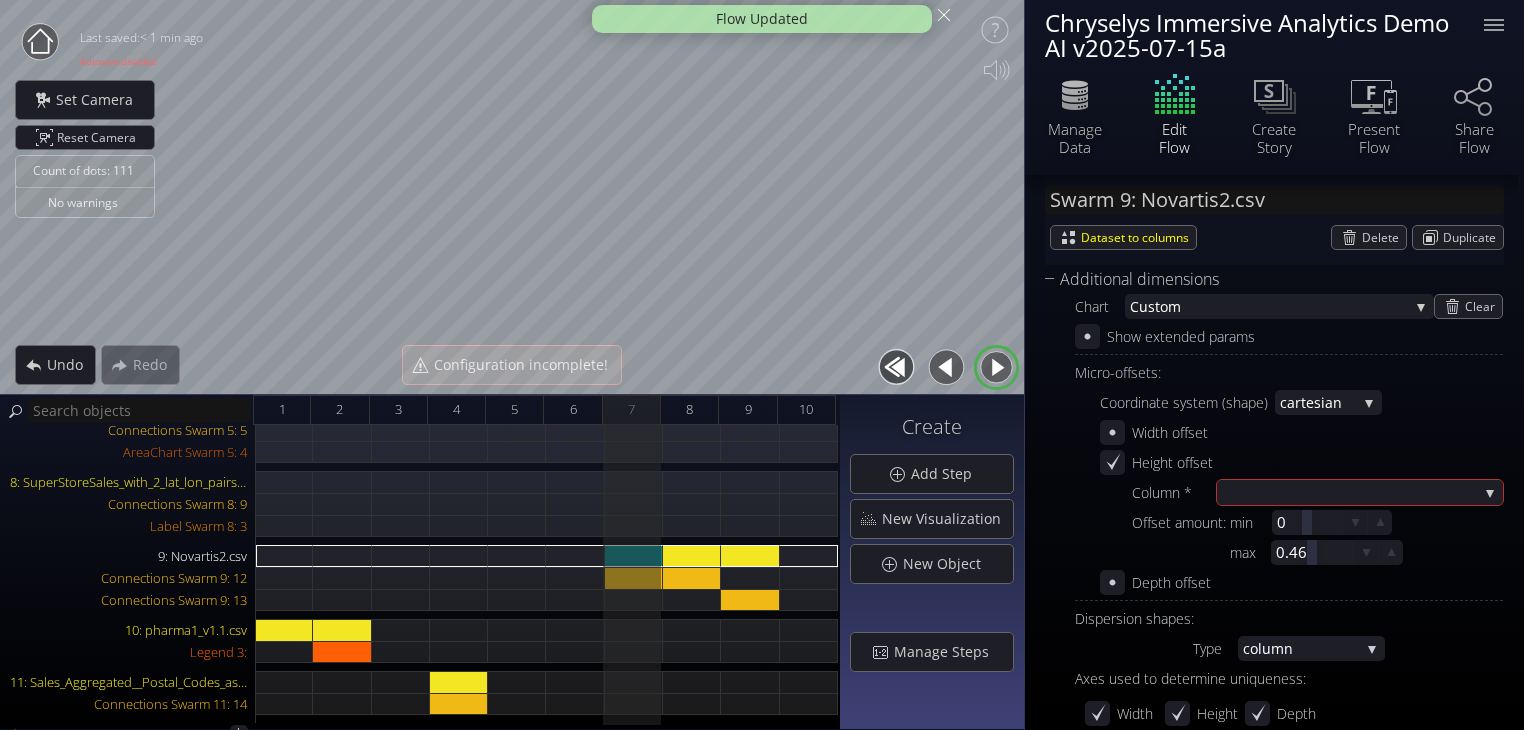scroll, scrollTop: 655, scrollLeft: 0, axis: vertical 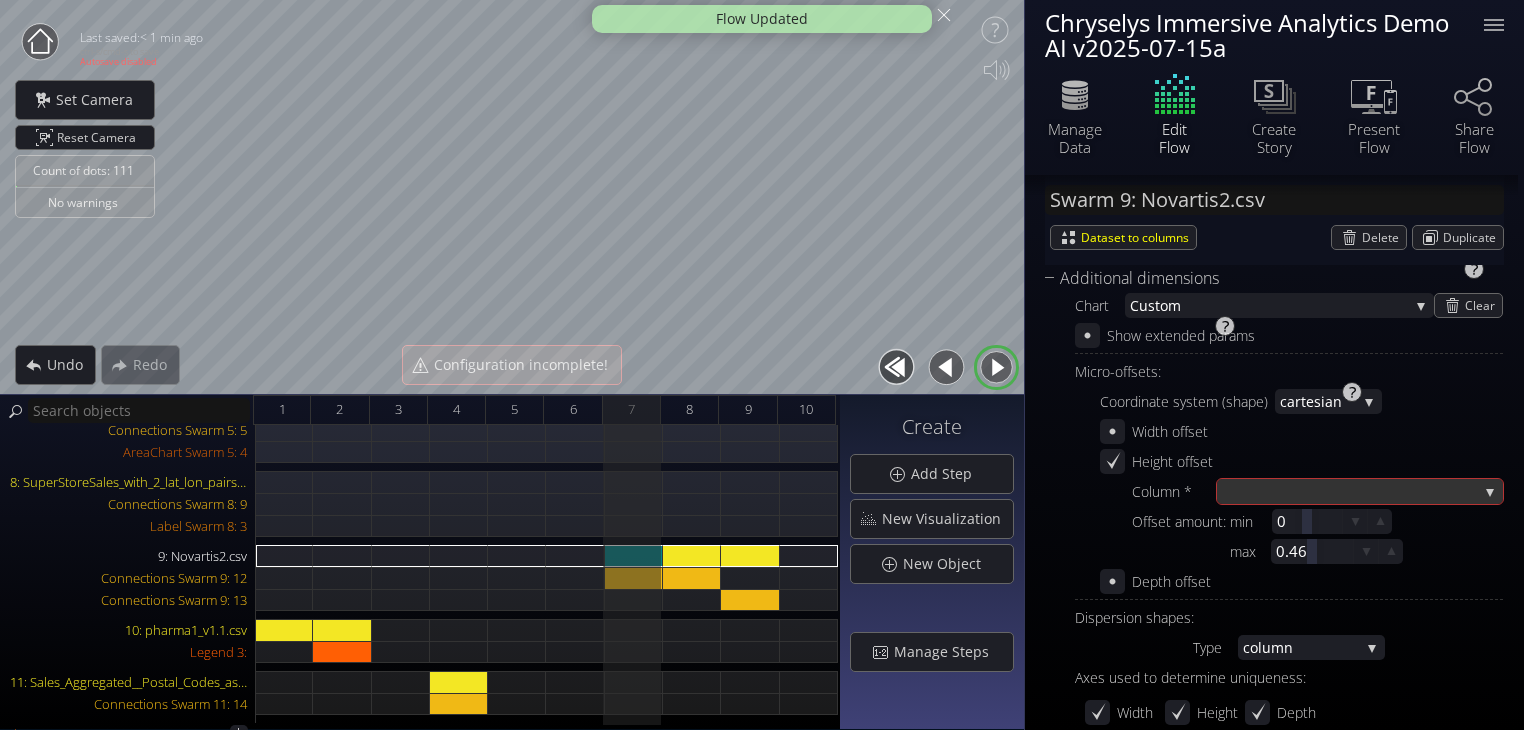 click at bounding box center [1350, 491] 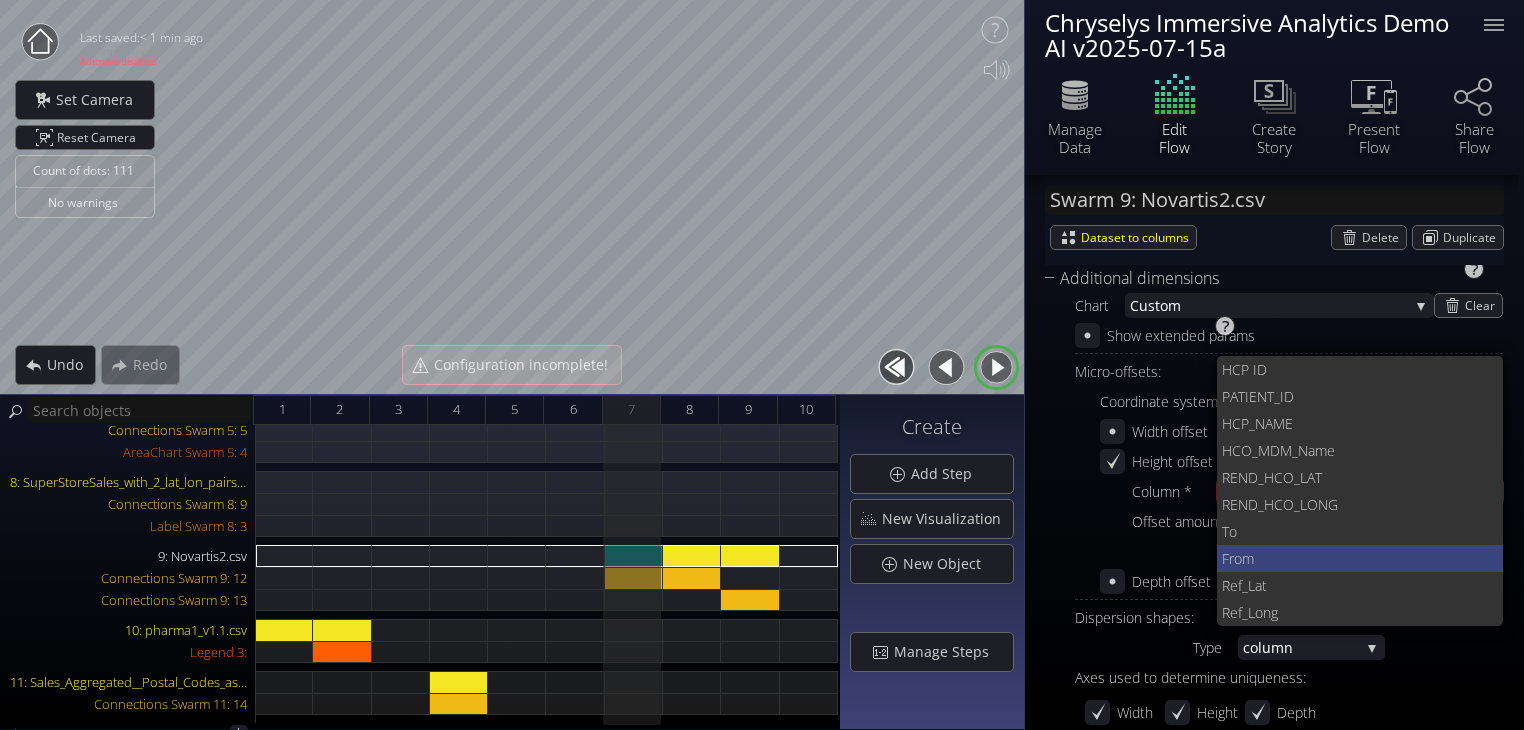 click on "From" at bounding box center (1355, 558) 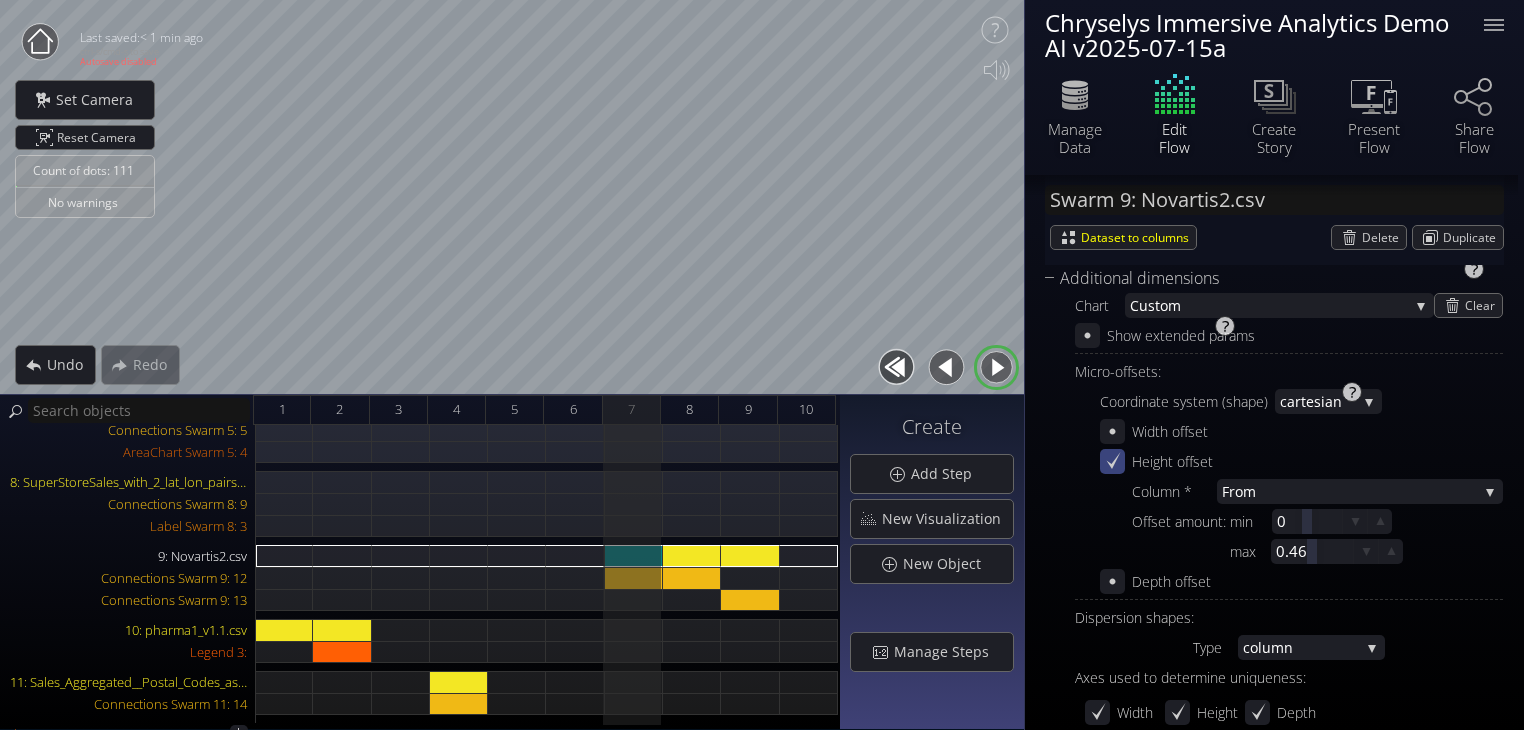 click at bounding box center [1112, 461] 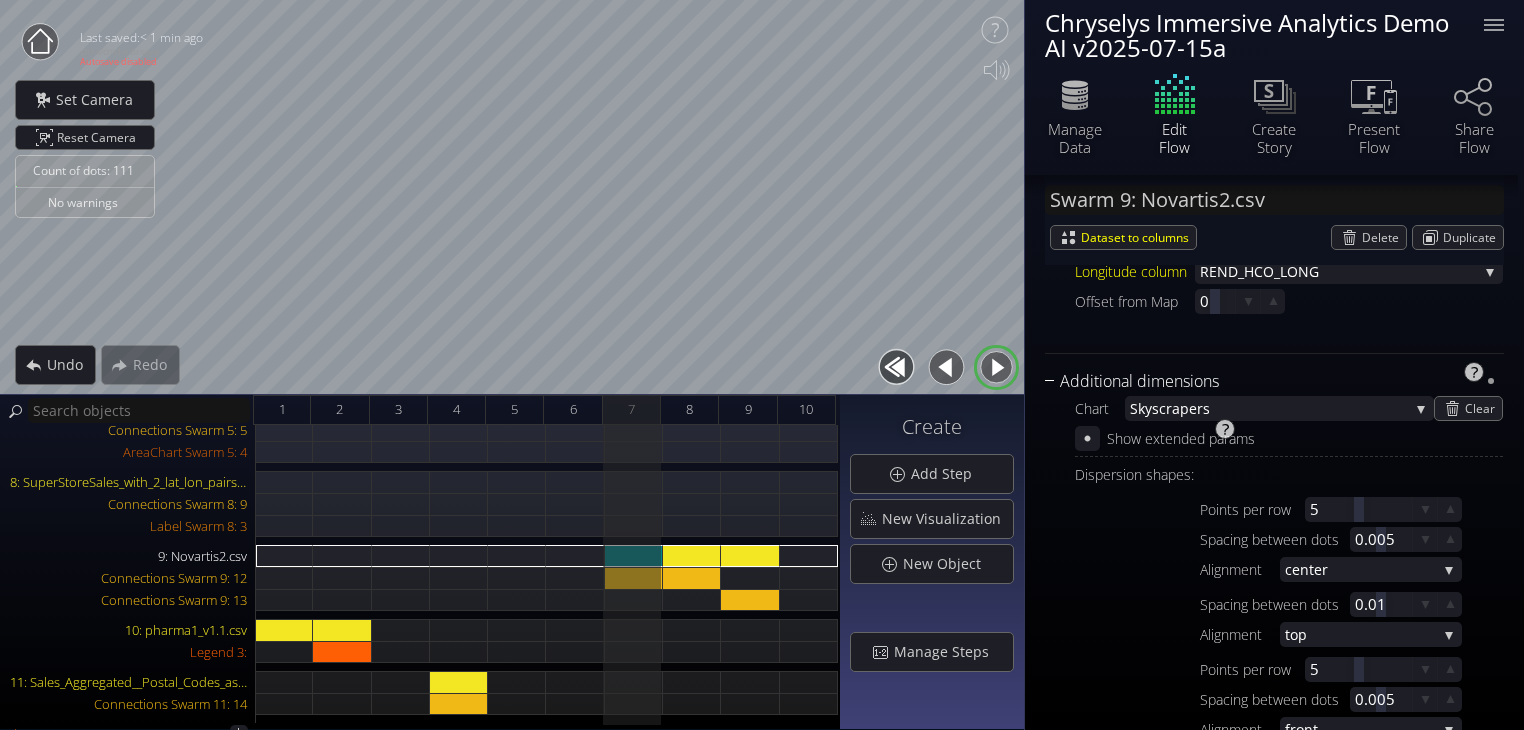 scroll, scrollTop: 552, scrollLeft: 0, axis: vertical 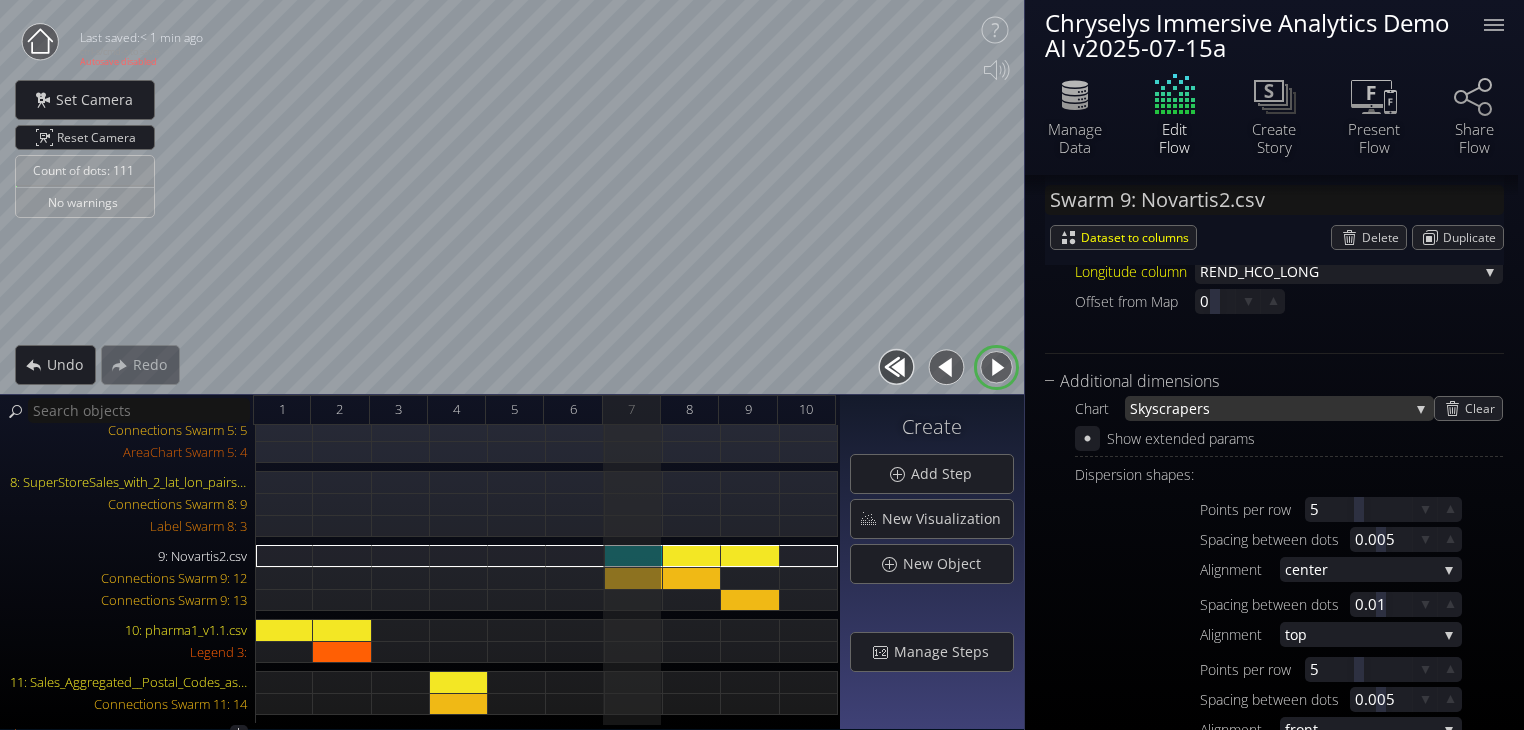 click on "kyscrapers" at bounding box center (1273, 408) 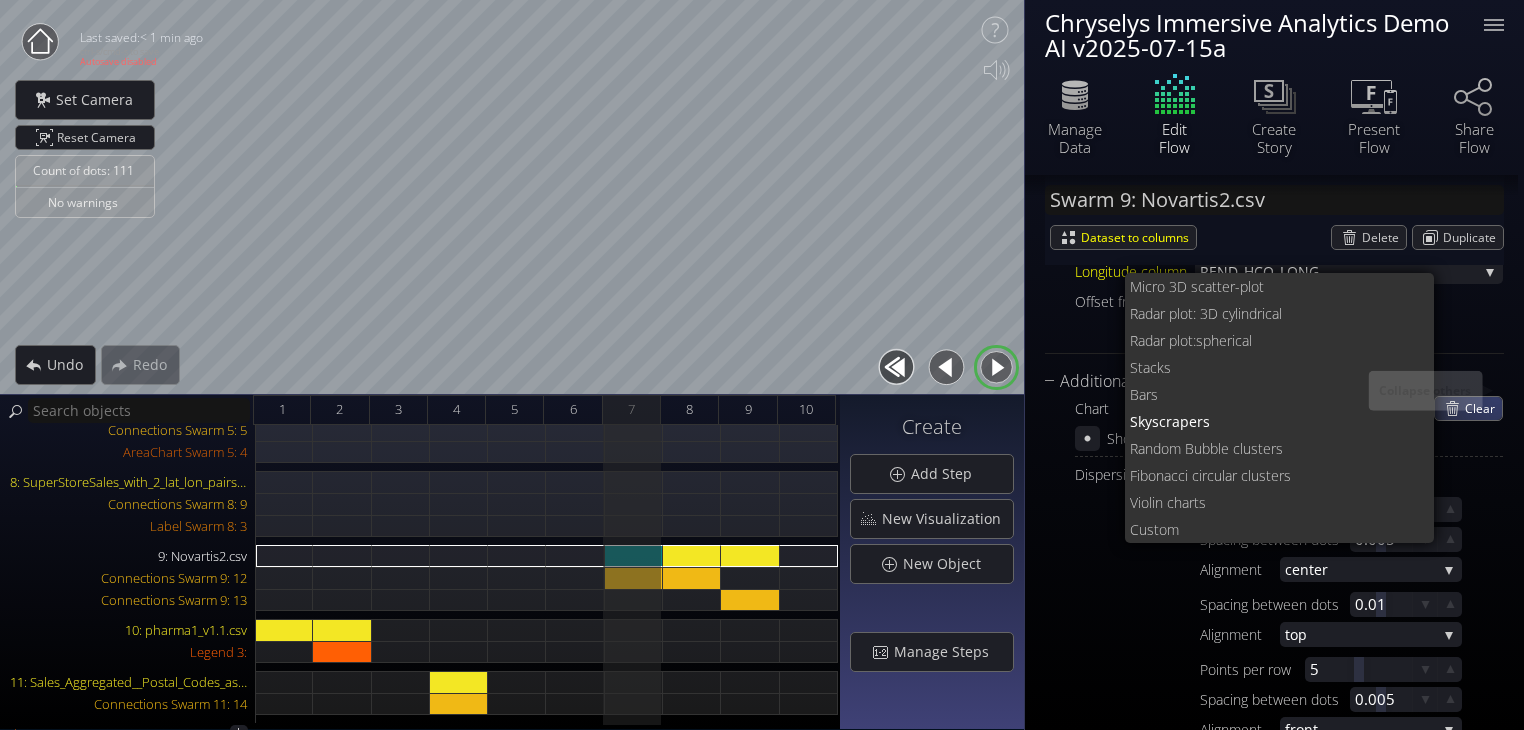 click on "Clear" at bounding box center (1483, 408) 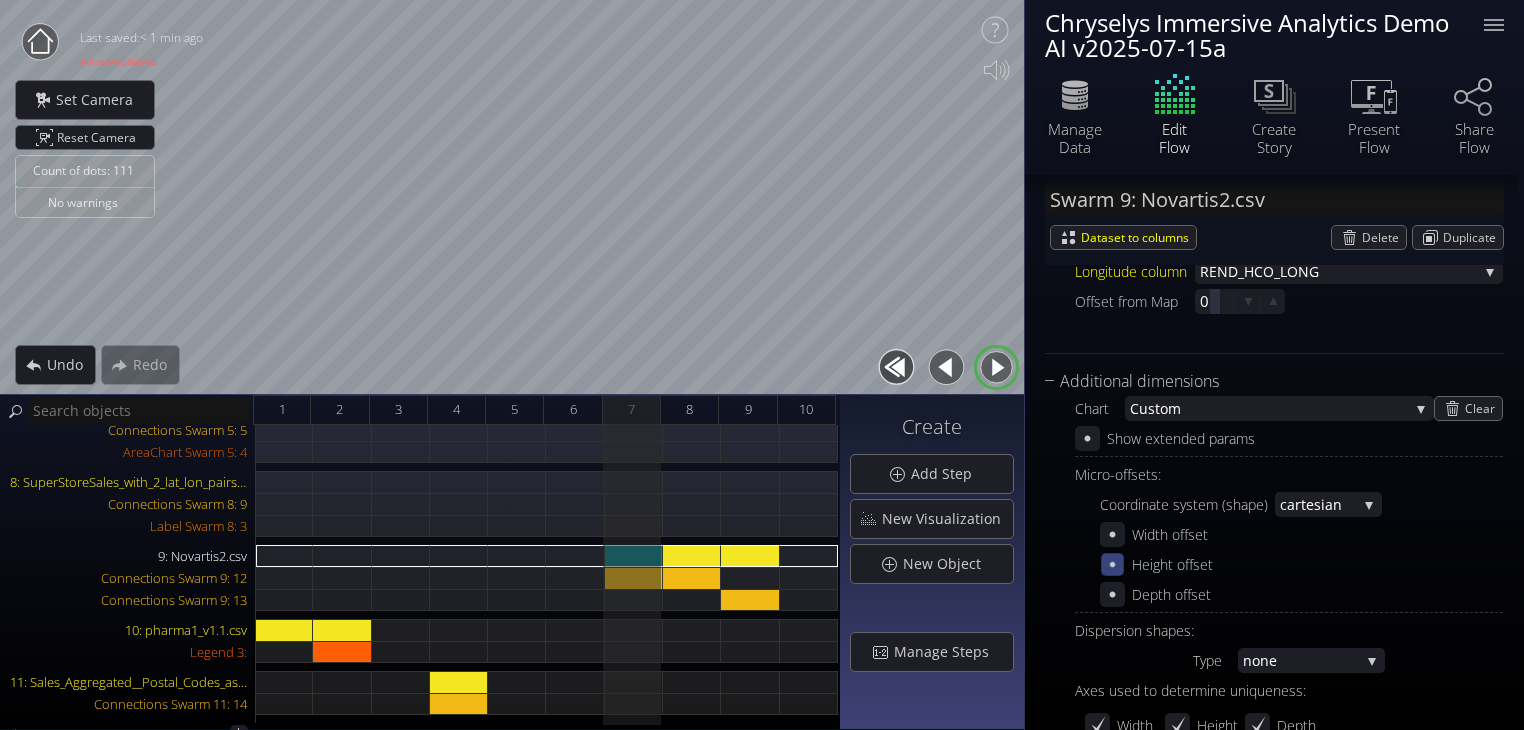 click at bounding box center (1112, 564) 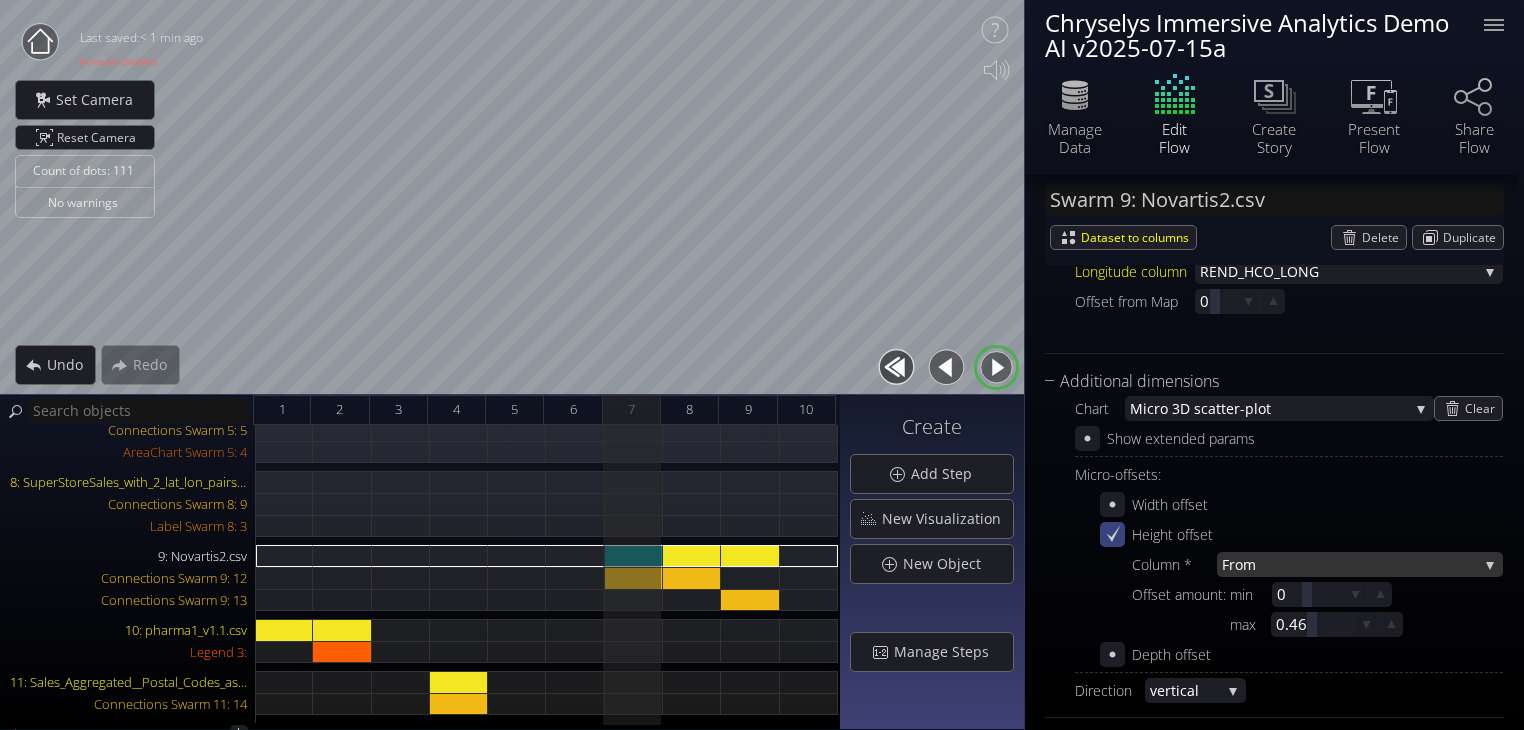 click on "From" at bounding box center (1350, 564) 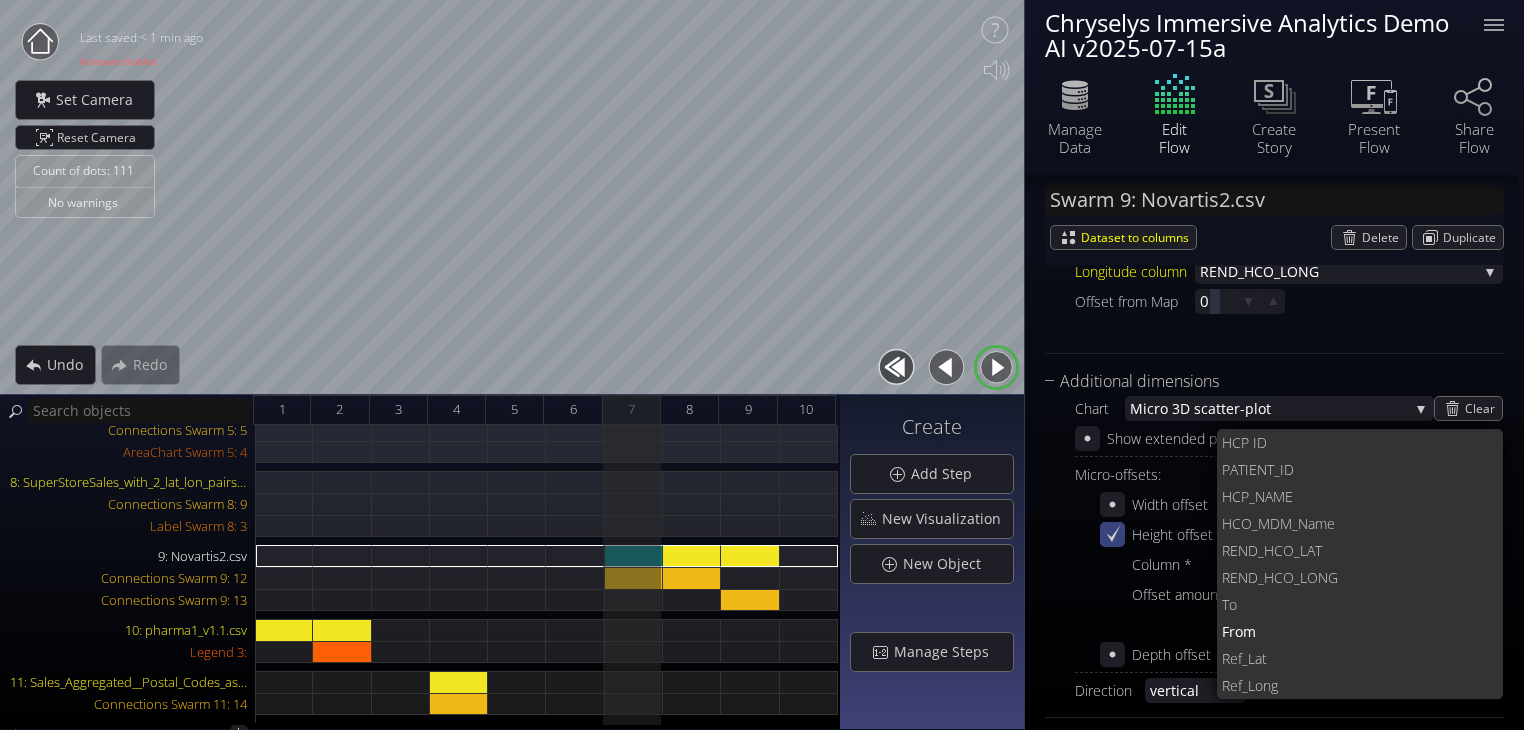 scroll, scrollTop: 0, scrollLeft: 0, axis: both 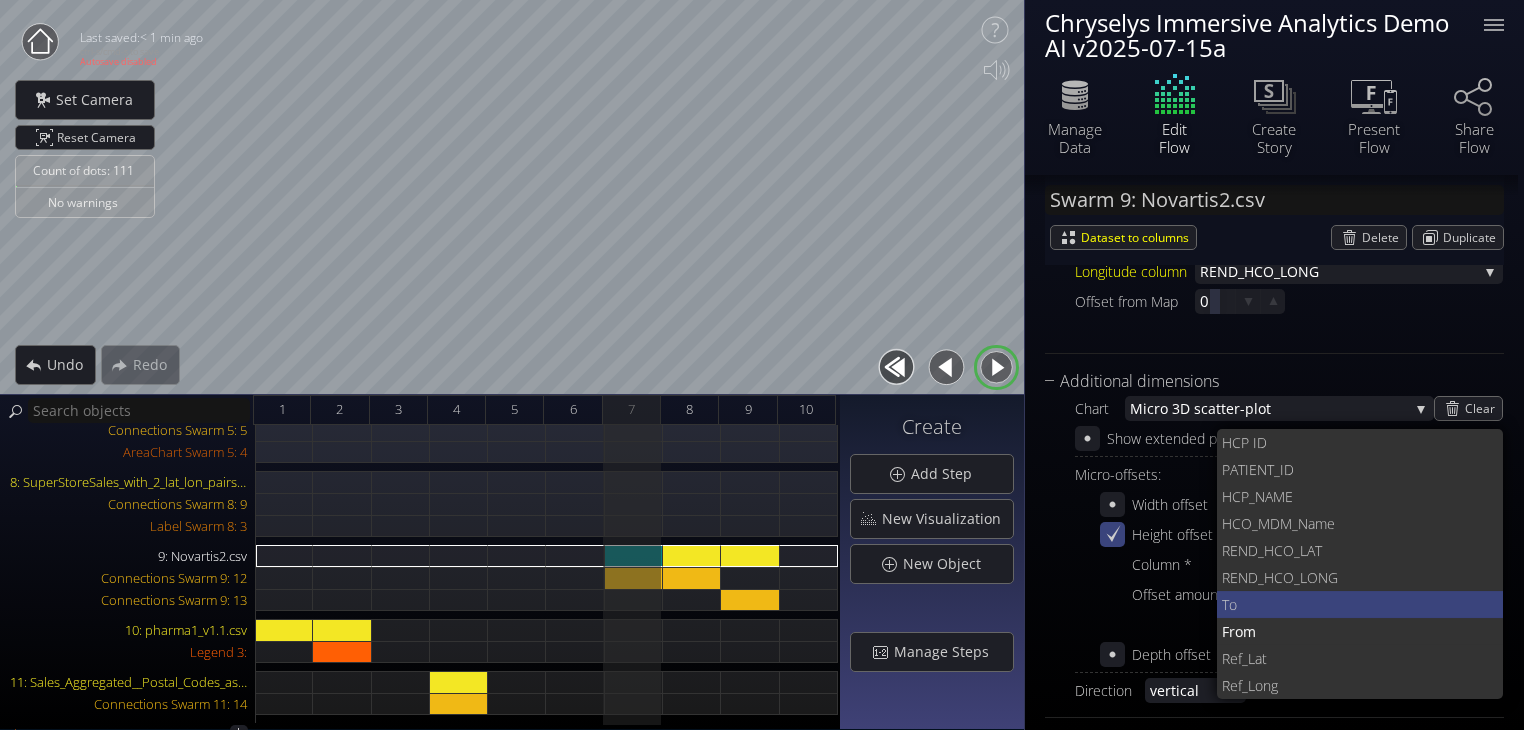 click on "To" at bounding box center [1355, 604] 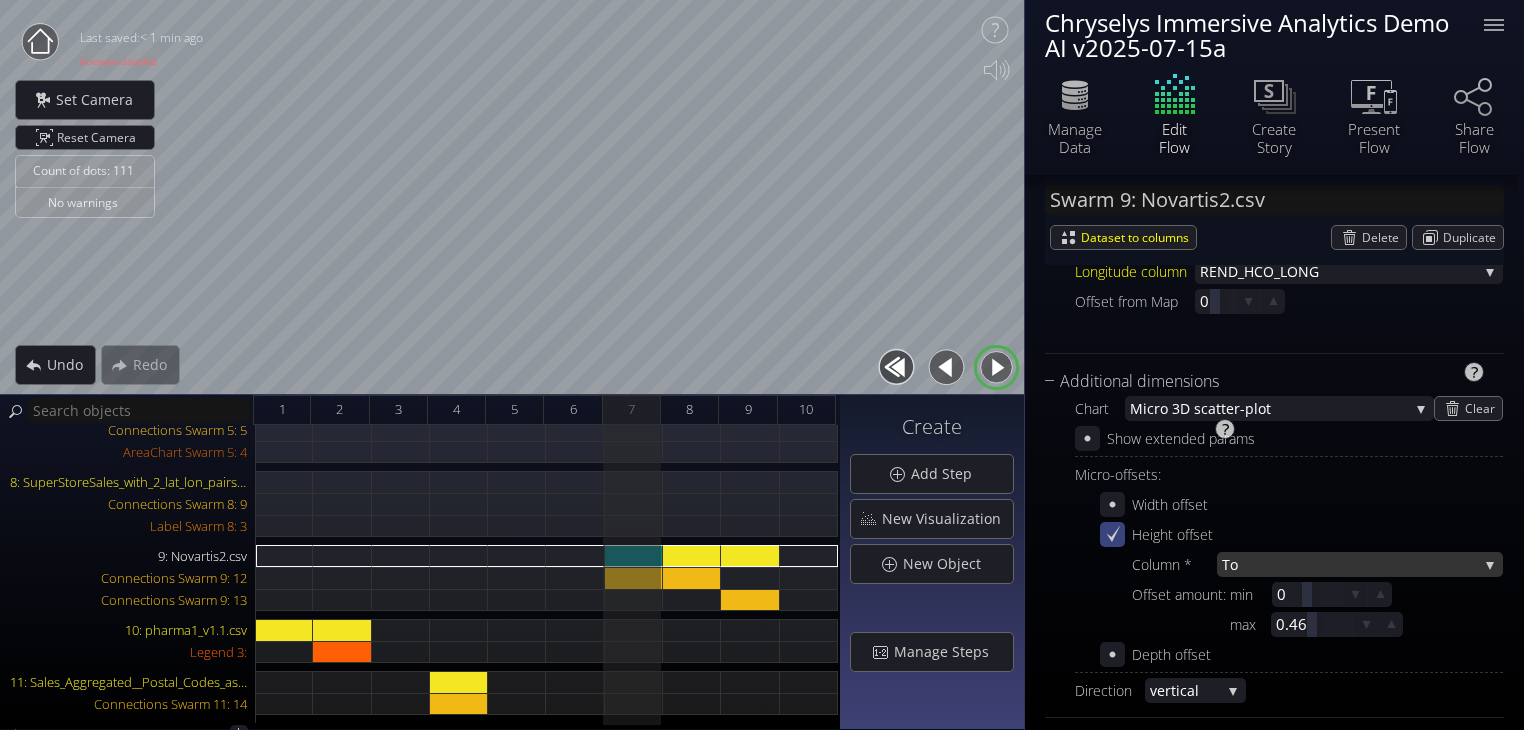 click on "To" at bounding box center [1350, 564] 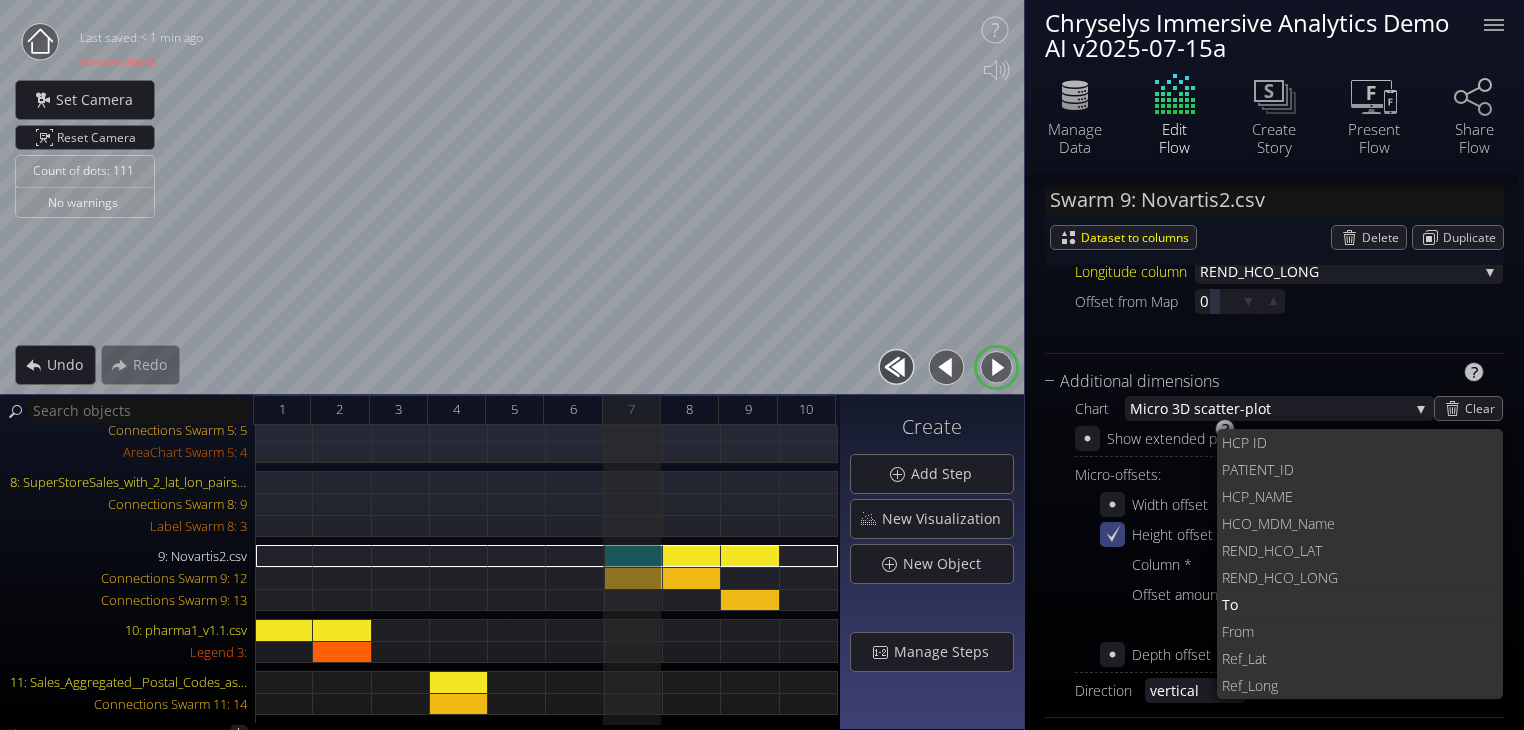 scroll, scrollTop: 0, scrollLeft: 0, axis: both 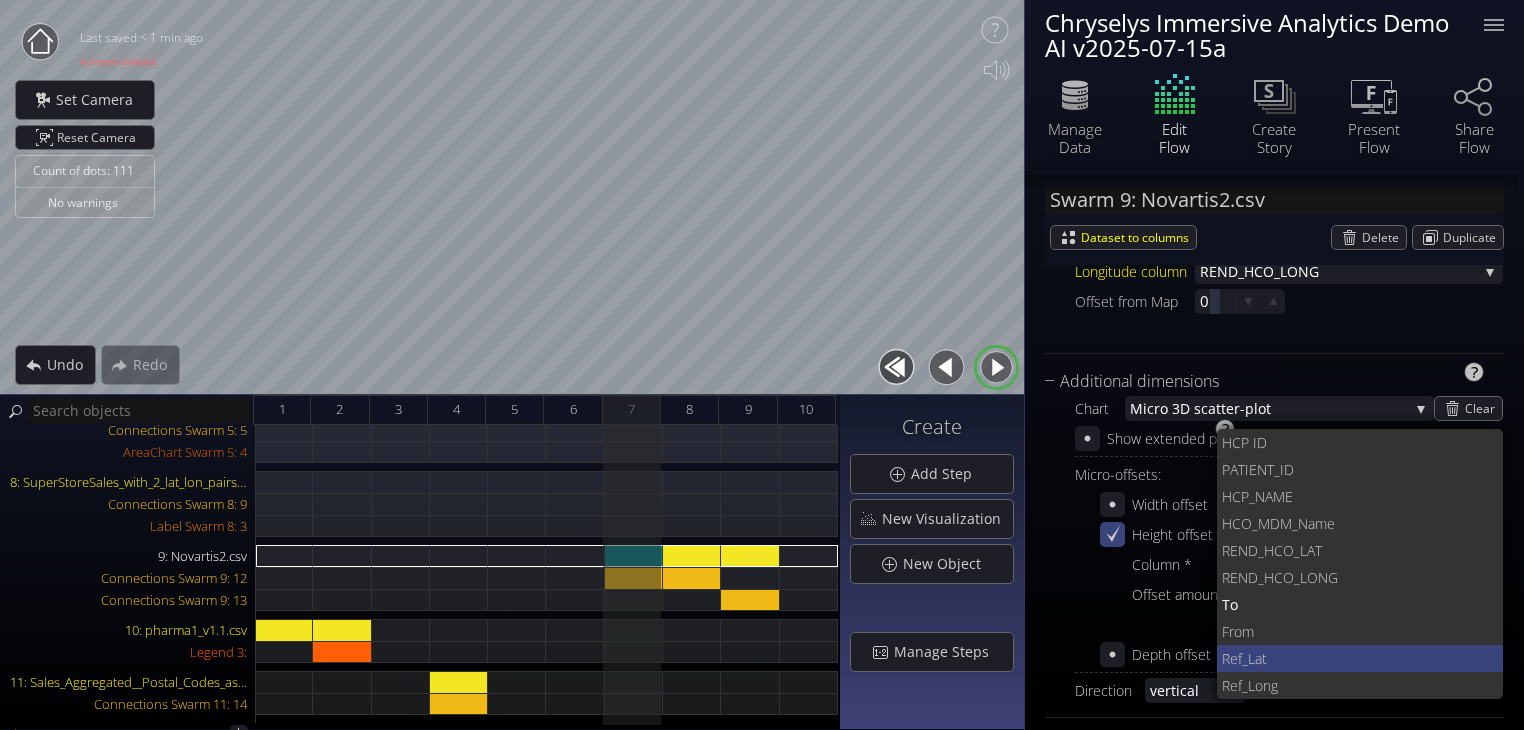 click on "Lat" at bounding box center (1368, 658) 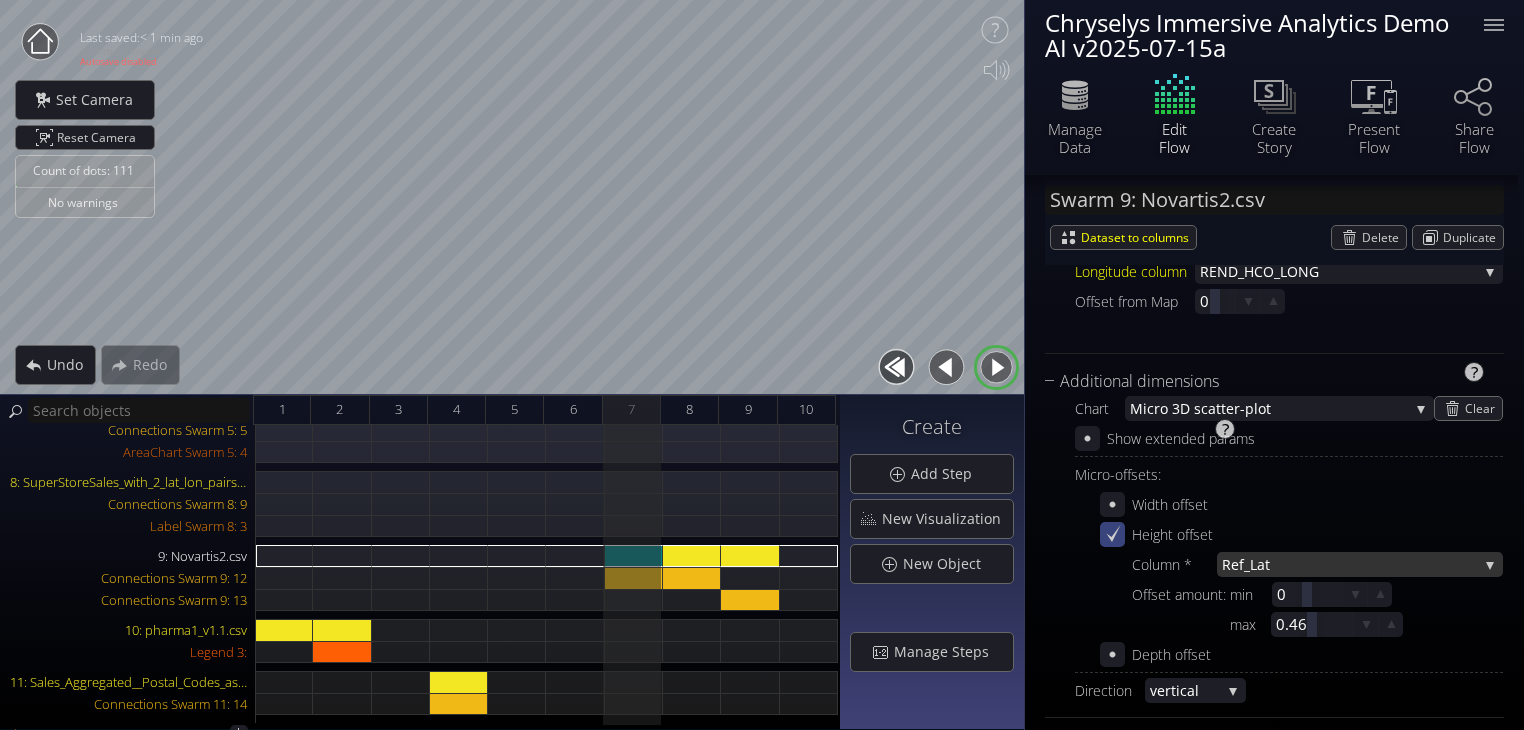 click on "Lat" at bounding box center [1364, 564] 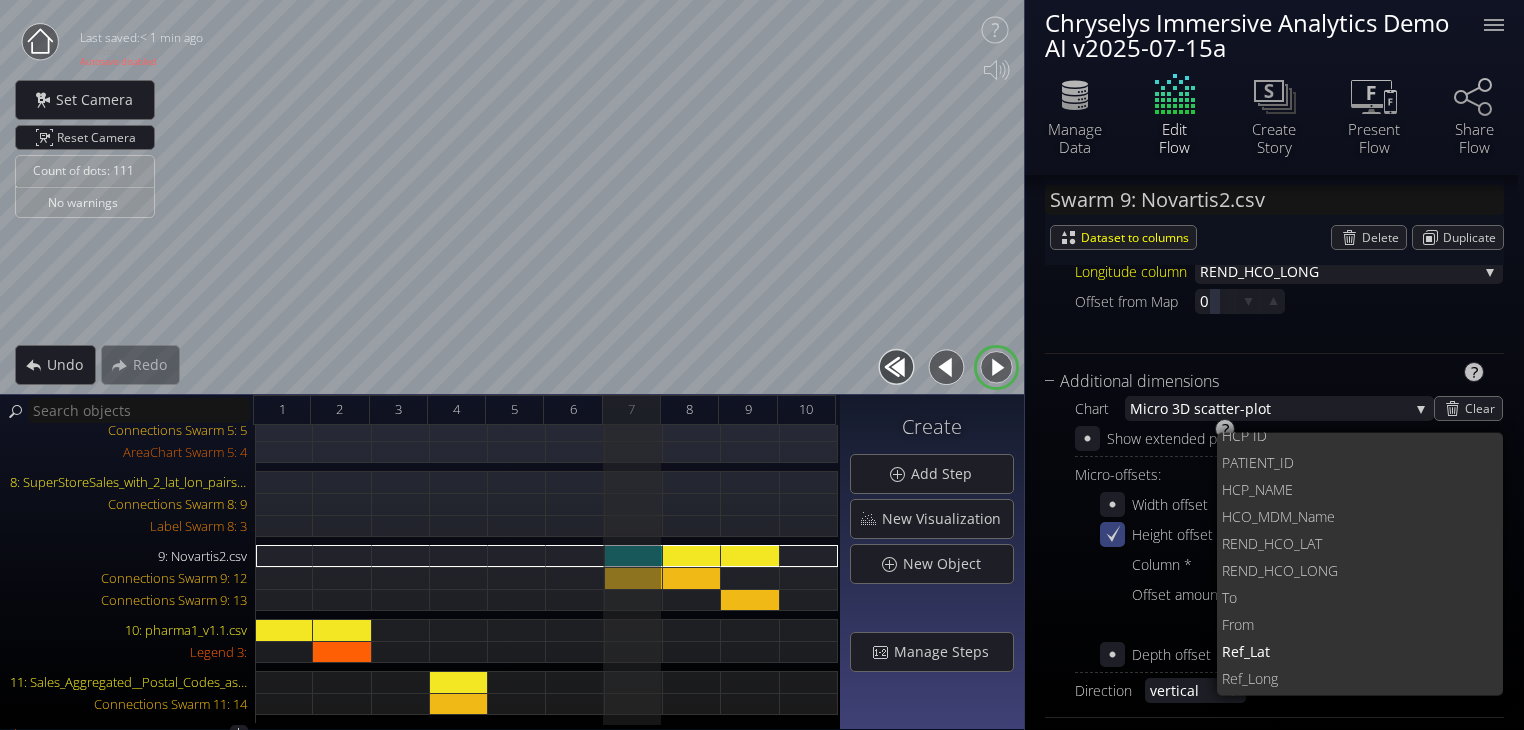 scroll, scrollTop: 0, scrollLeft: 0, axis: both 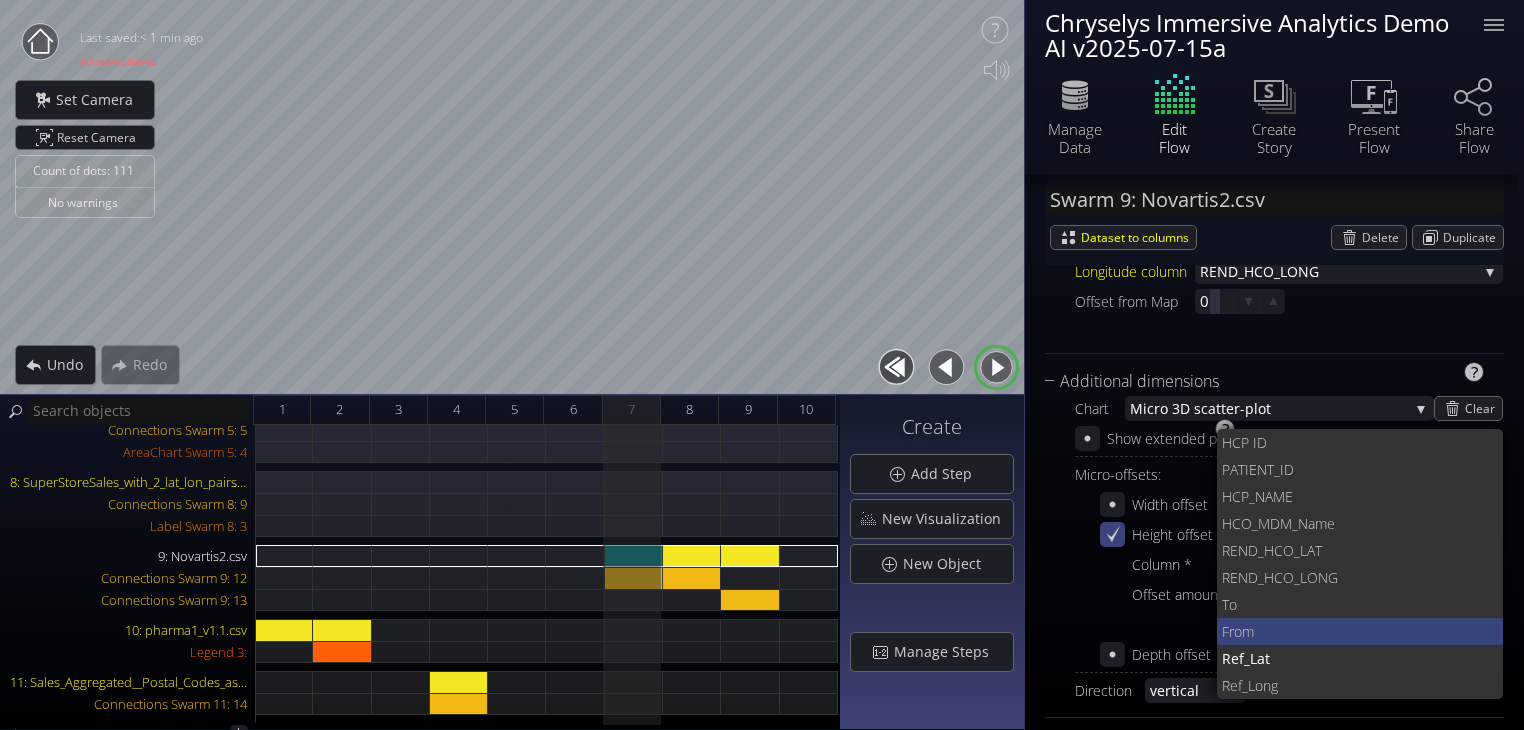 click on "From" at bounding box center [1355, 631] 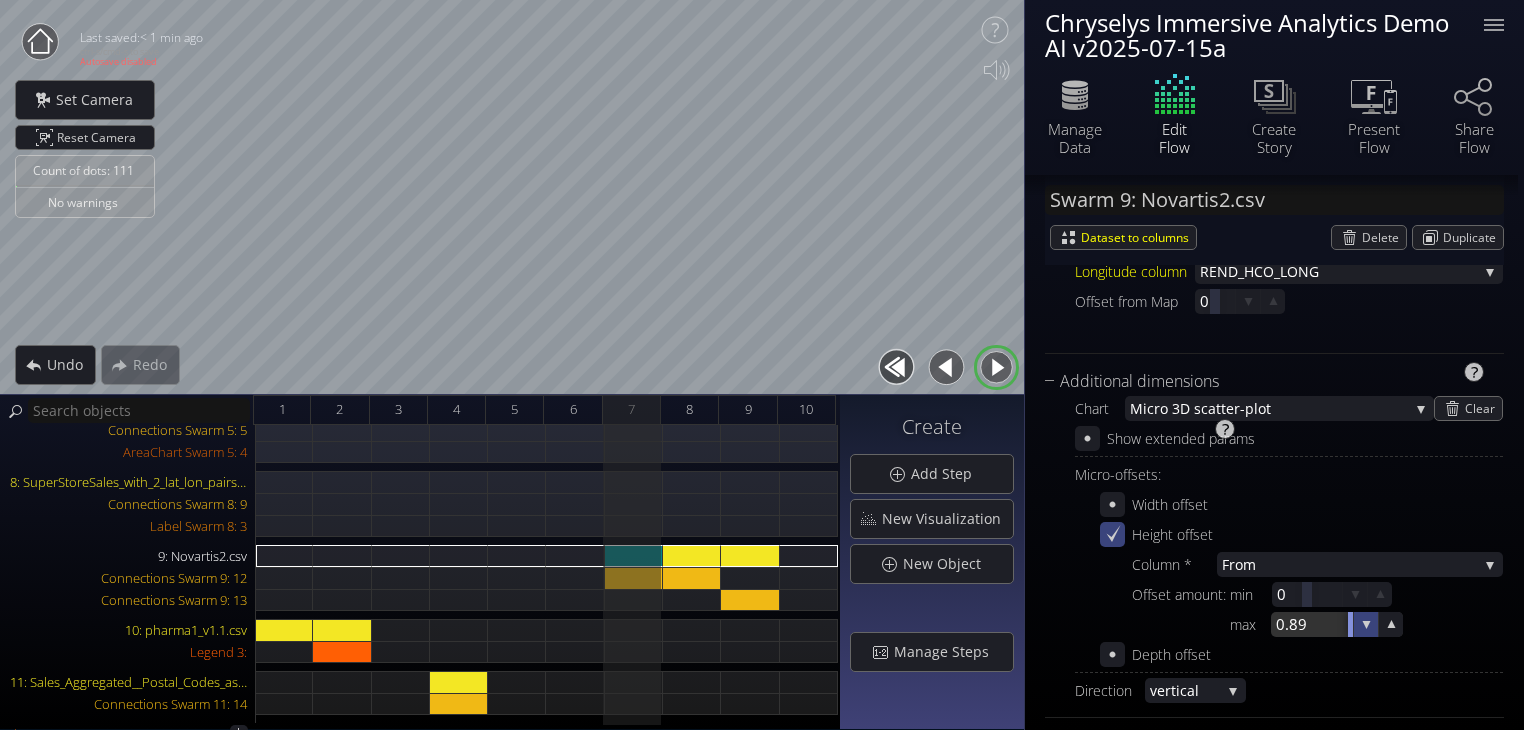 drag, startPoint x: 1299, startPoint y: 614, endPoint x: 1356, endPoint y: 623, distance: 57.706154 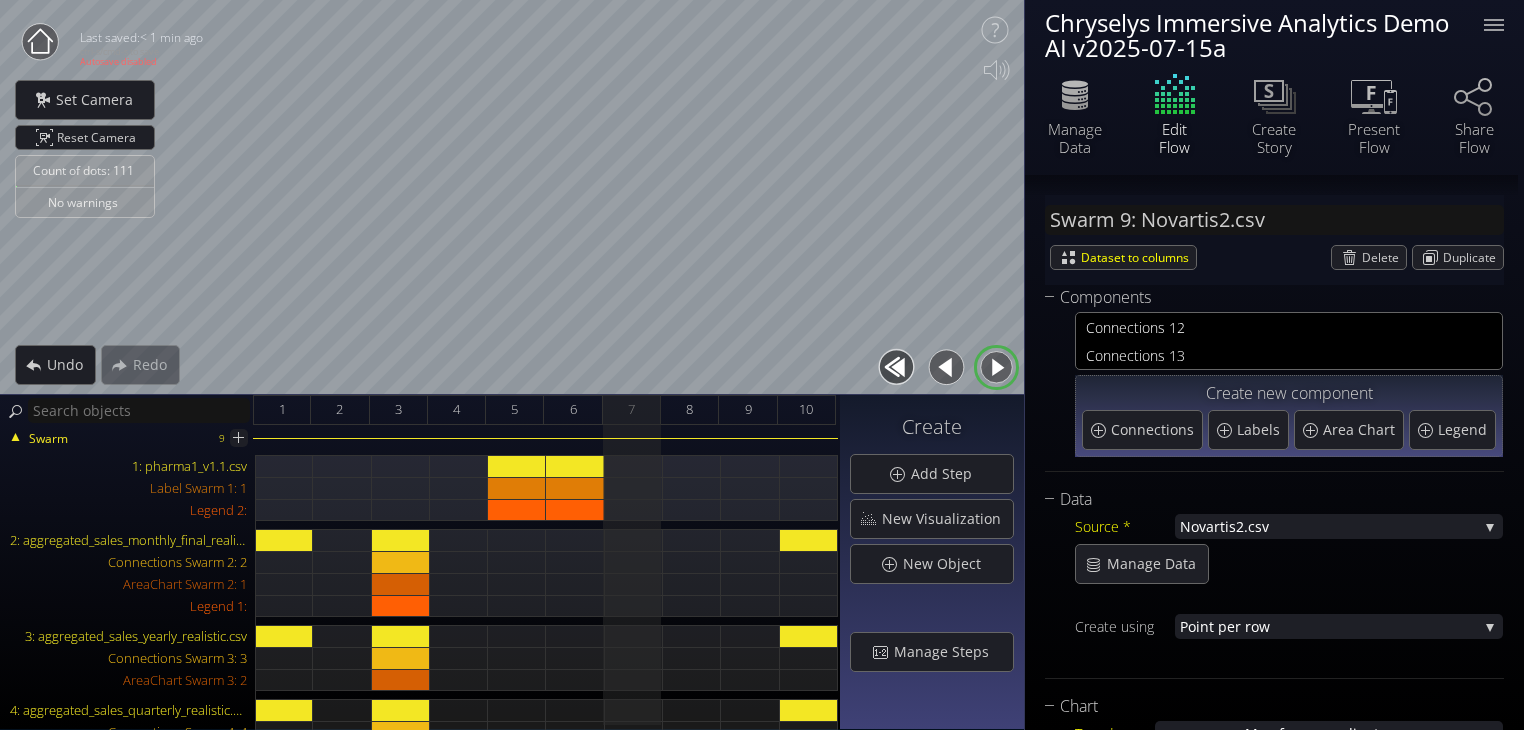 scroll, scrollTop: 0, scrollLeft: 0, axis: both 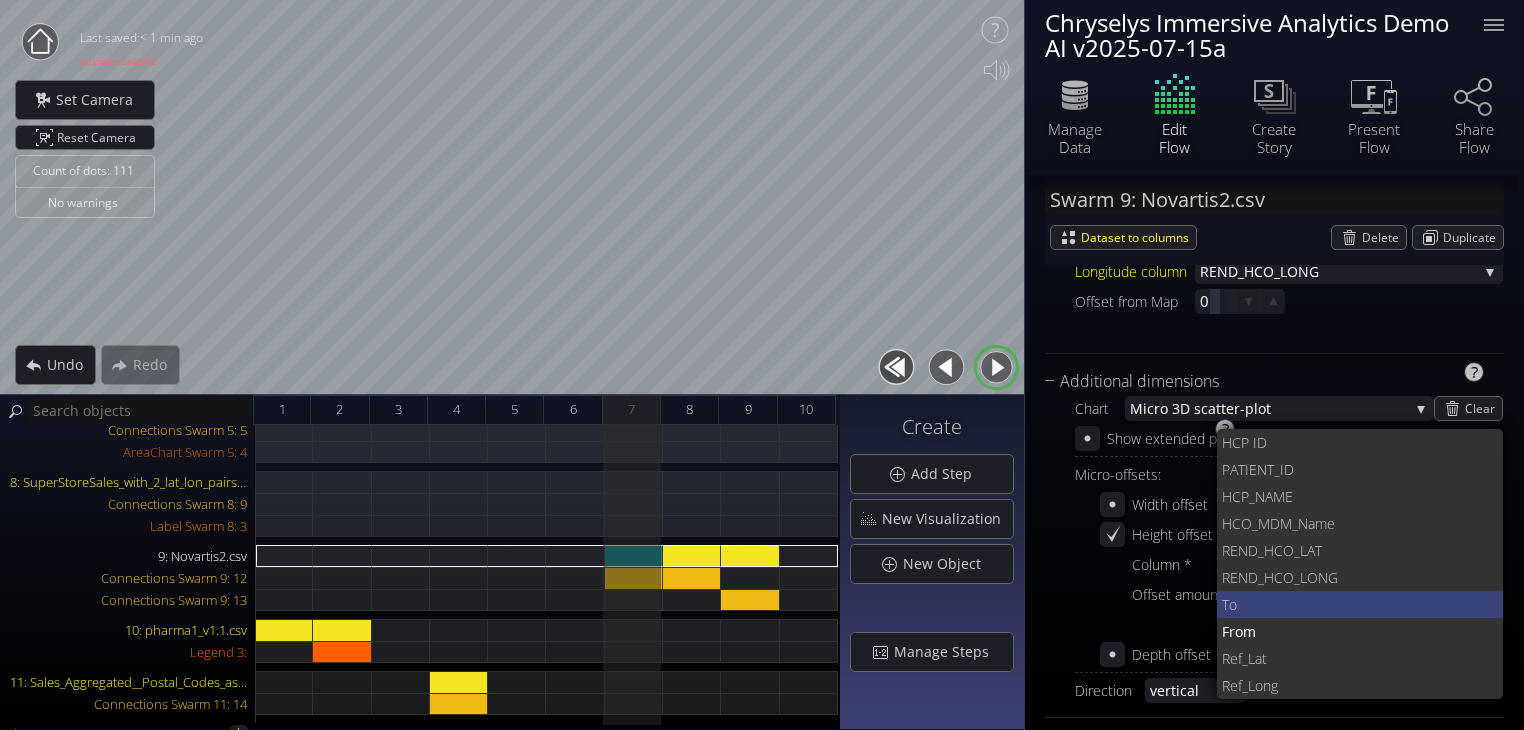 click on "To" at bounding box center [1355, 604] 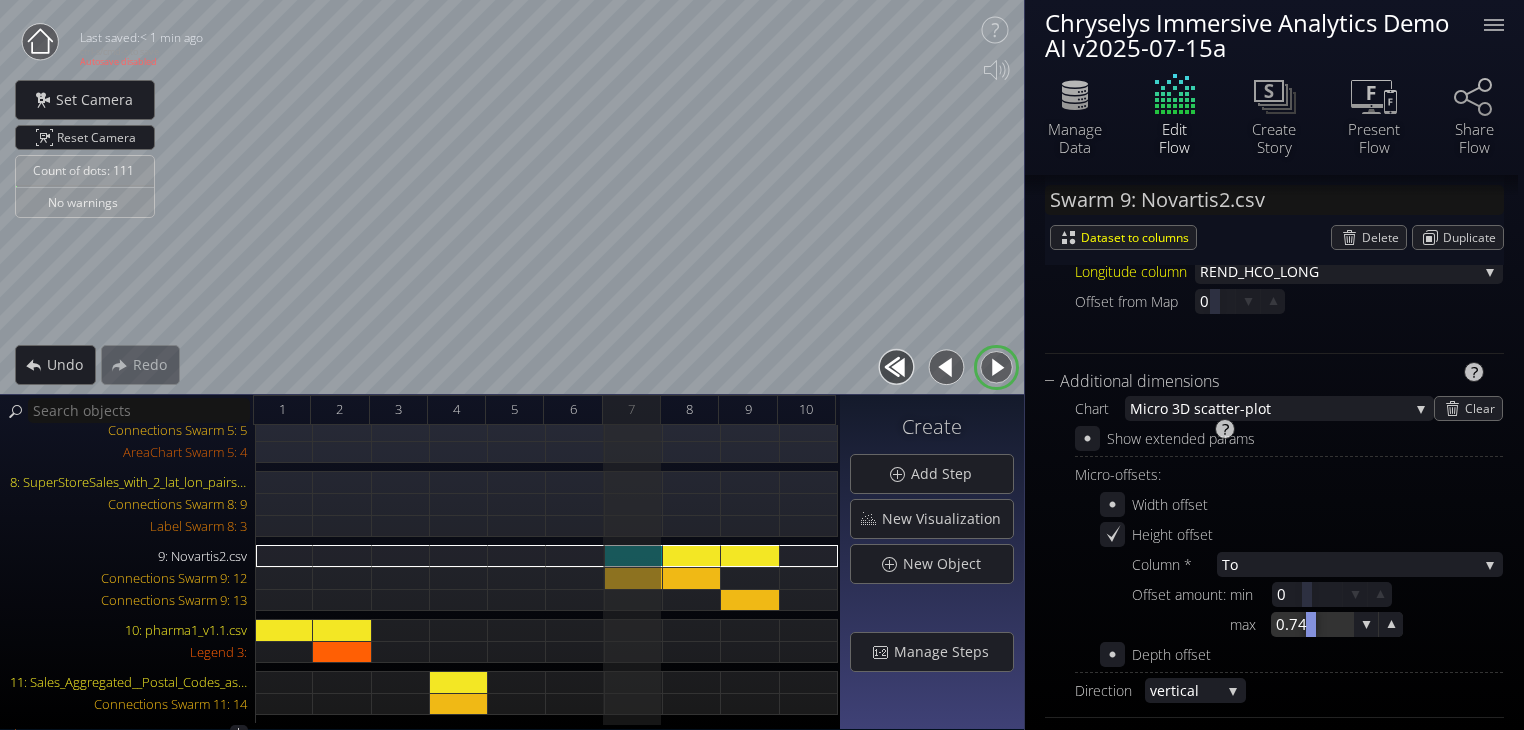drag, startPoint x: 1326, startPoint y: 627, endPoint x: 1310, endPoint y: 622, distance: 16.763054 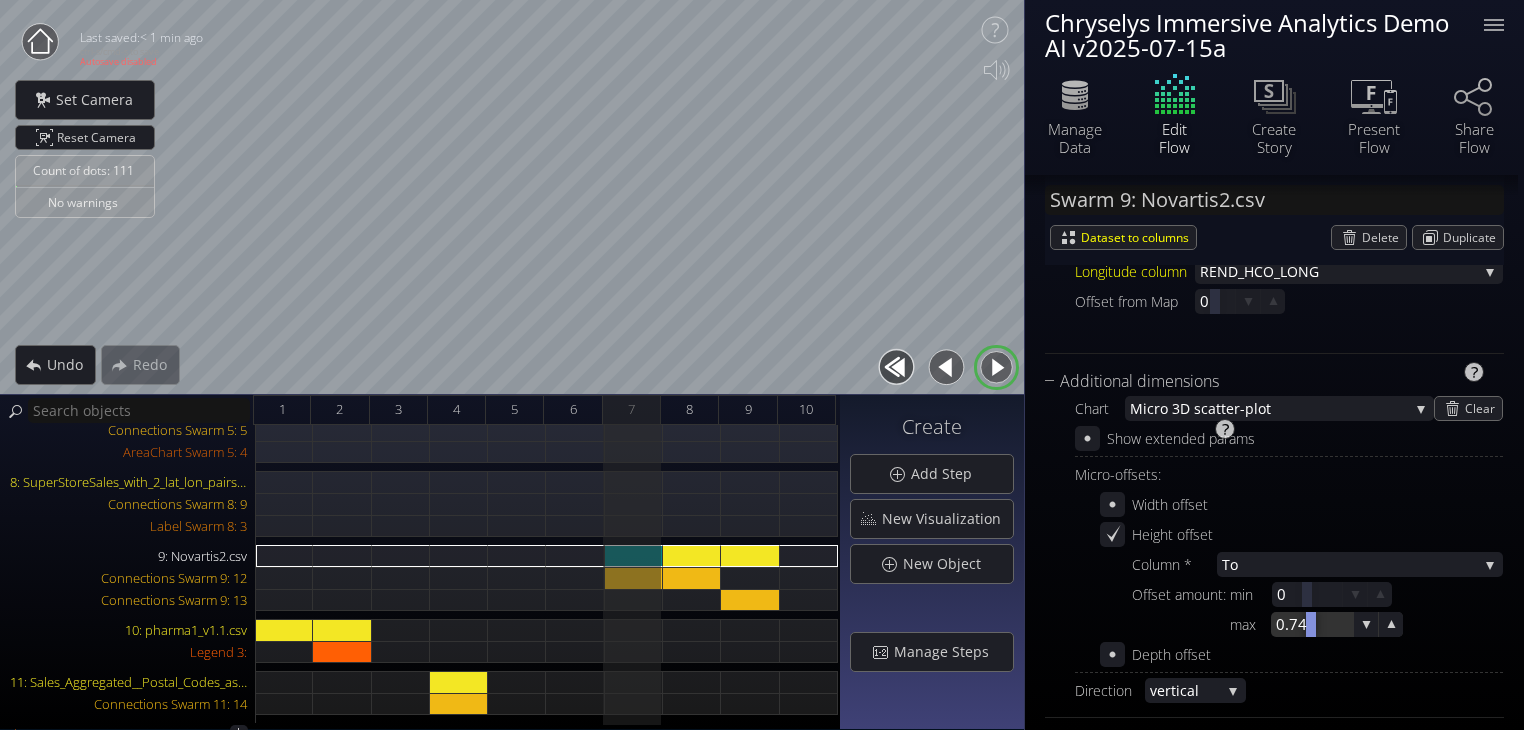 click at bounding box center [1312, 624] 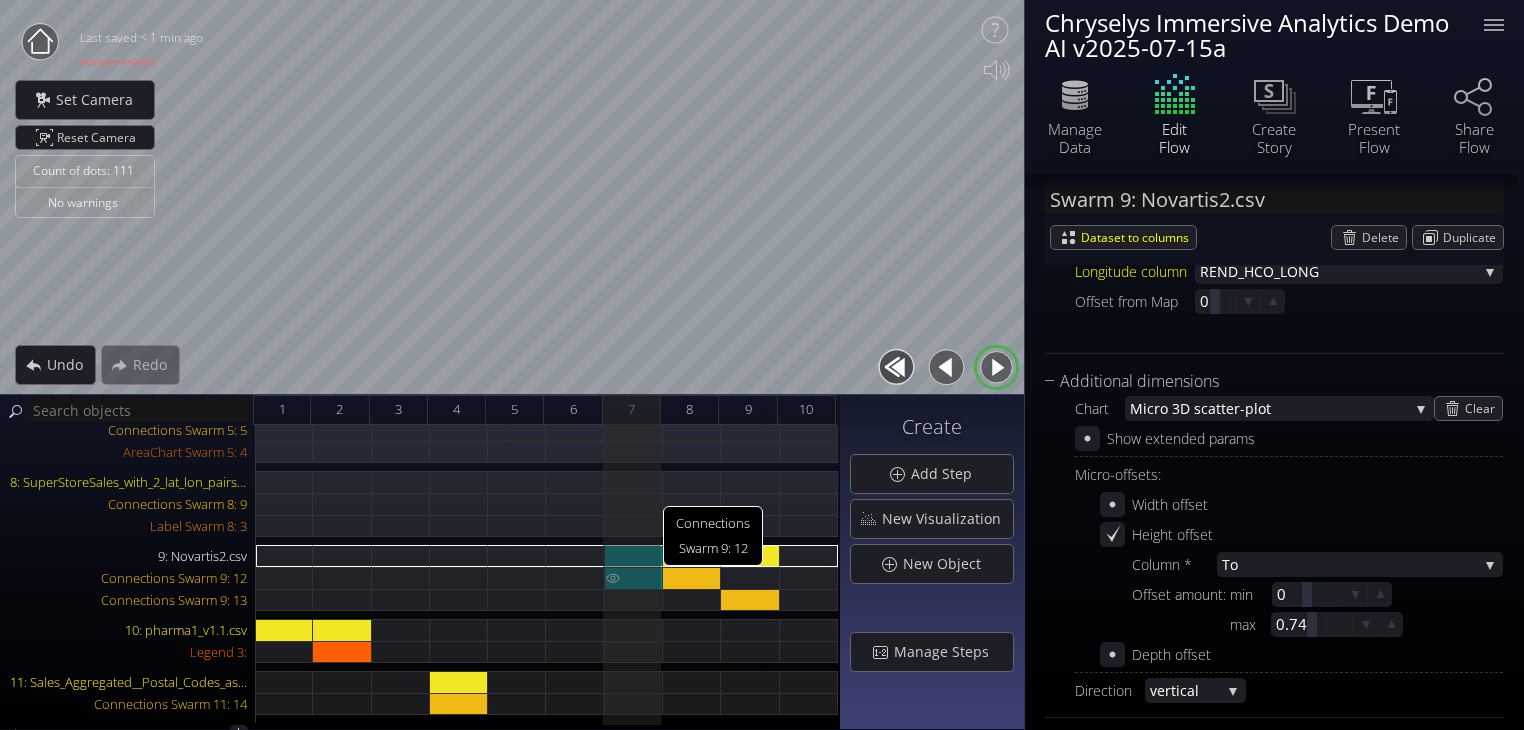 click on "Connections Swarm 9:  12" at bounding box center (634, 578) 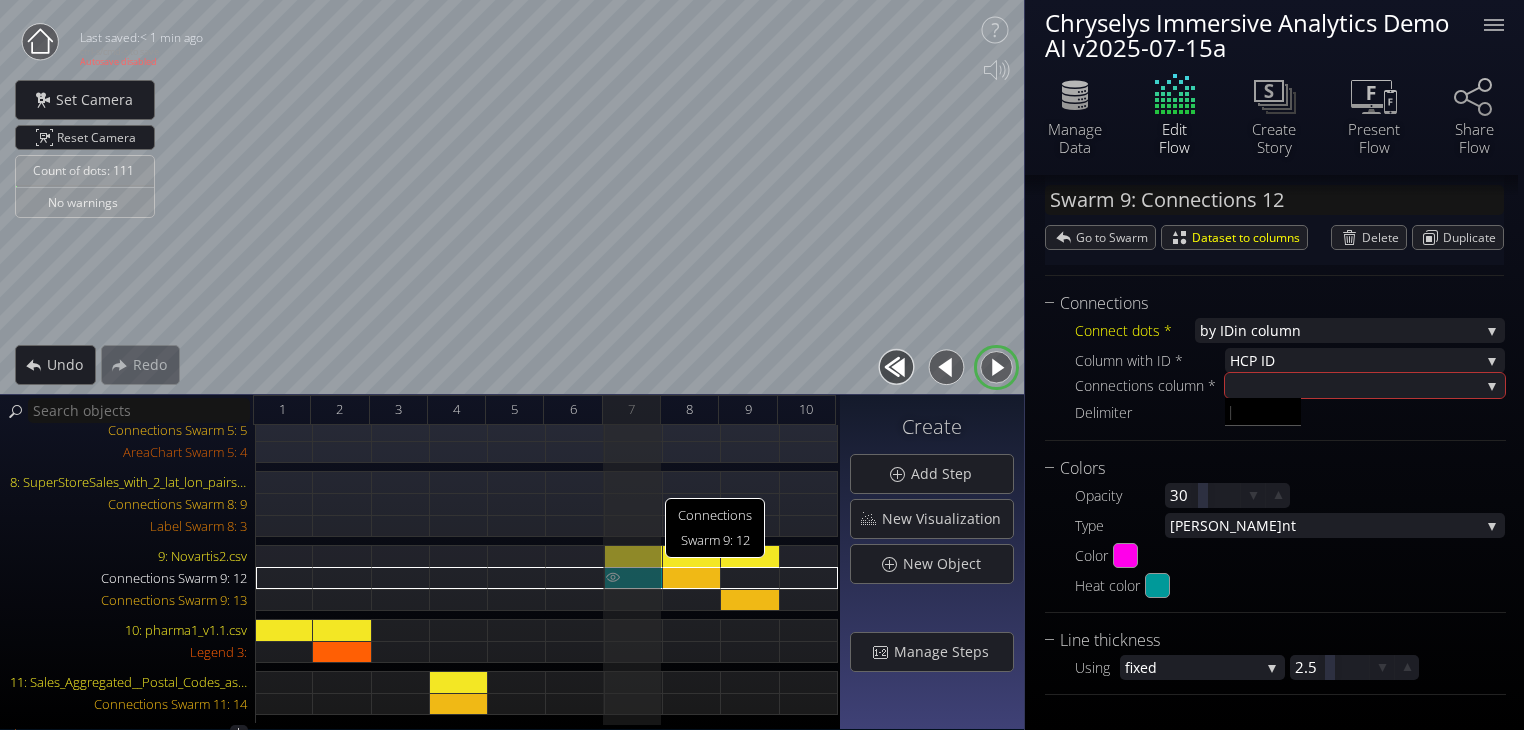 scroll, scrollTop: 195, scrollLeft: 0, axis: vertical 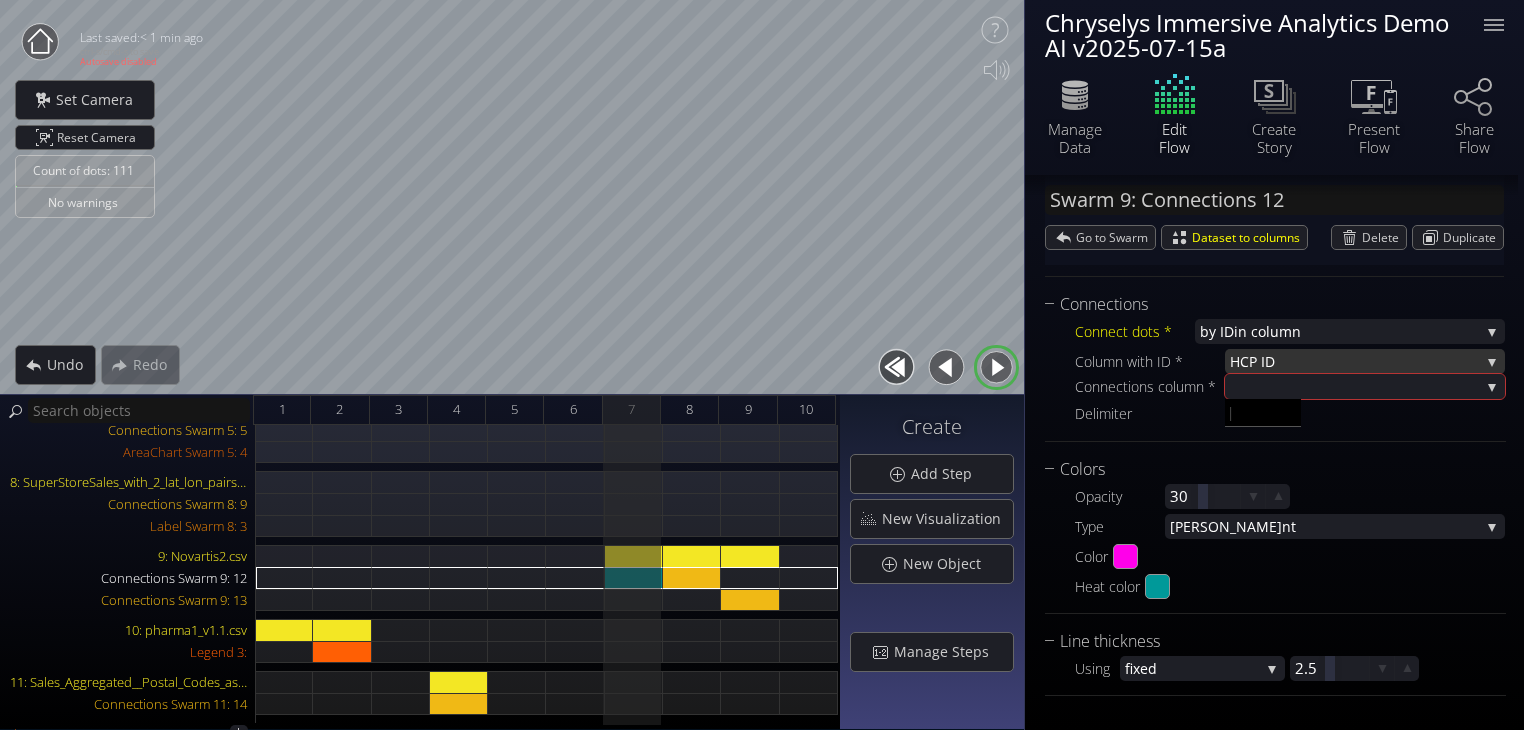 click on "P ID" at bounding box center (1364, 361) 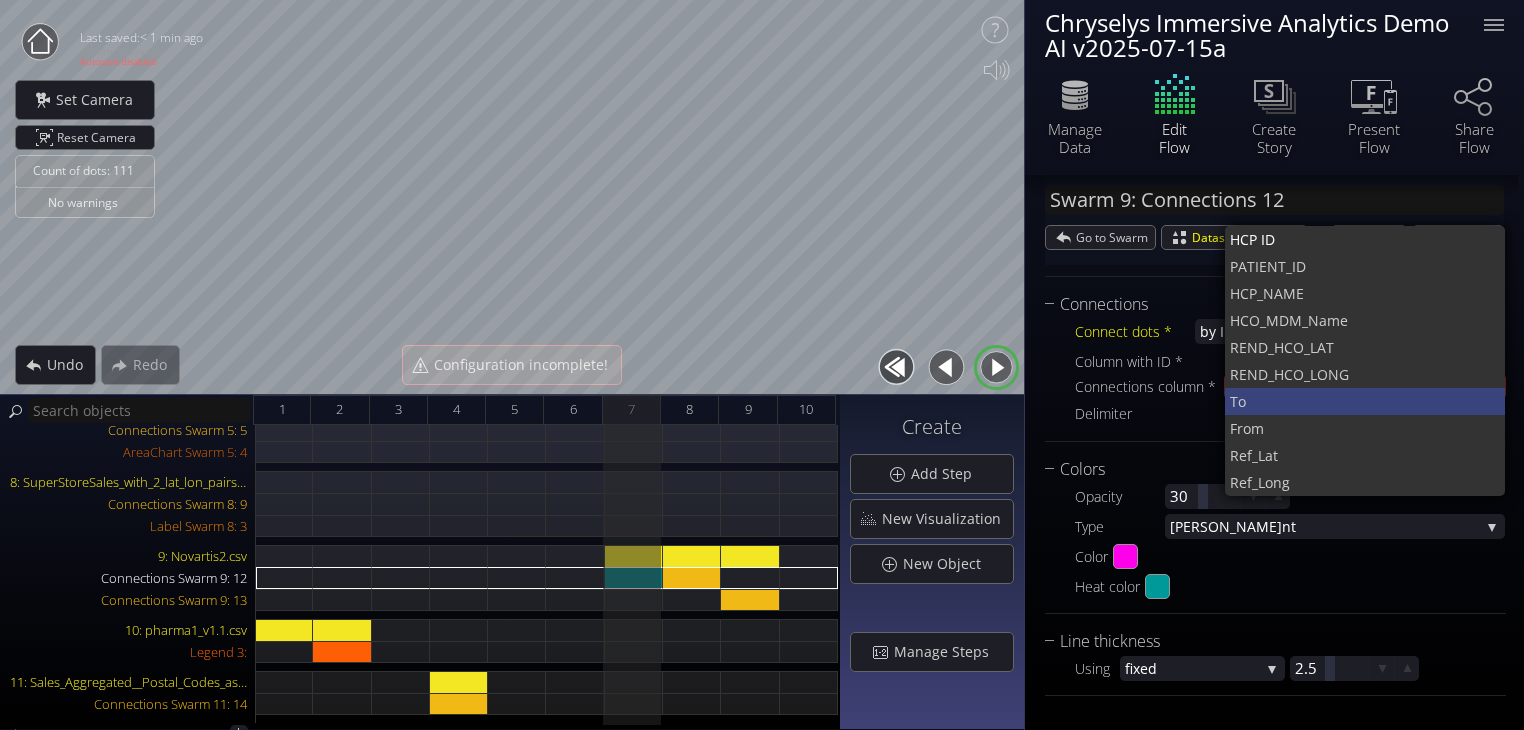 click on "To" at bounding box center (1360, 401) 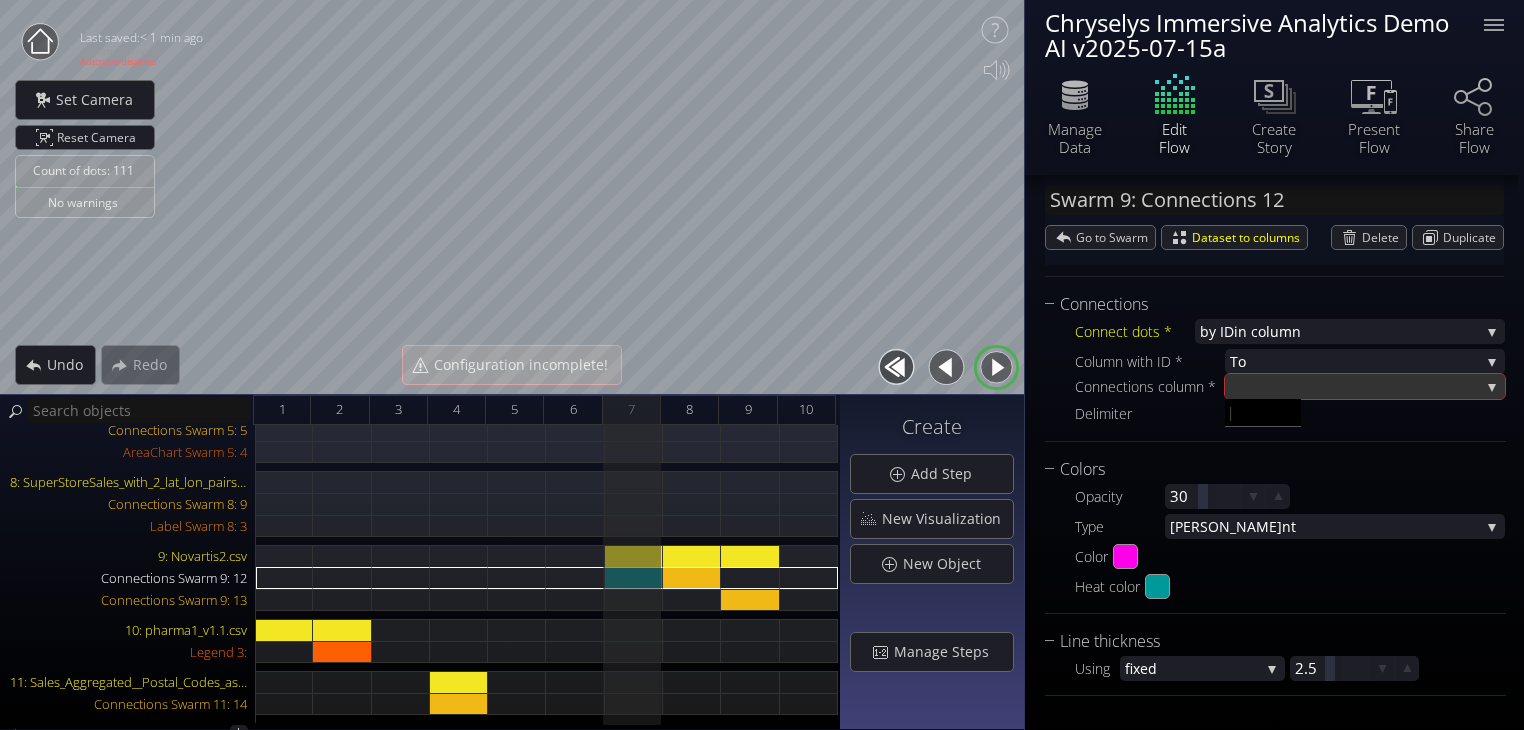 click at bounding box center [1355, 386] 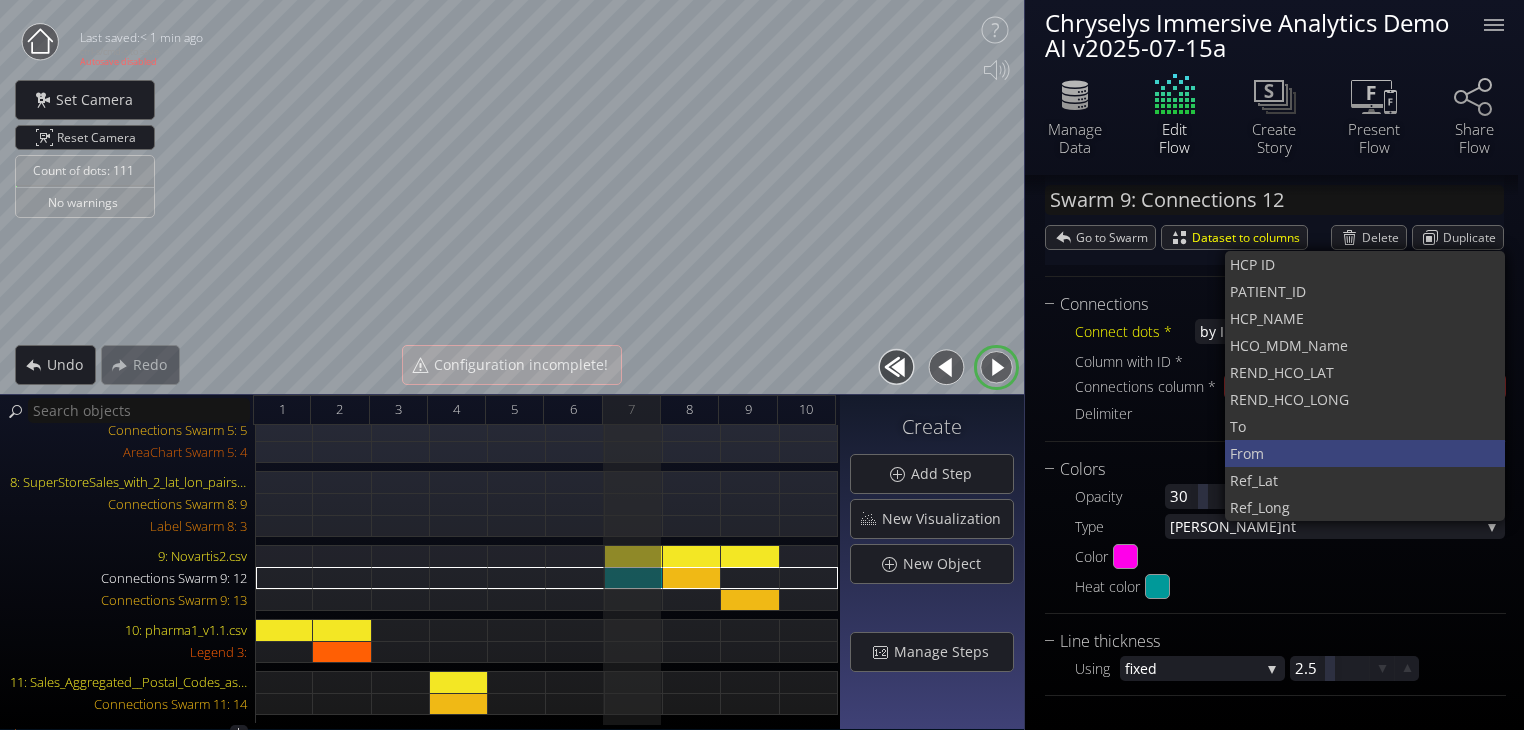 click on "From" at bounding box center (1360, 453) 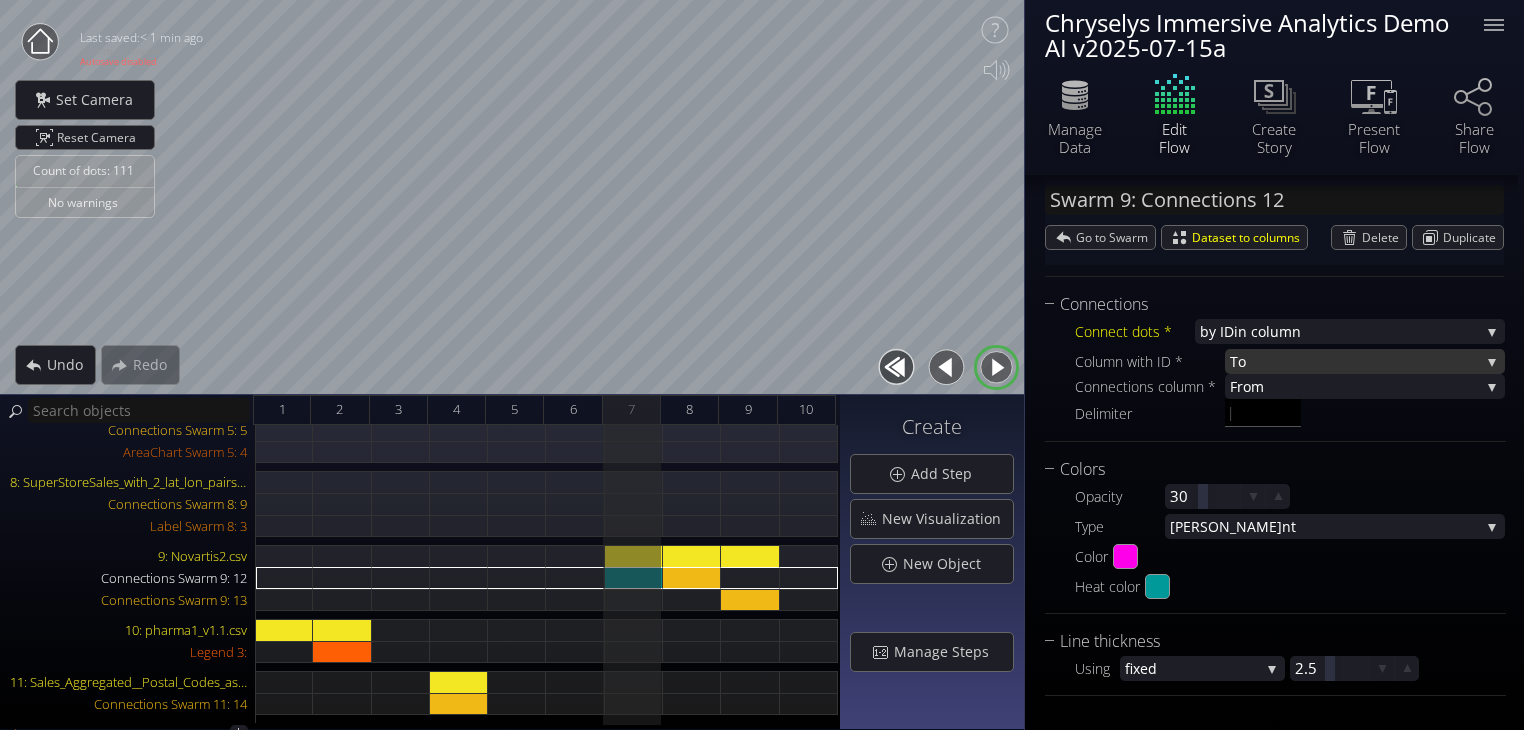 click on "To" at bounding box center (1355, 361) 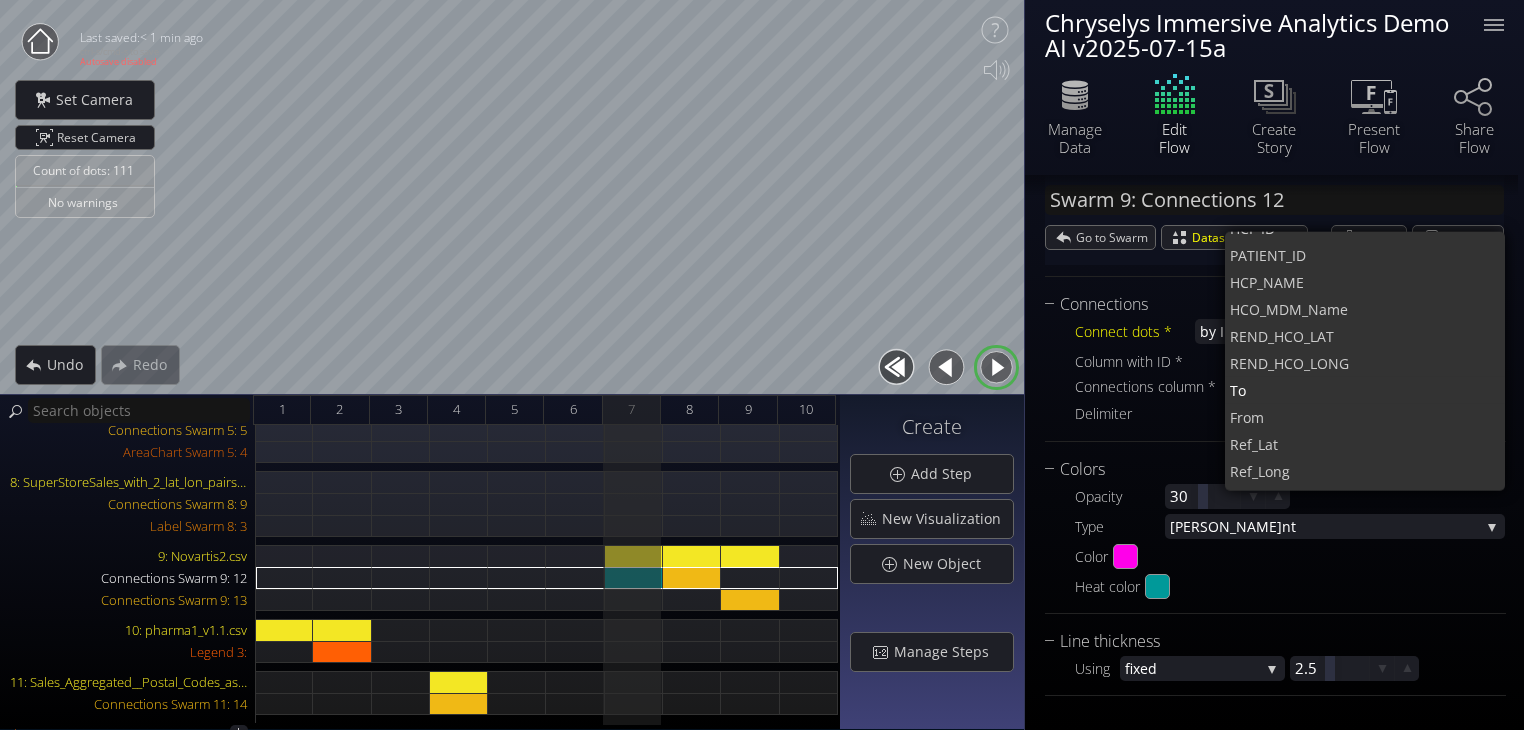 scroll, scrollTop: 0, scrollLeft: 0, axis: both 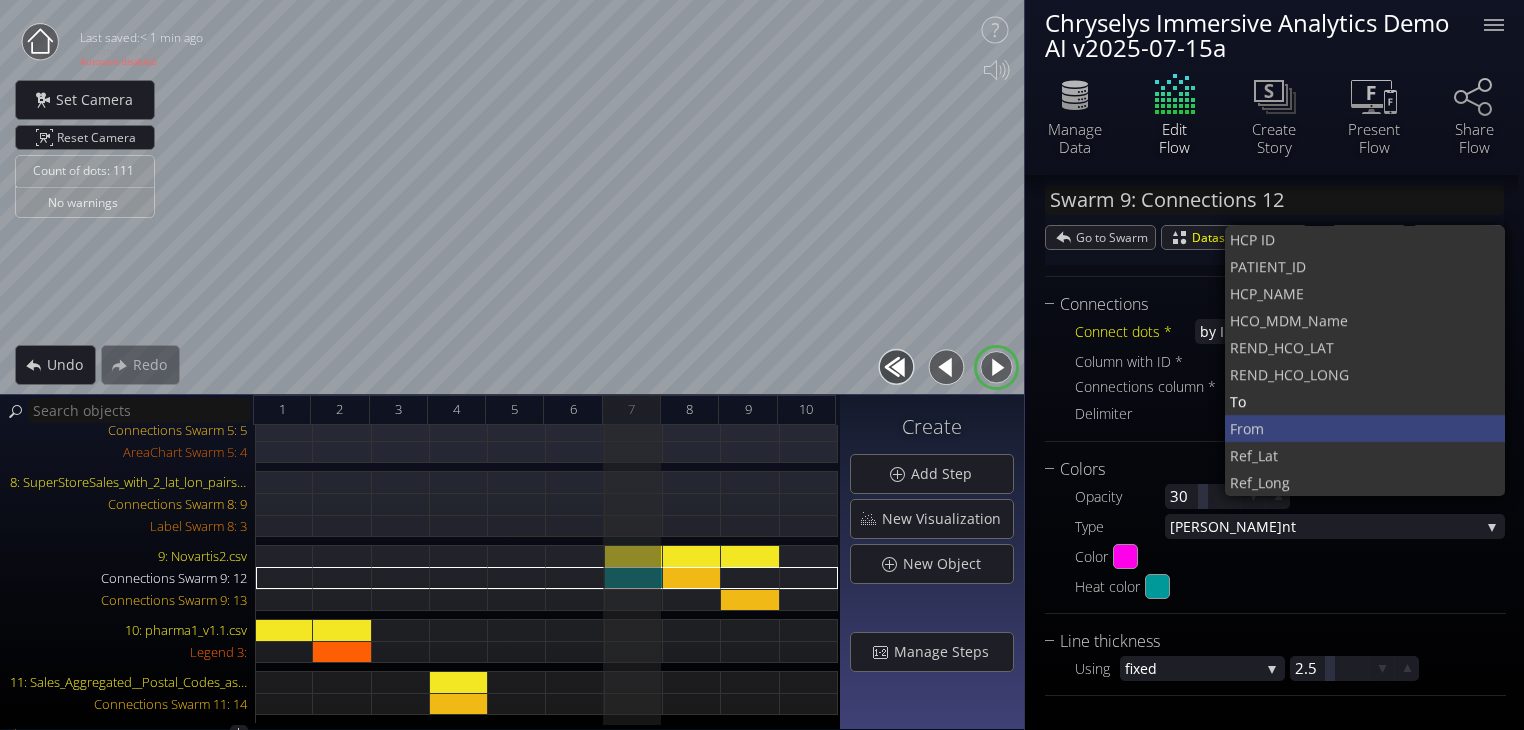 click on "From" at bounding box center [1360, 428] 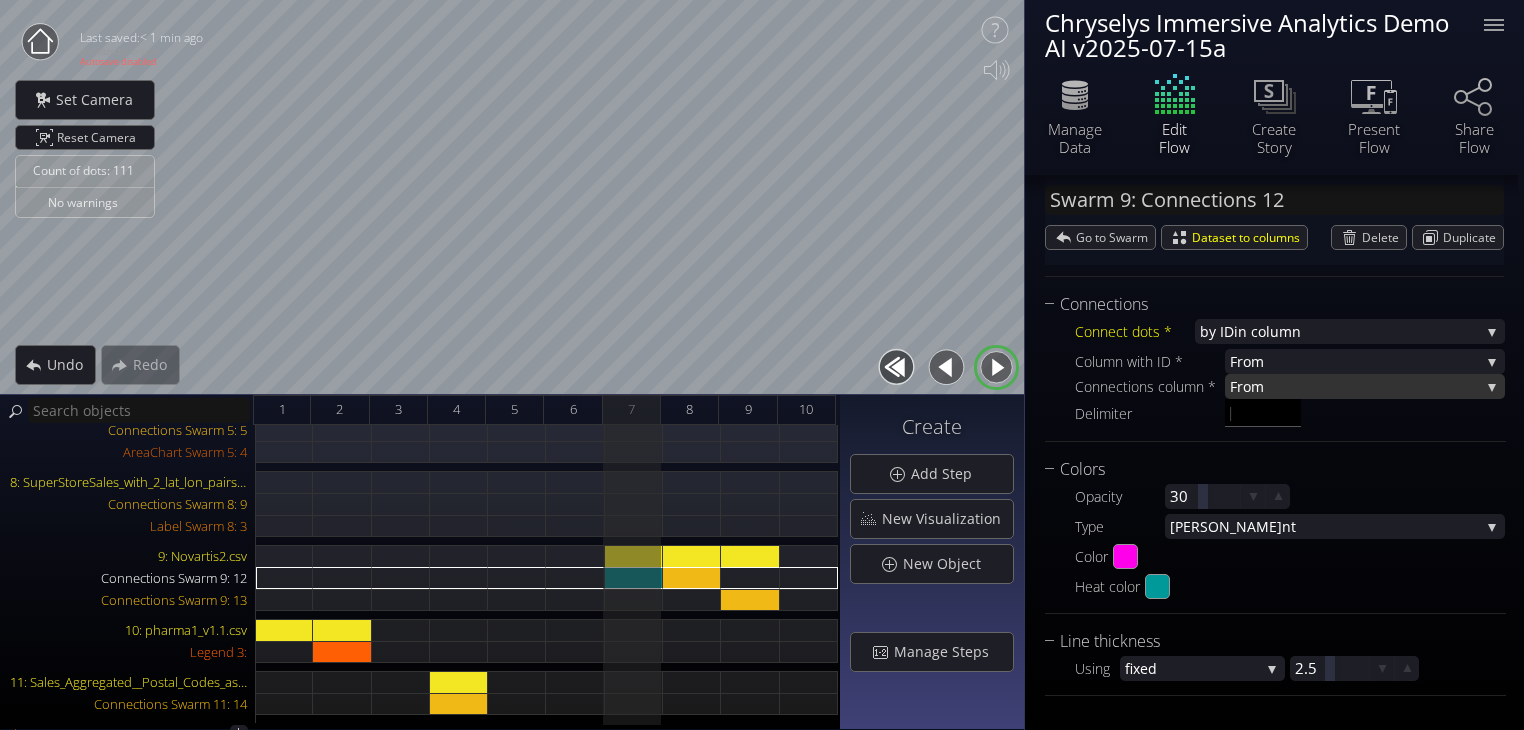 click on "From" at bounding box center [1355, 386] 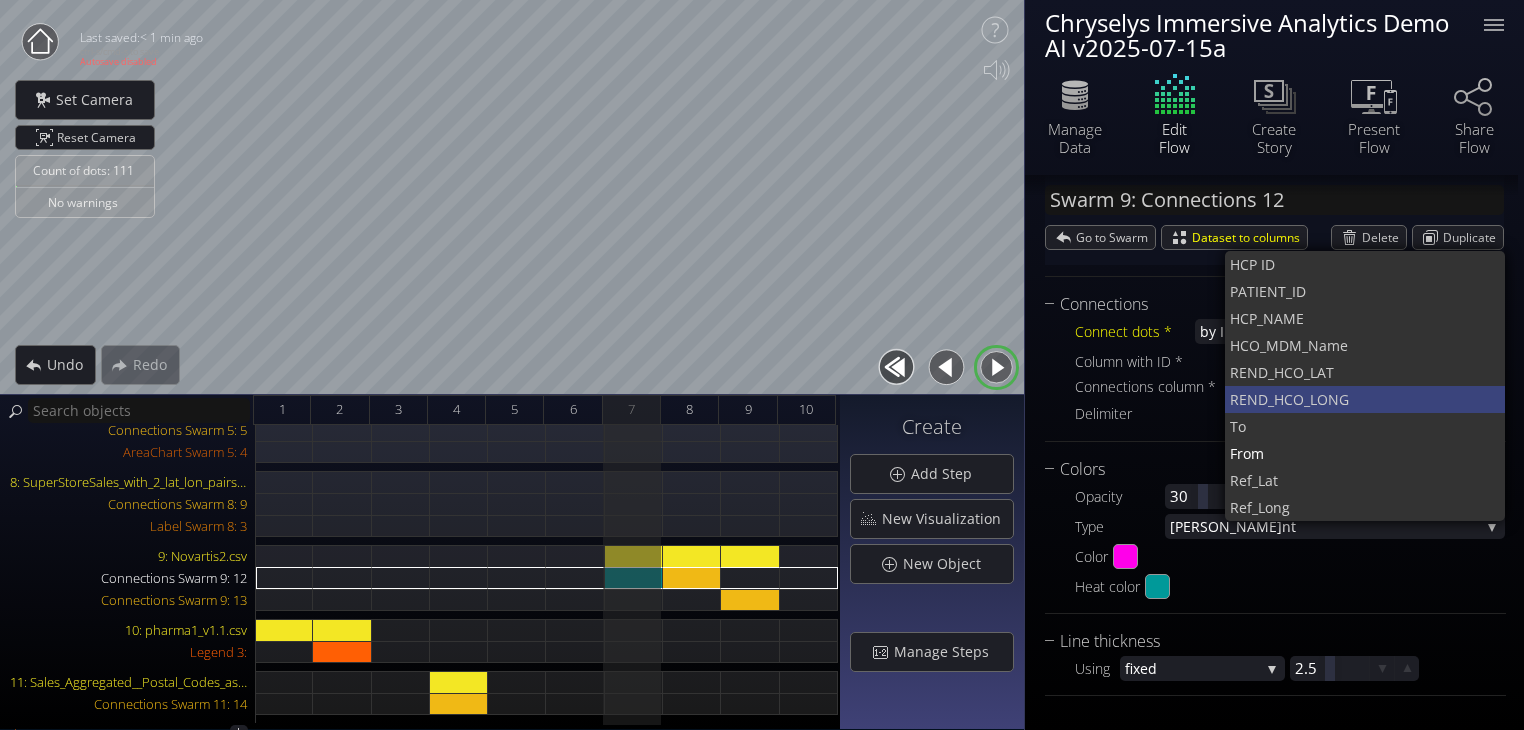 scroll, scrollTop: 0, scrollLeft: 0, axis: both 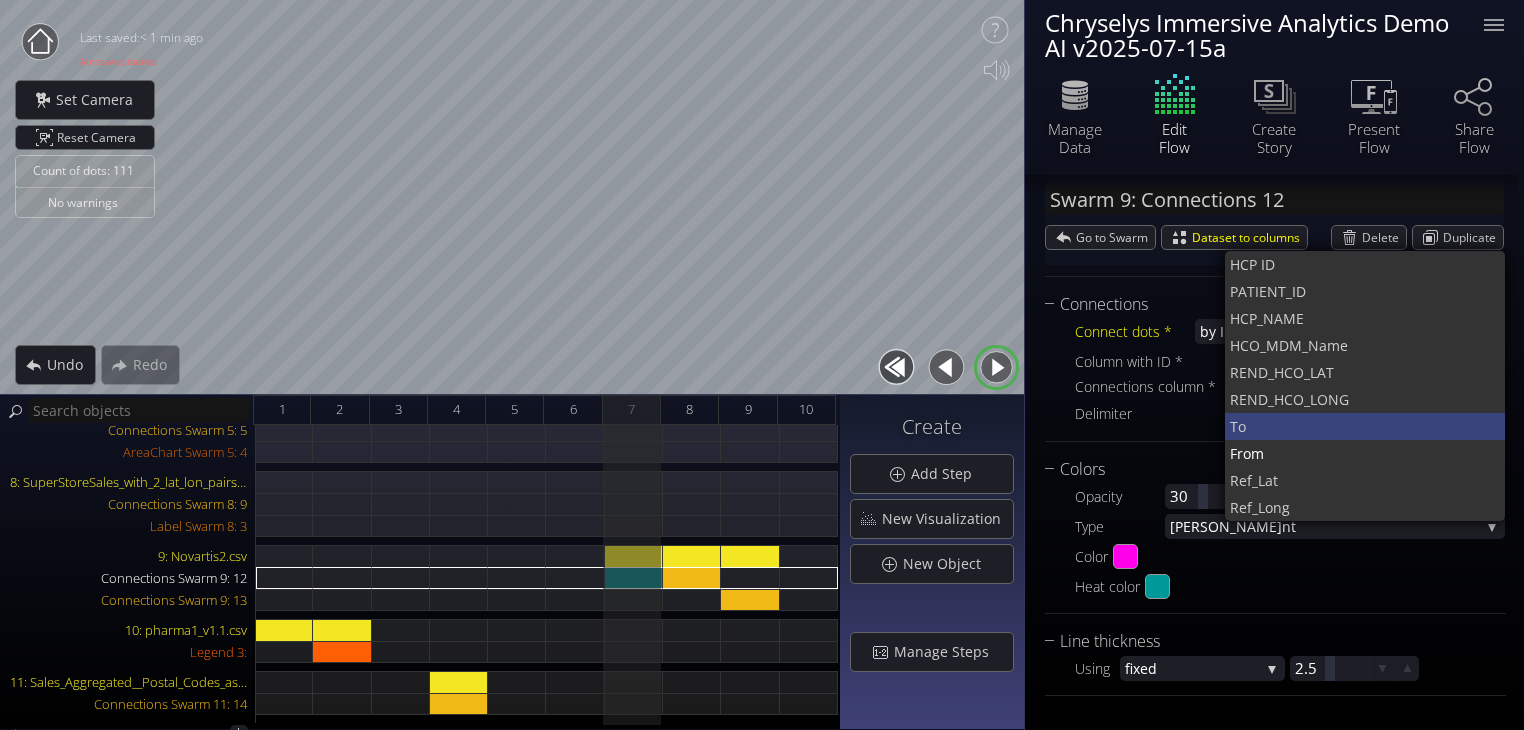 click on "To" at bounding box center (1360, 426) 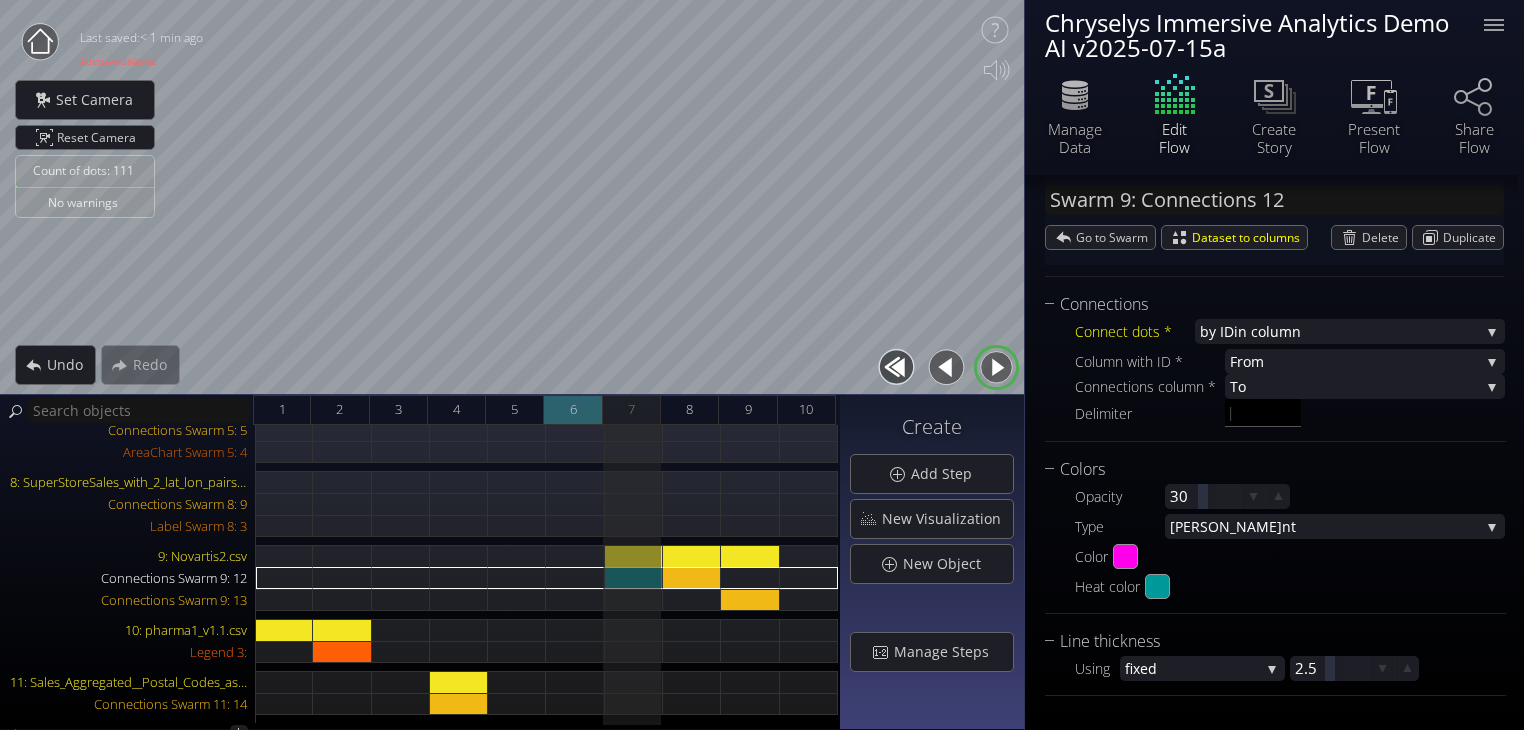 click on "6" at bounding box center (573, 410) 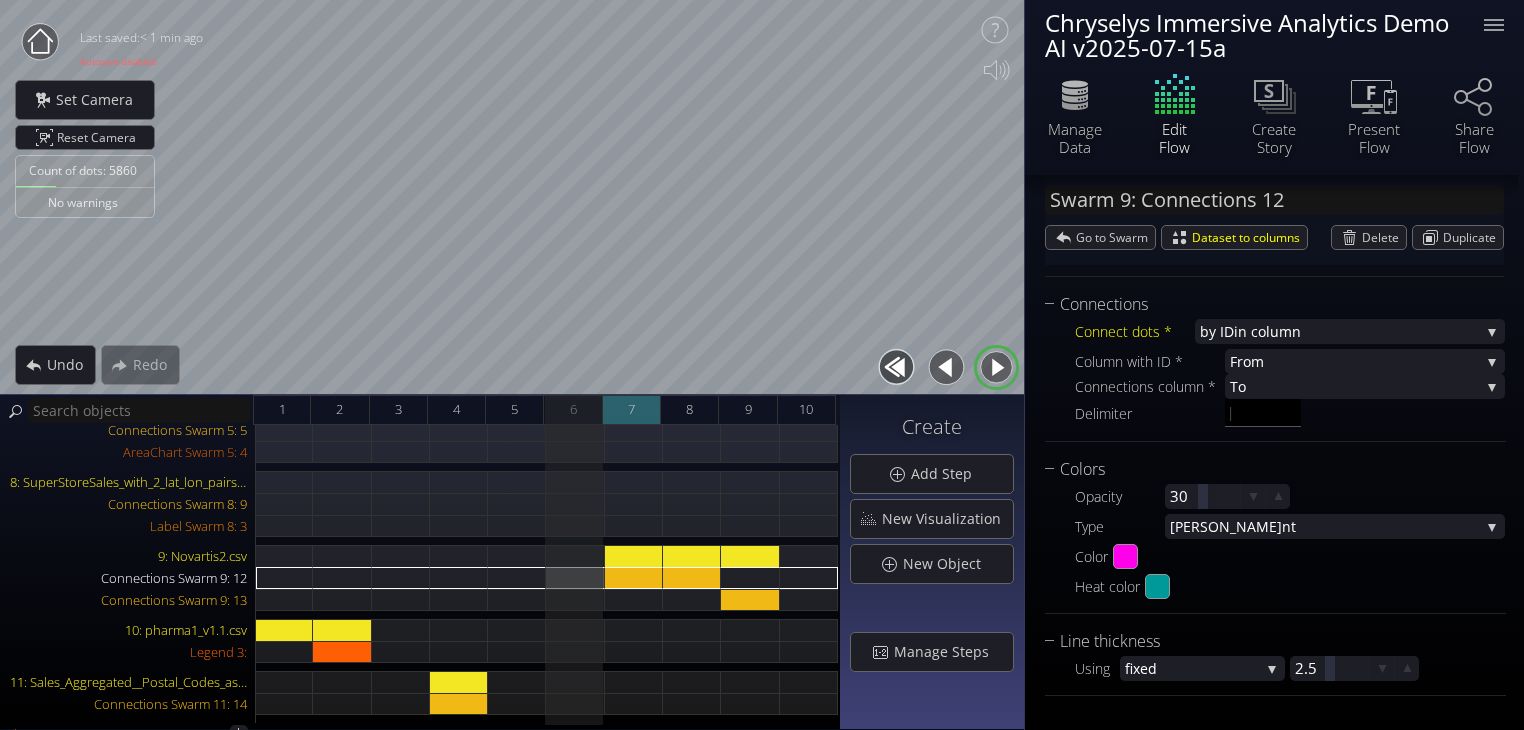 click on "7" at bounding box center [631, 409] 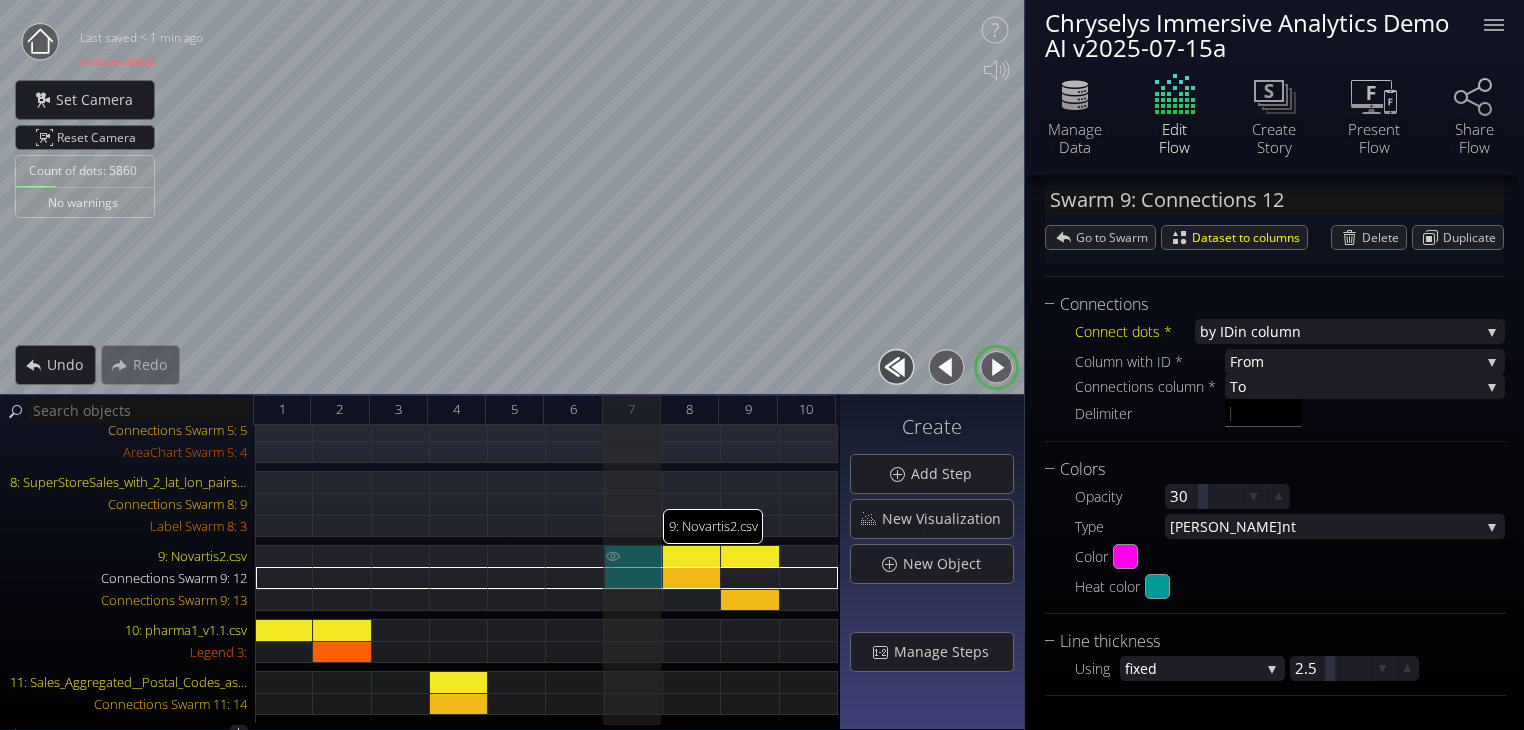 click on "9: Novartis2.csv" at bounding box center [634, 556] 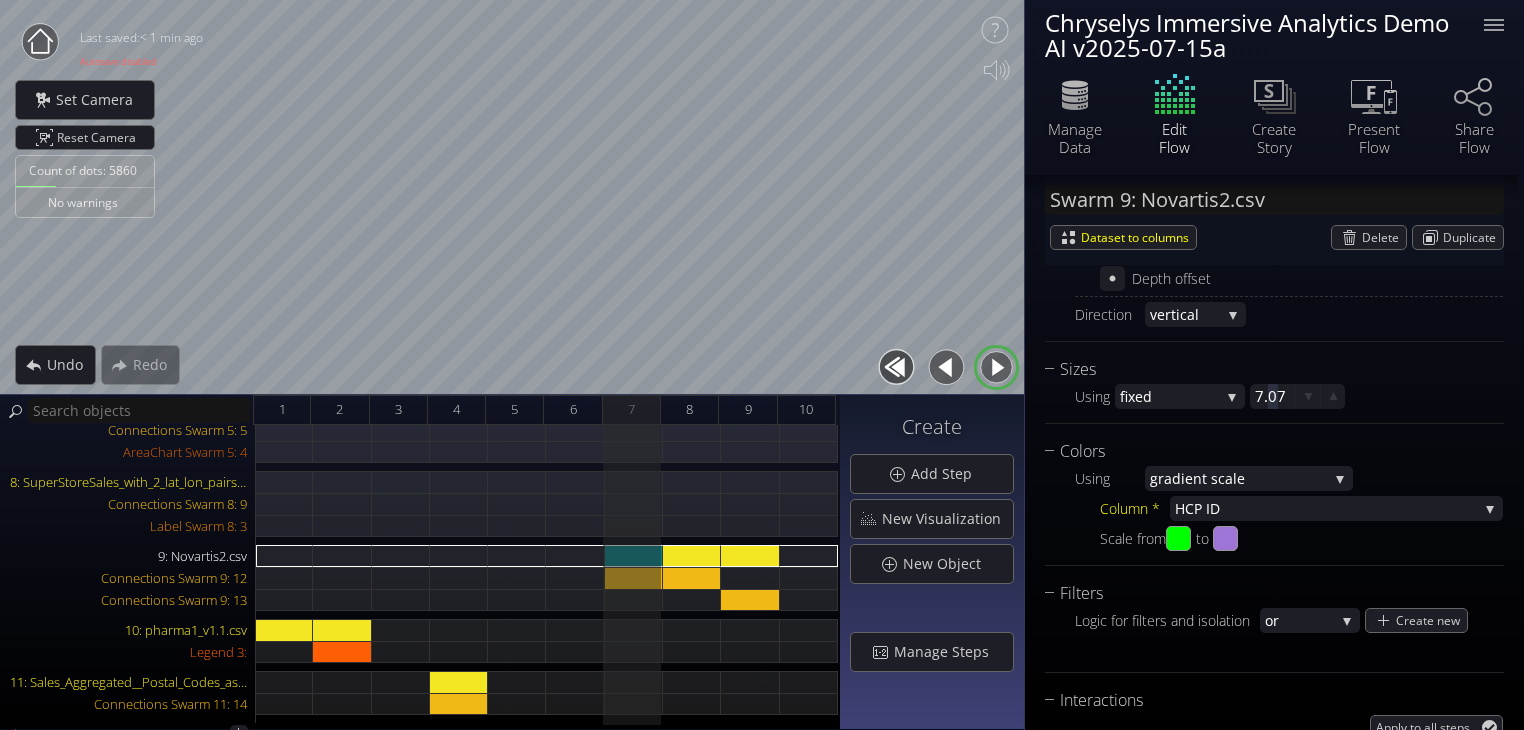 scroll, scrollTop: 1367, scrollLeft: 0, axis: vertical 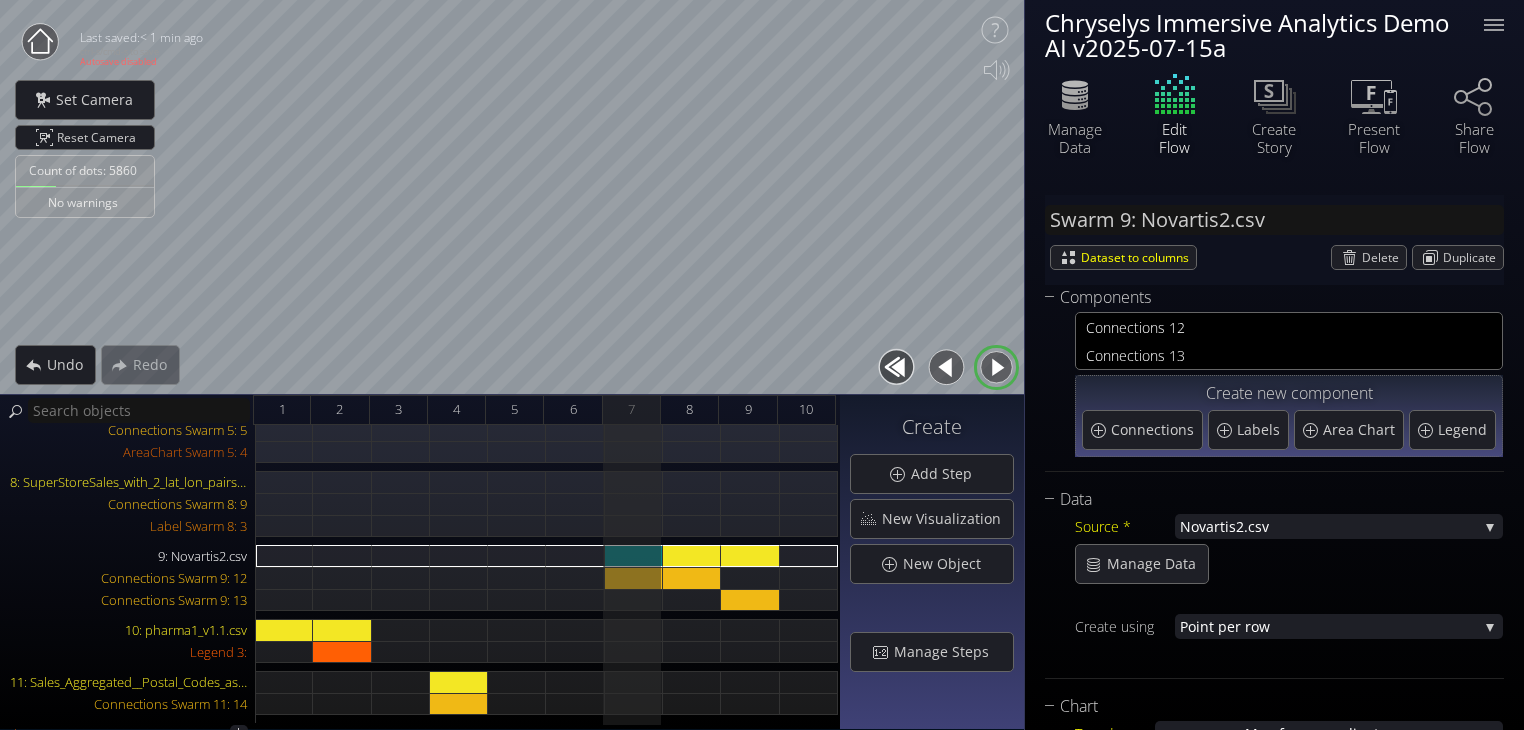 click 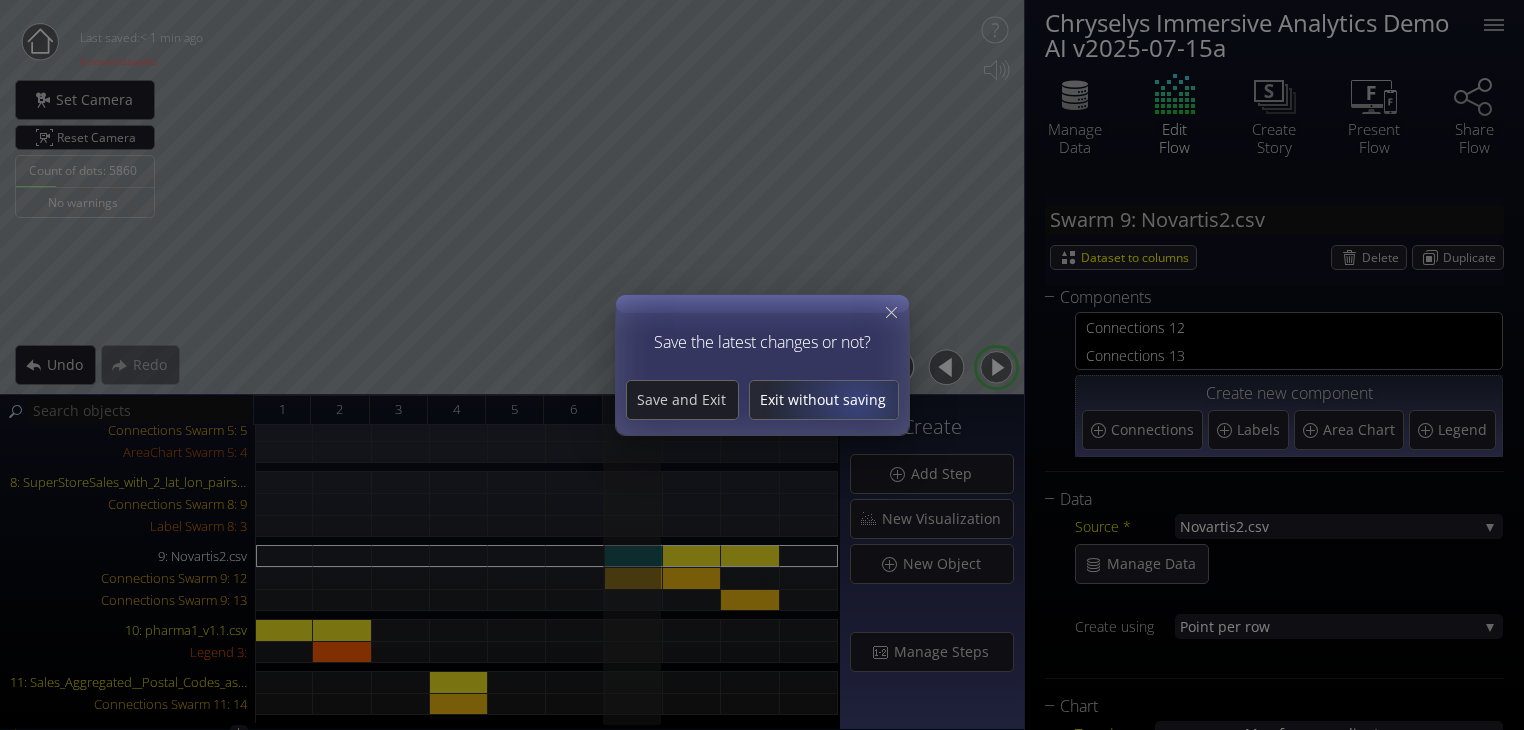 click on "Exit without saving" at bounding box center (824, 400) 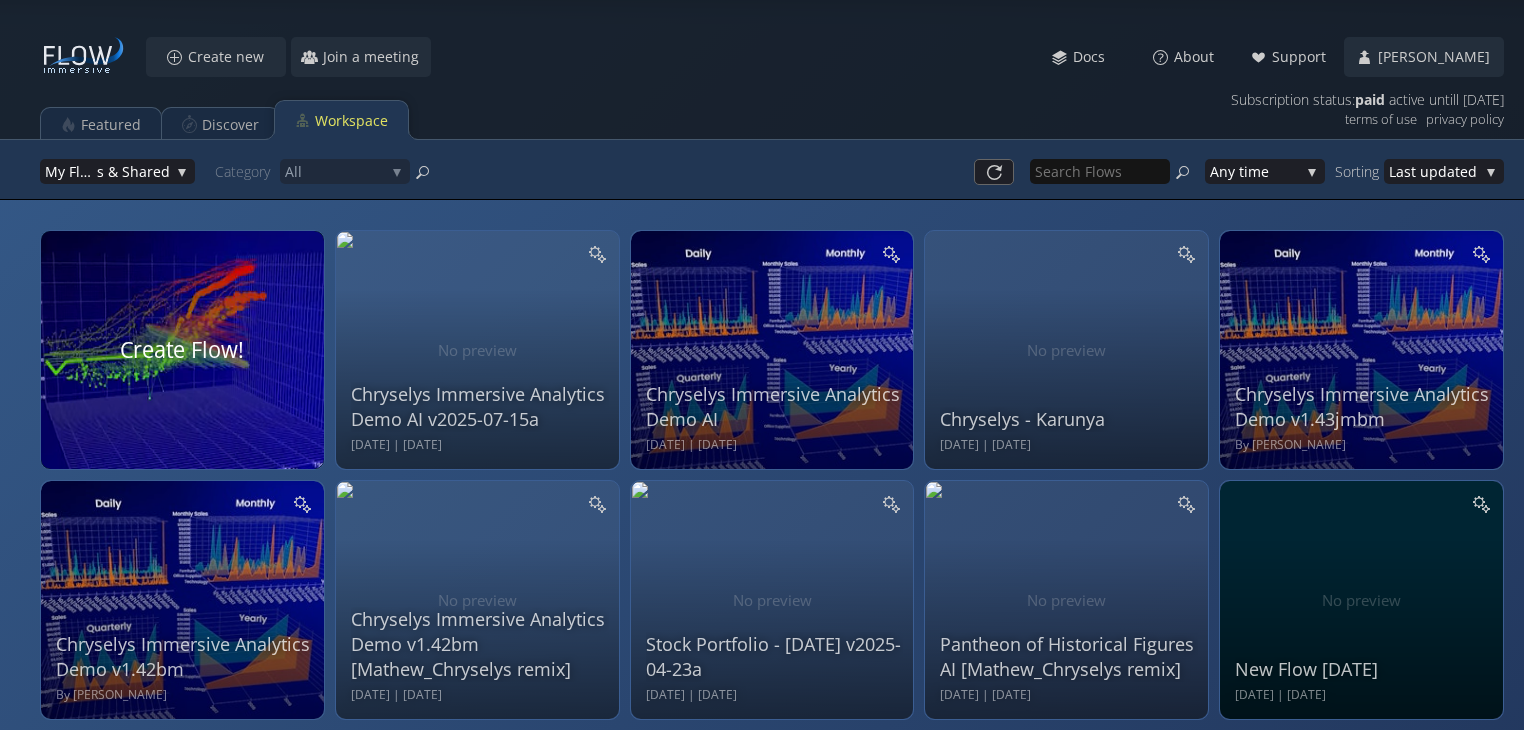 click at bounding box center [182, 350] 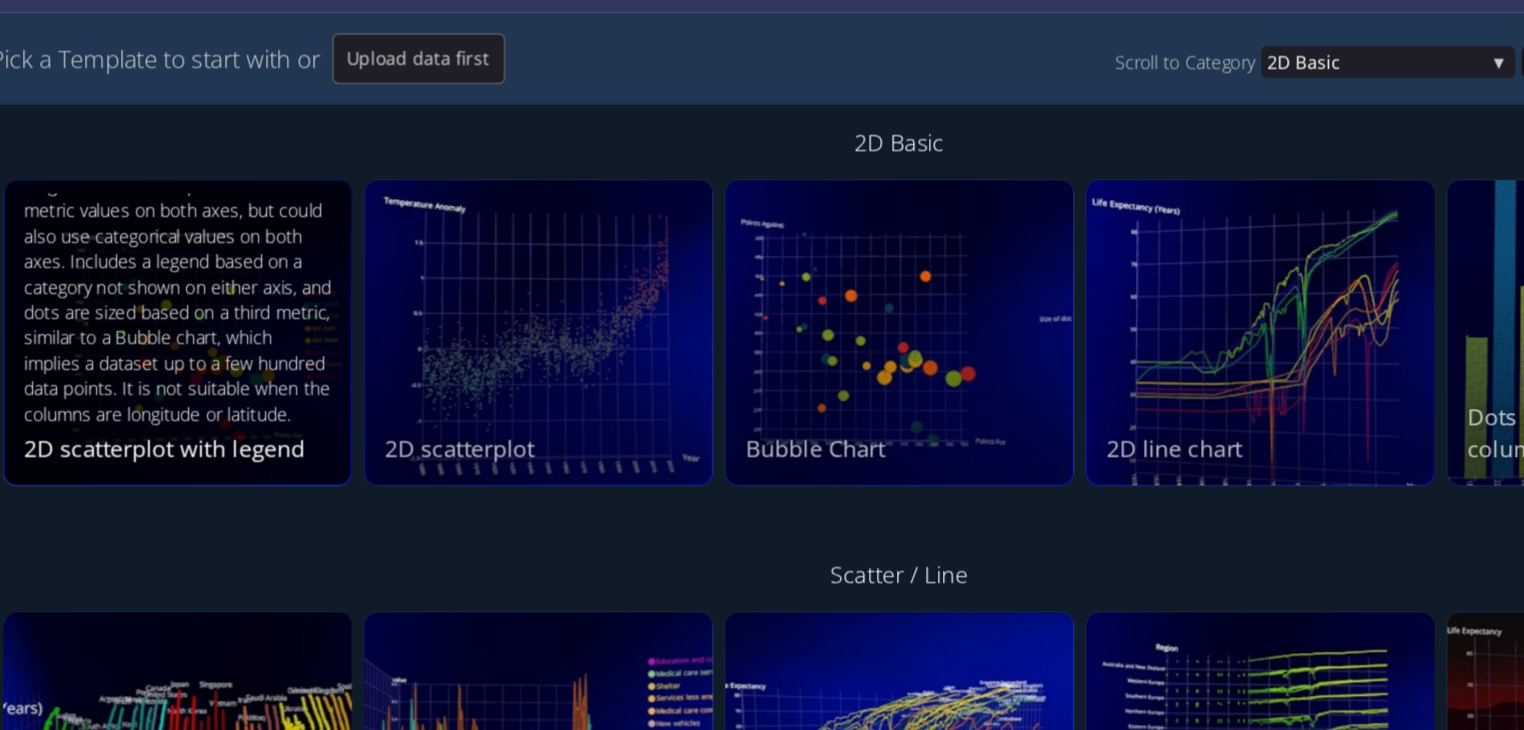 scroll, scrollTop: 176, scrollLeft: 0, axis: vertical 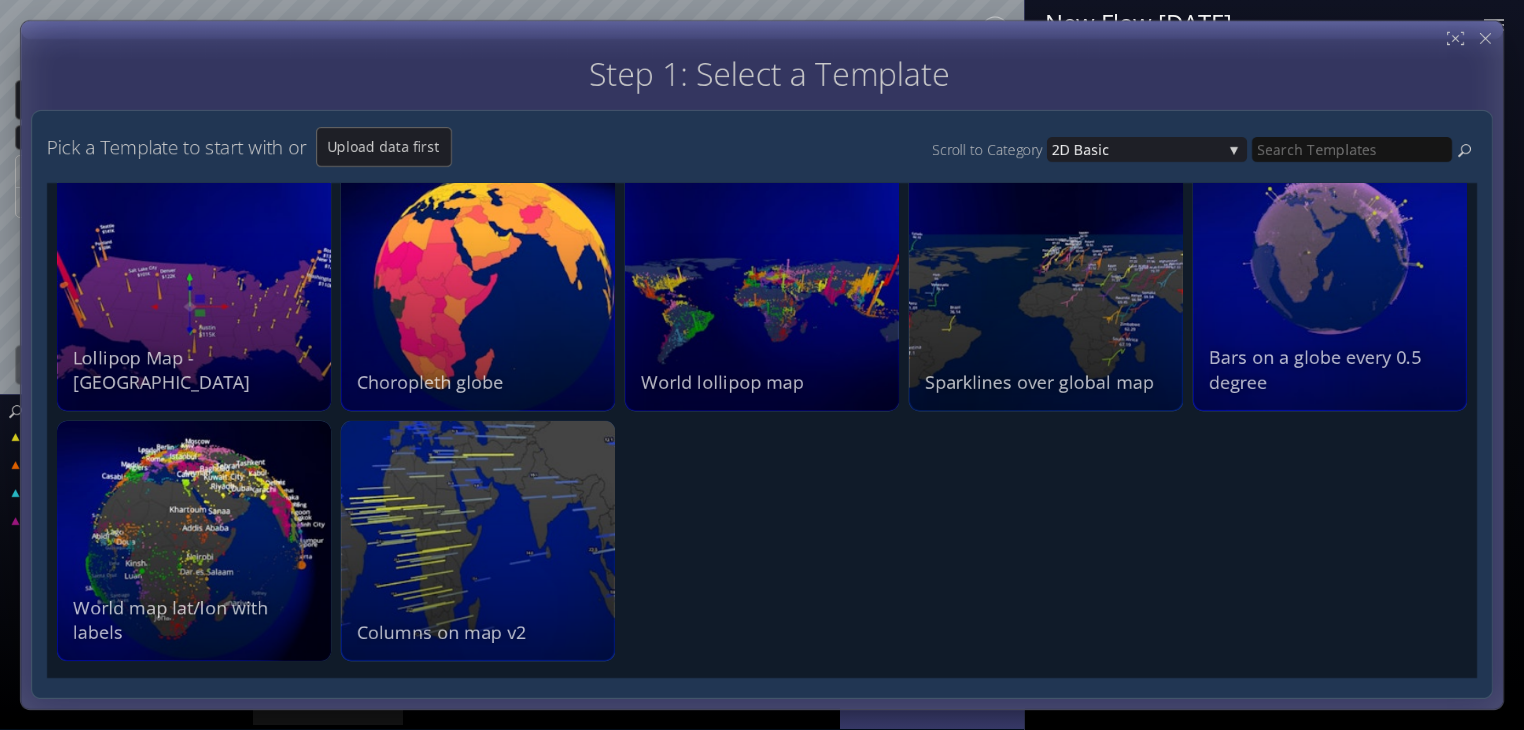click on "No description
Columns on map v2" at bounding box center [480, 538] 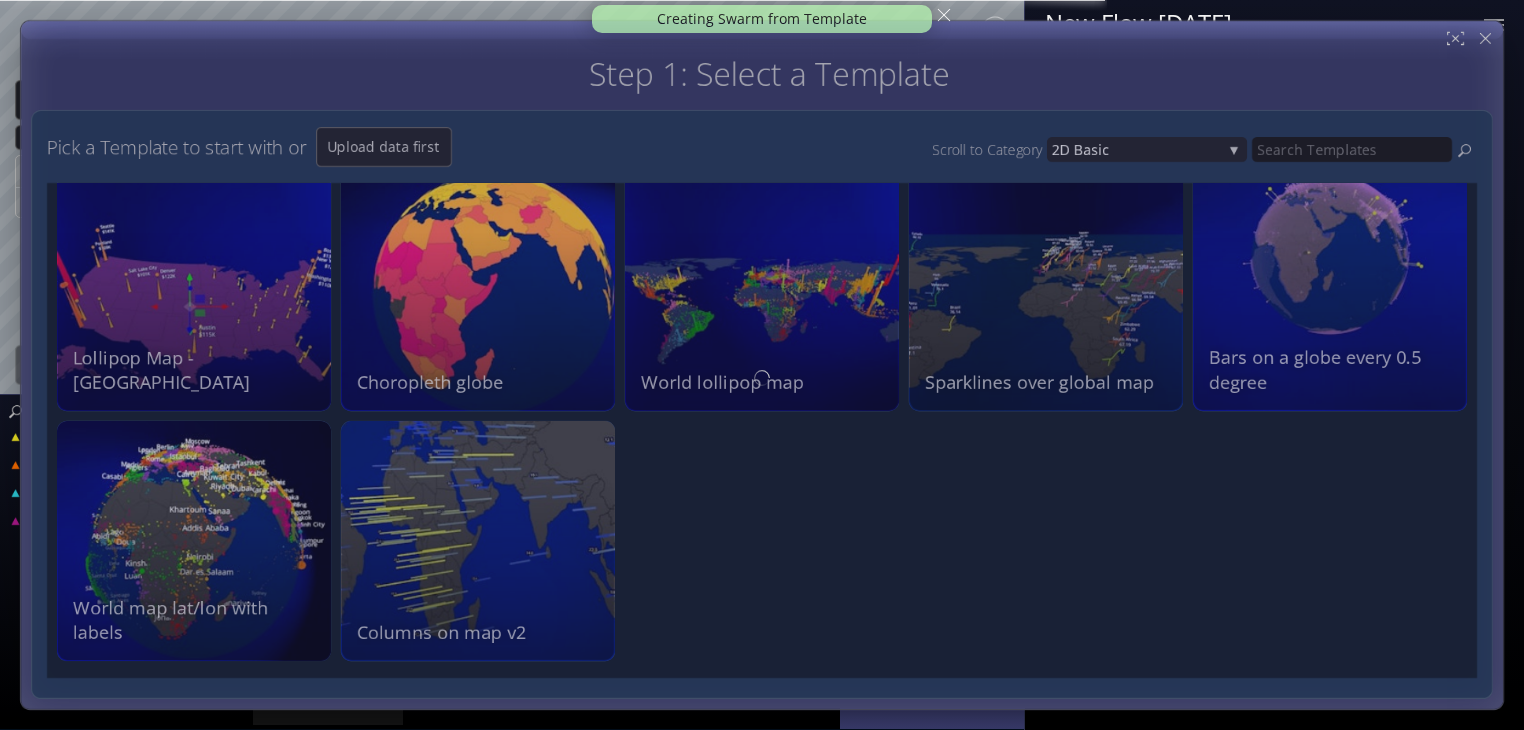 scroll, scrollTop: 0, scrollLeft: 0, axis: both 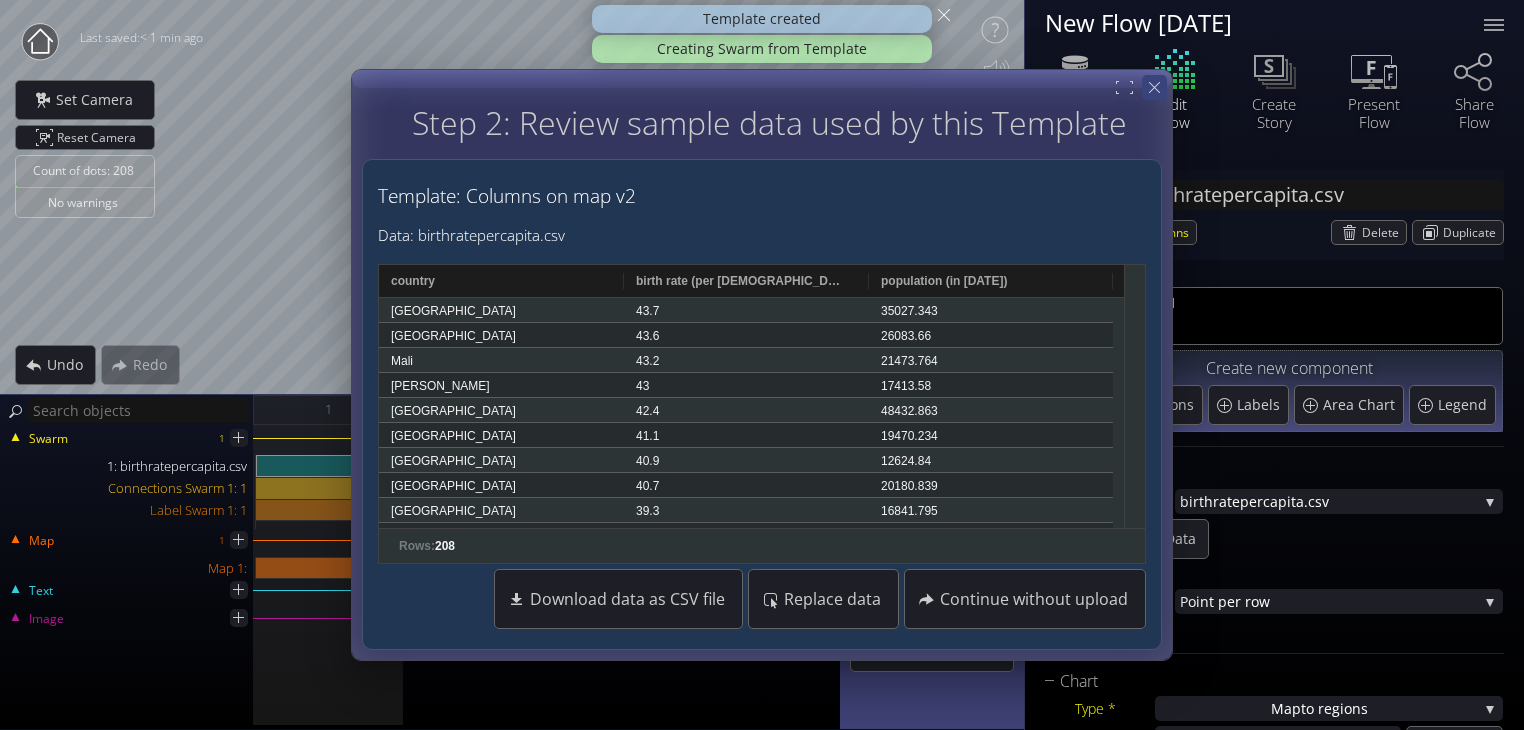 click 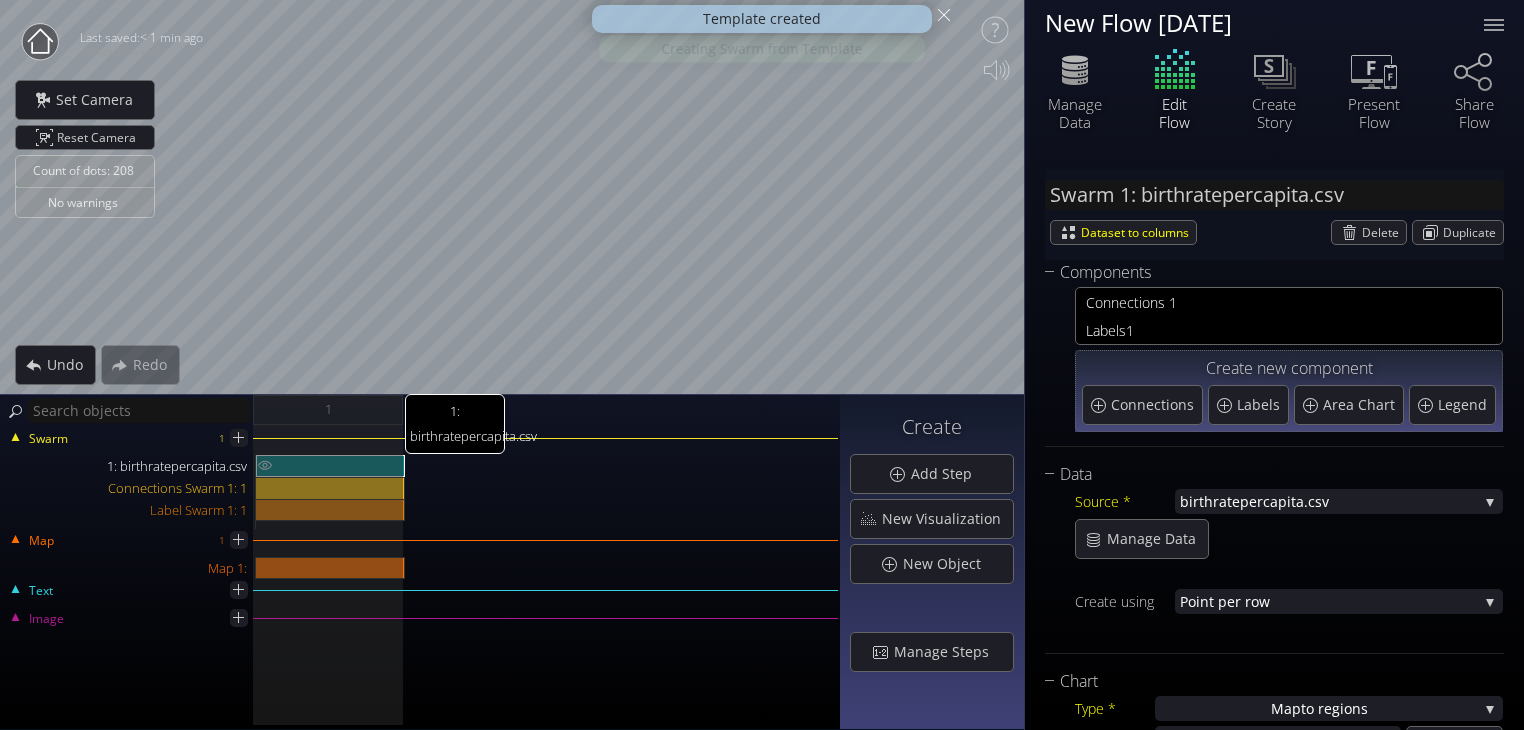 click on "1: birthratepercapita.csv" at bounding box center (330, 466) 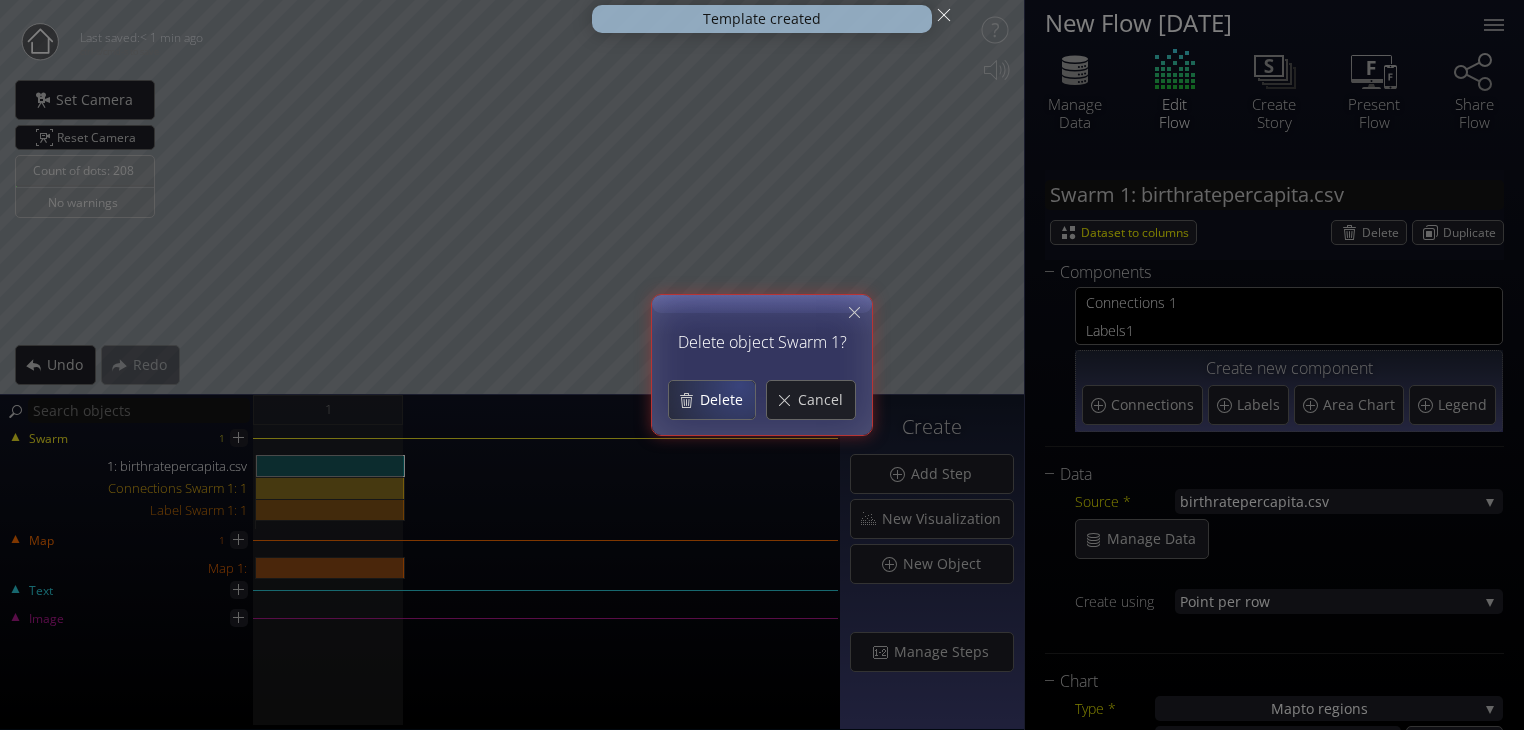 click on "Delete" at bounding box center [712, 400] 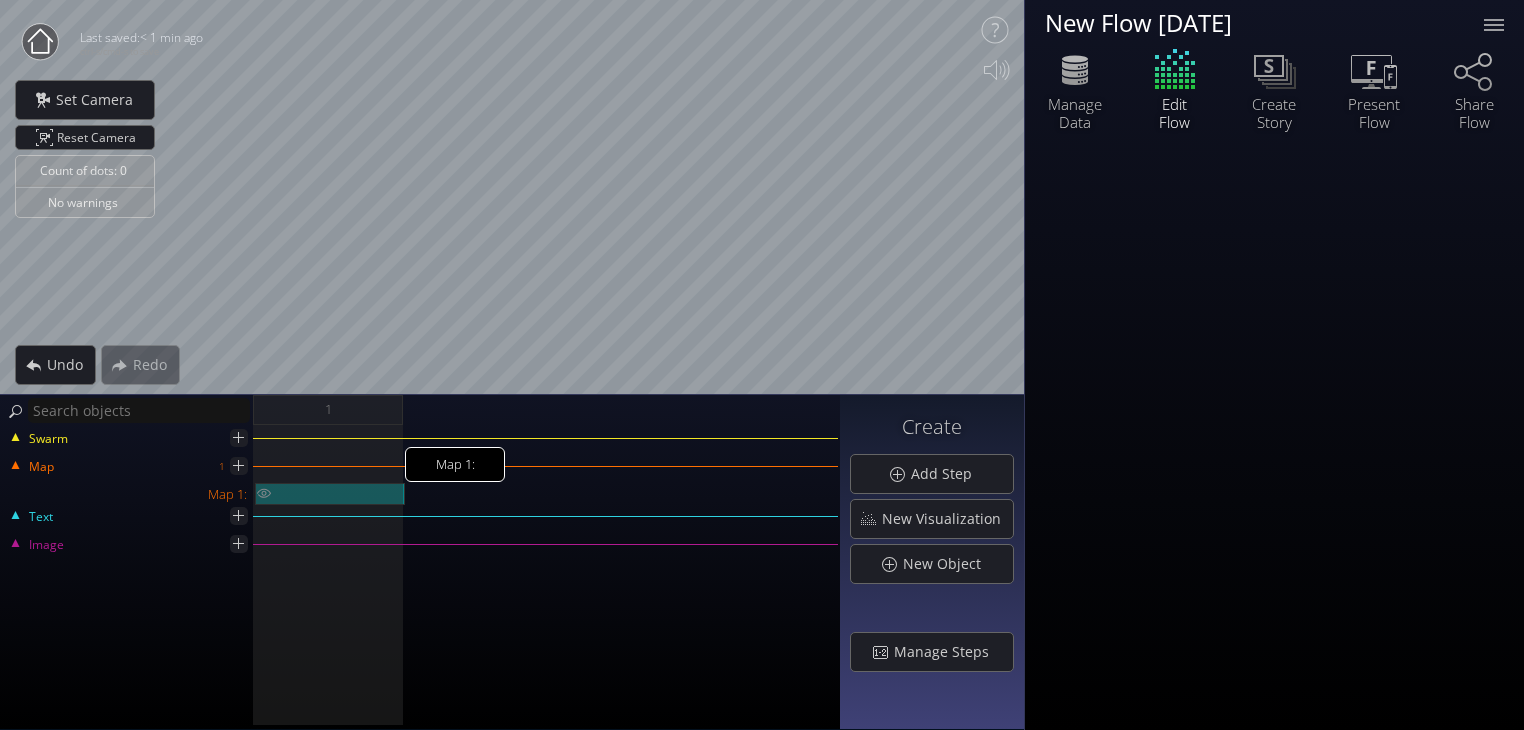 click on "Map 1:" at bounding box center [330, 494] 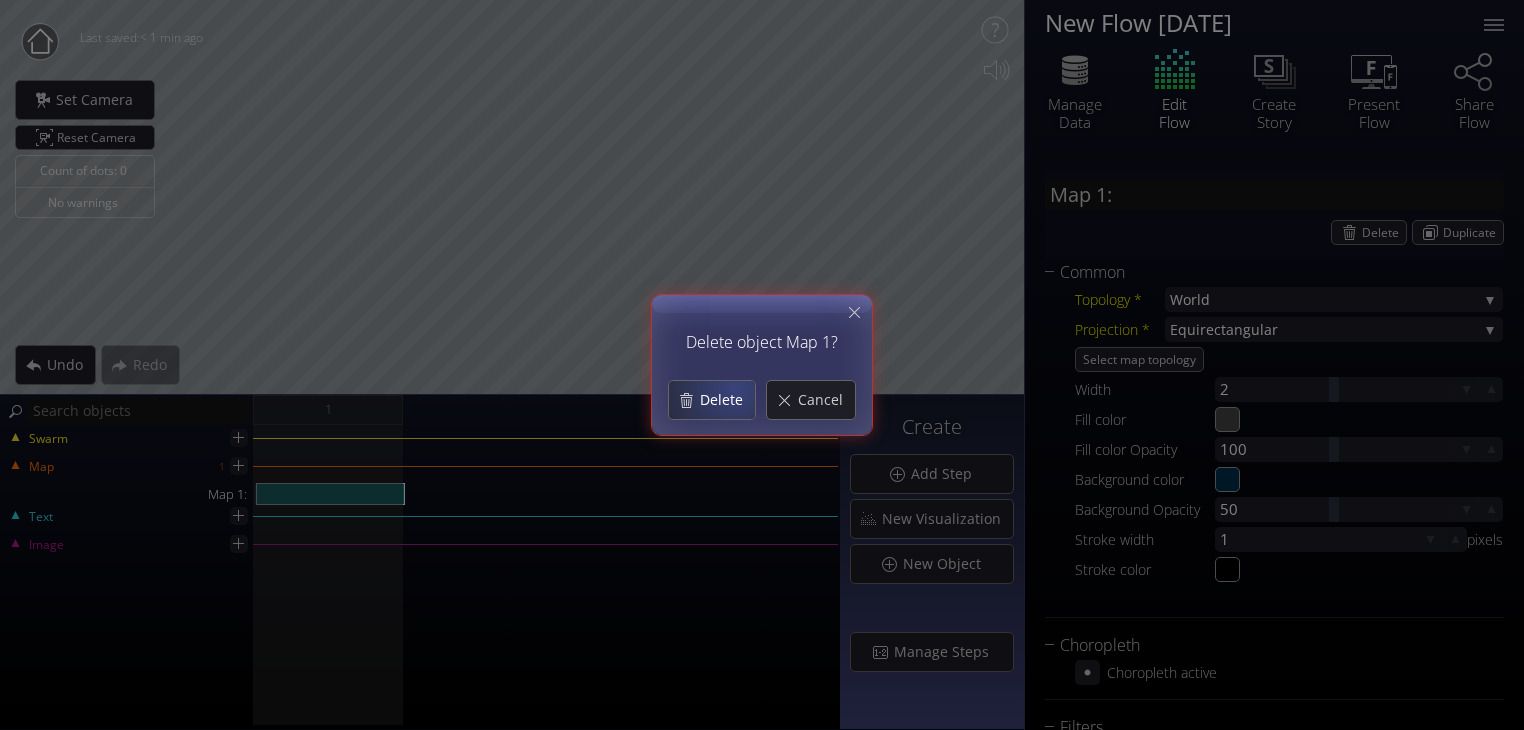 click on "Delete" at bounding box center [727, 400] 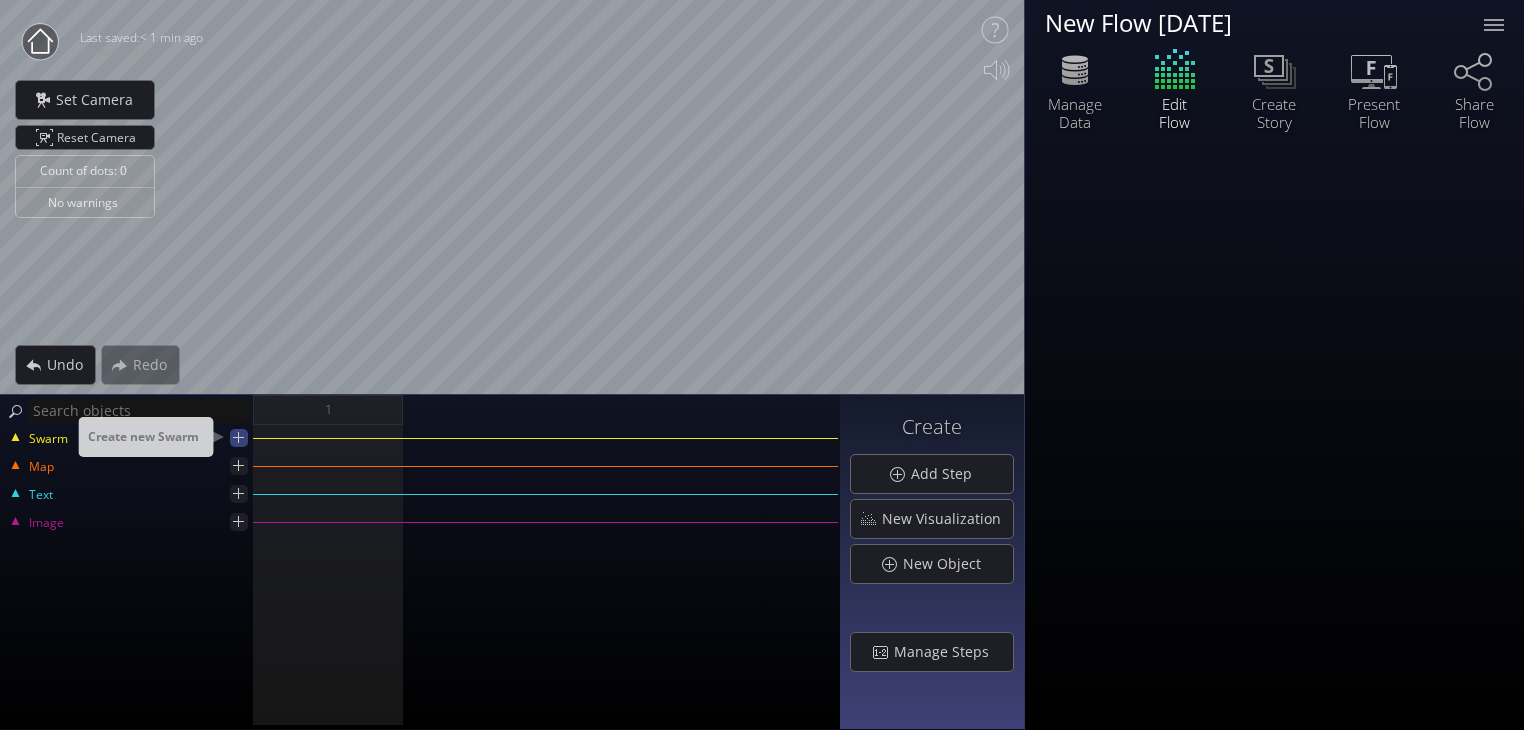 click 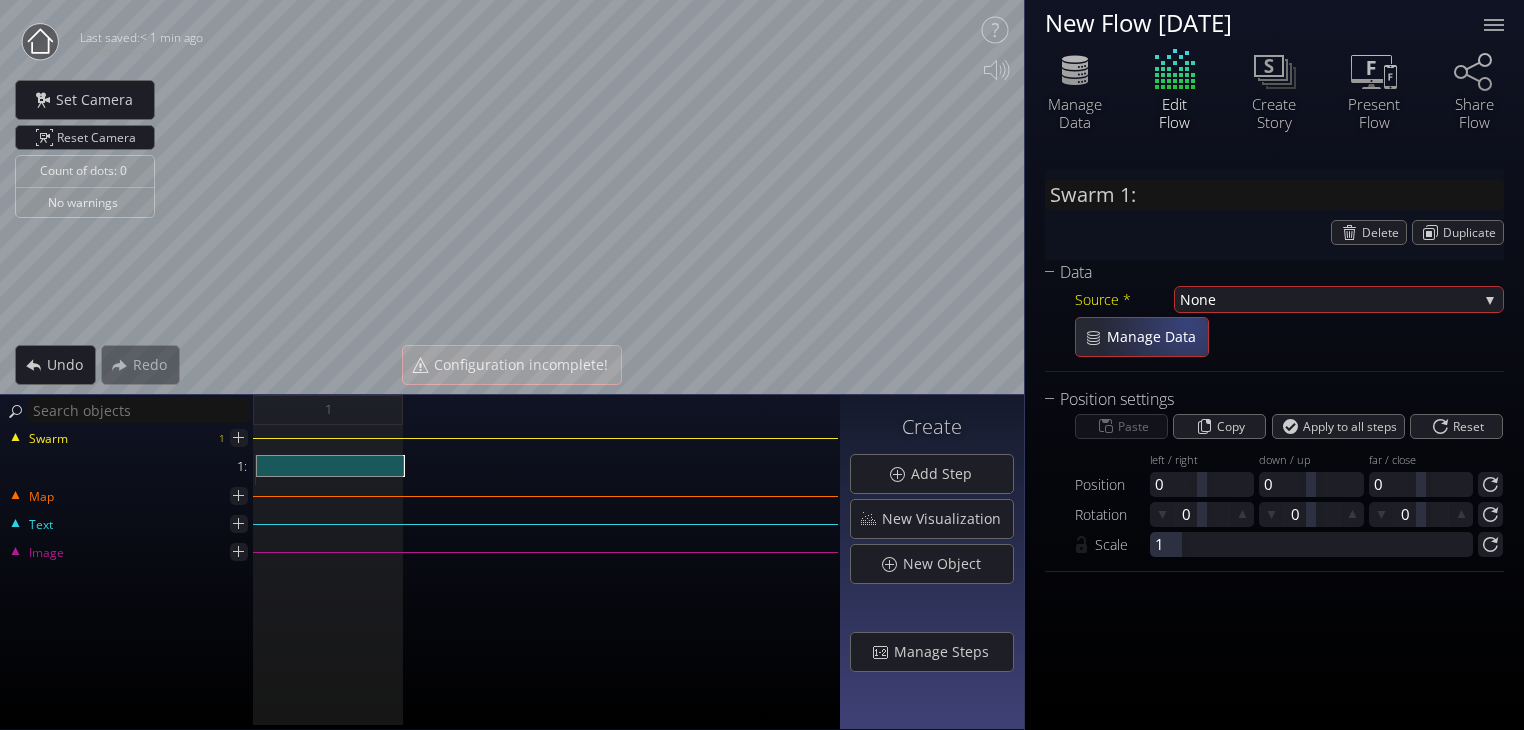 click on "Manage Data" at bounding box center [1157, 337] 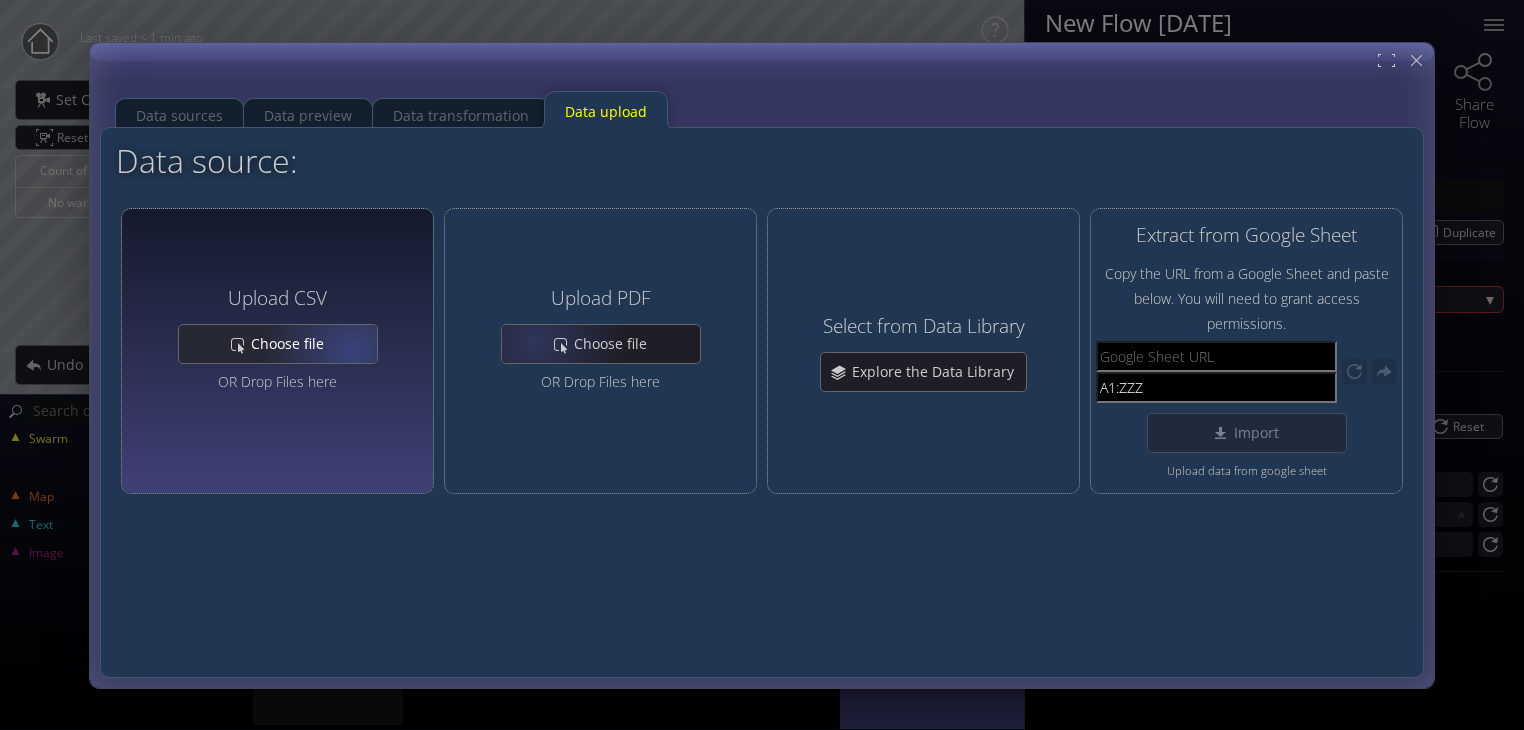 click on "Choose file" at bounding box center [293, 344] 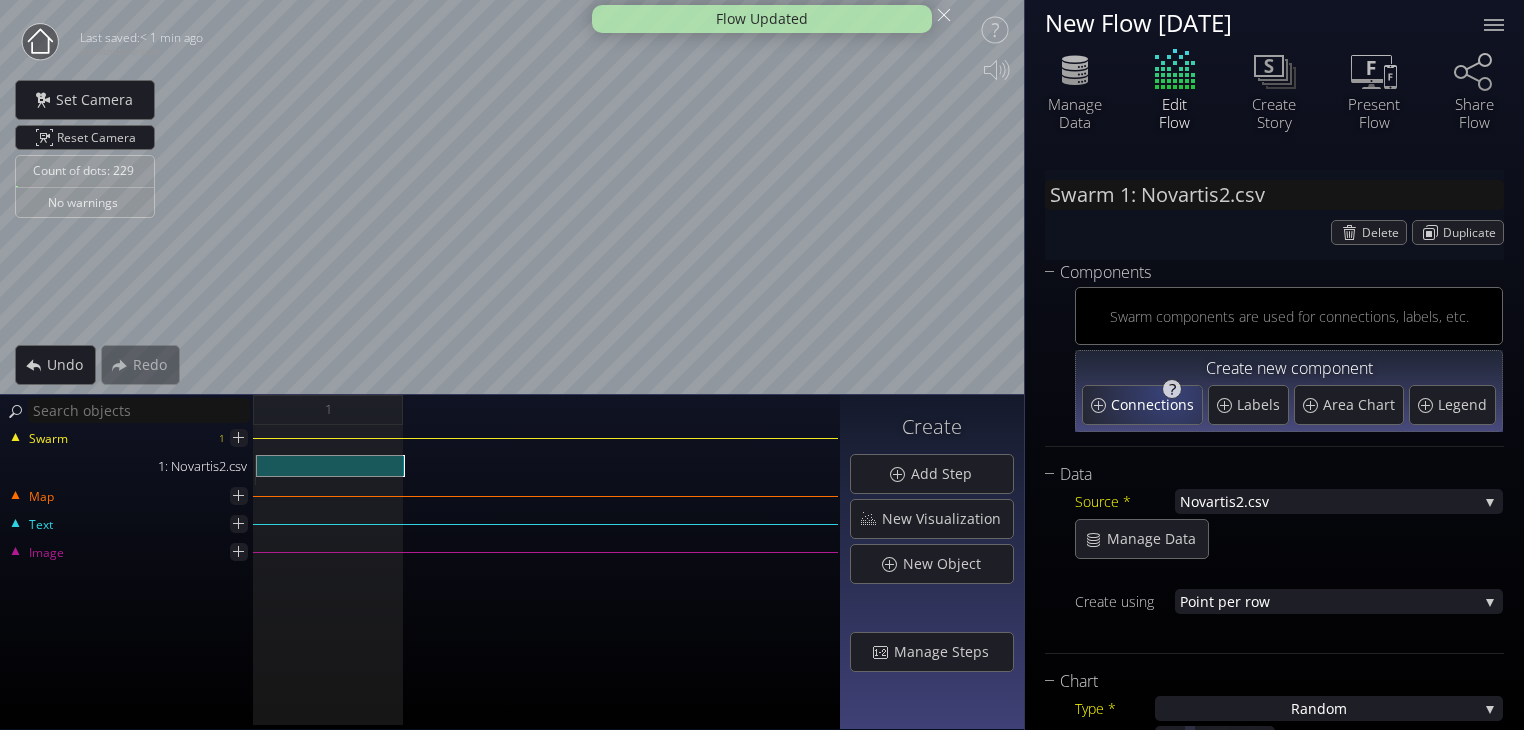 click on "Connections" at bounding box center [1155, 405] 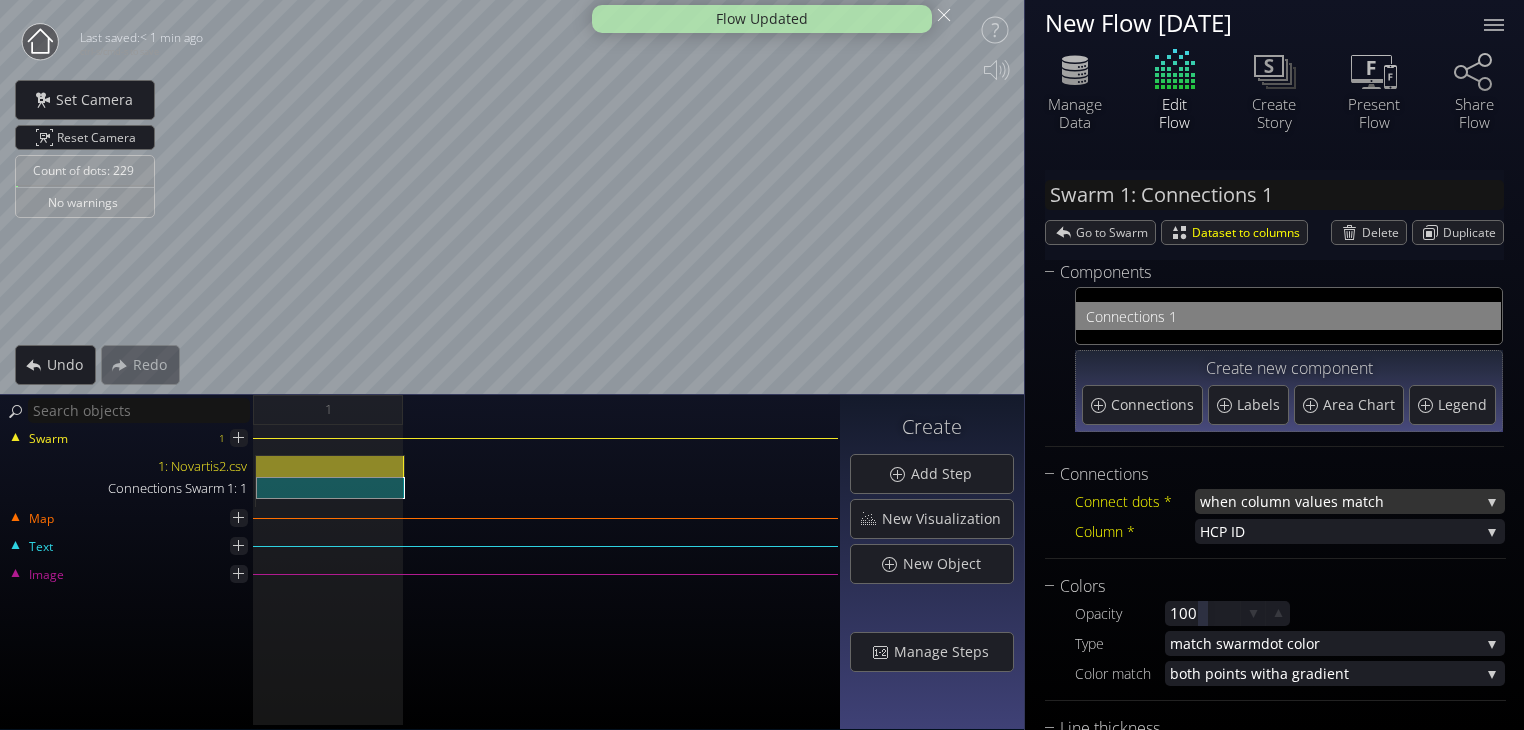 click on "when column va" at bounding box center (1255, 501) 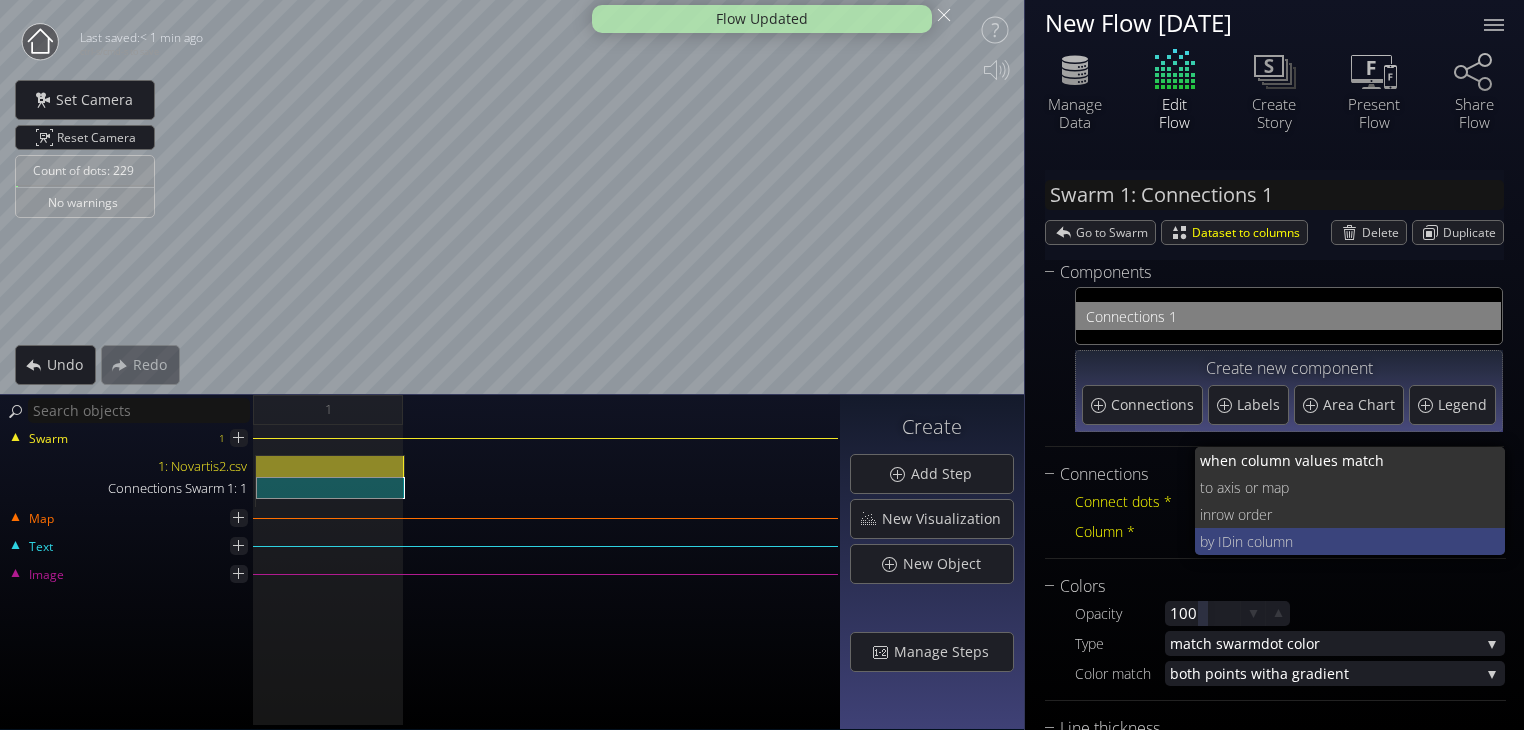 click on "in column" at bounding box center (1361, 541) 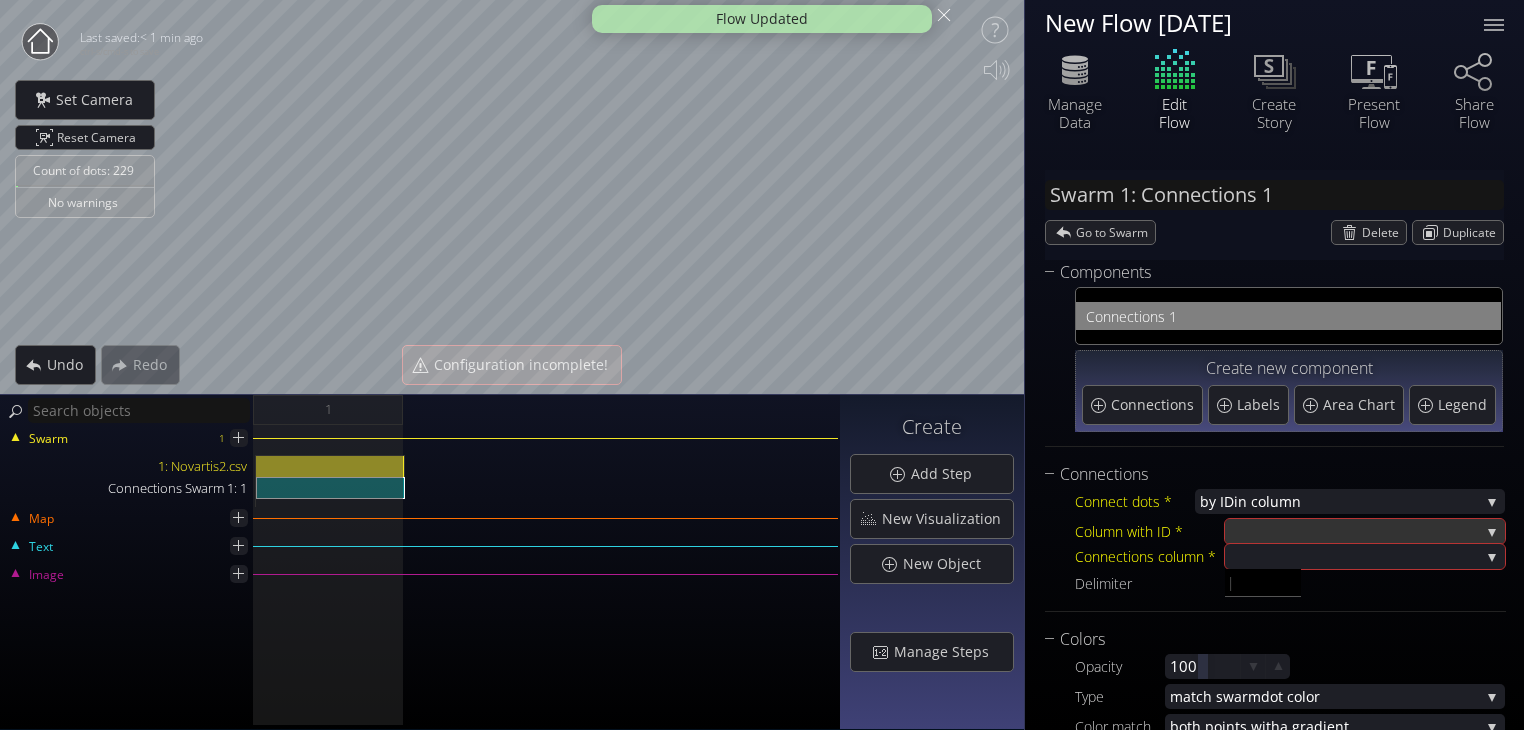 click at bounding box center [1355, 531] 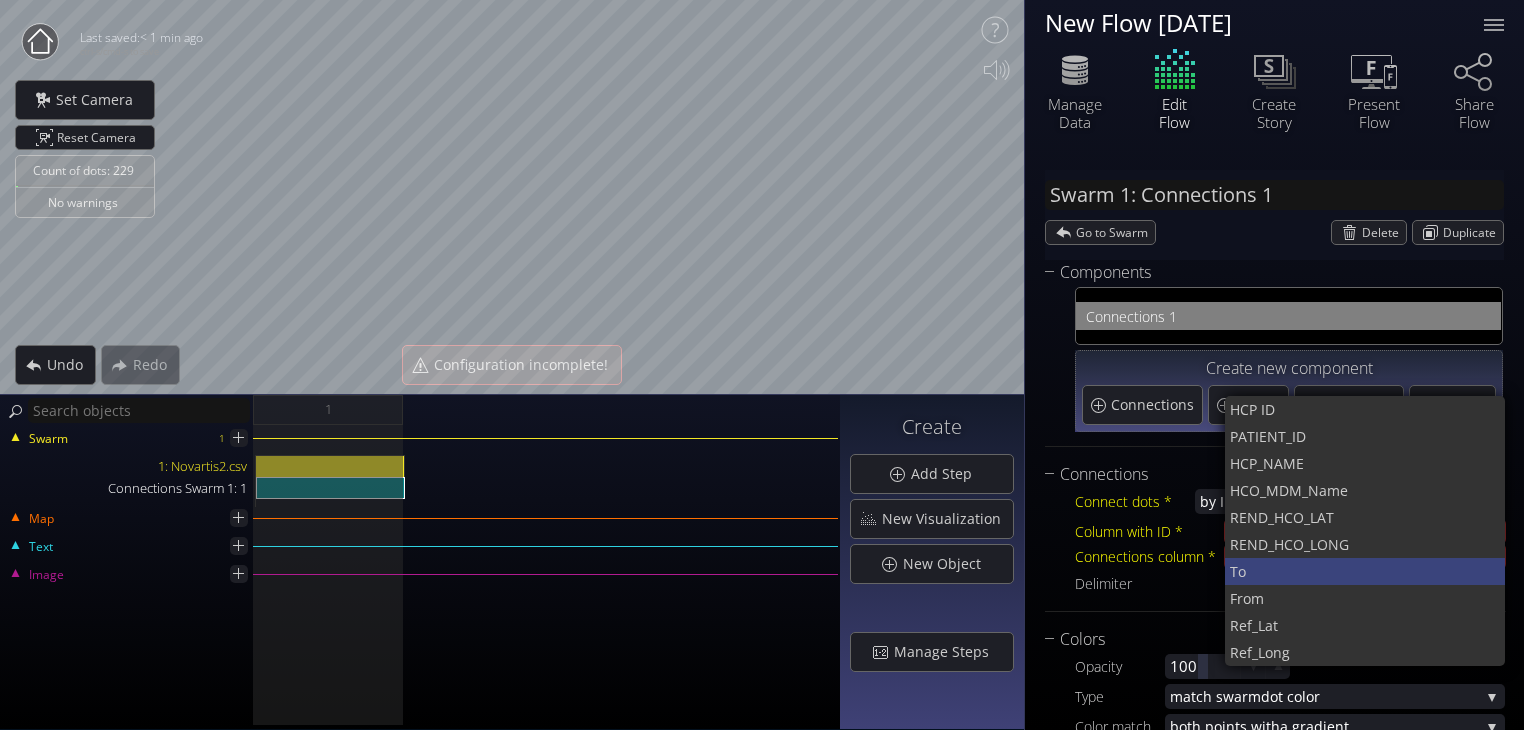 click on "To" at bounding box center [1360, 571] 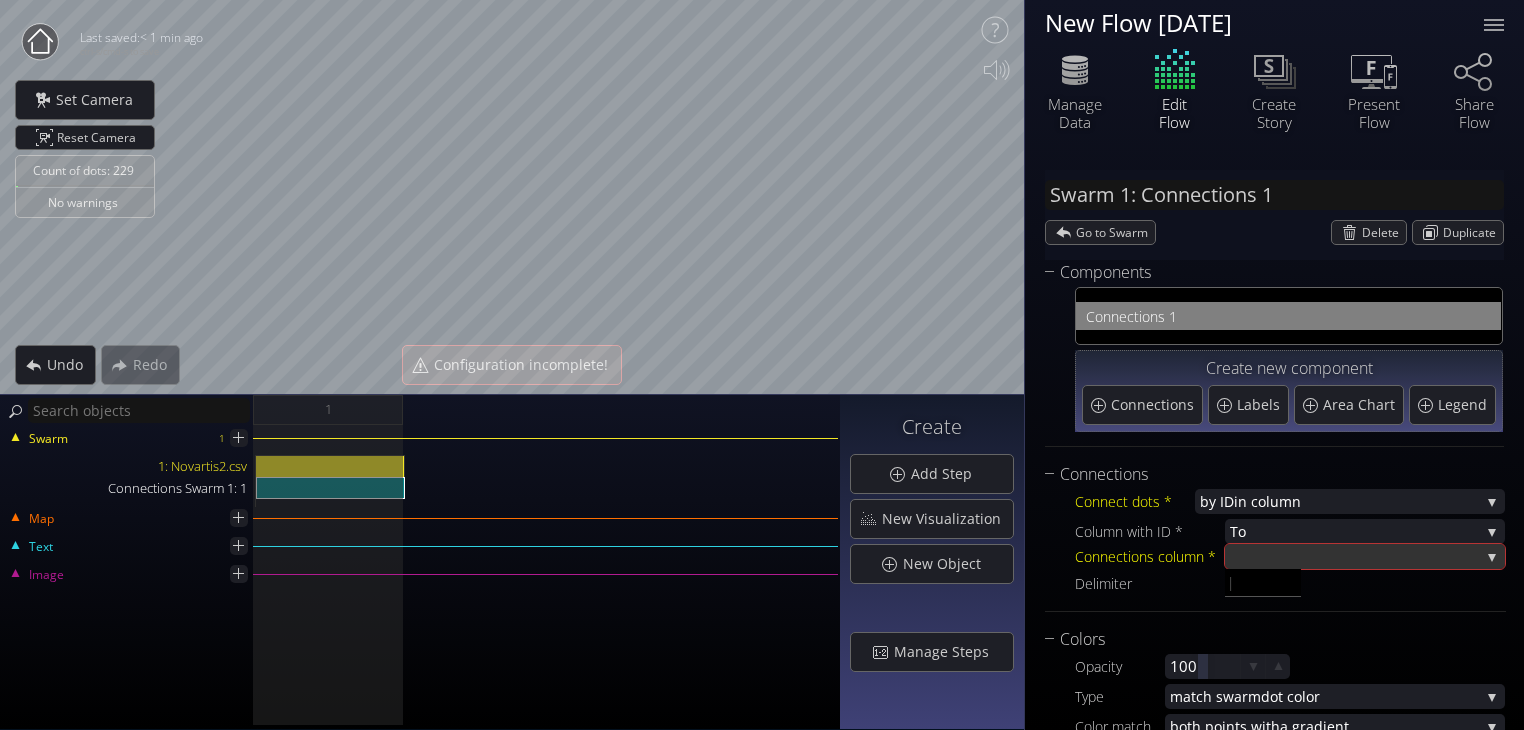 click at bounding box center [1355, 556] 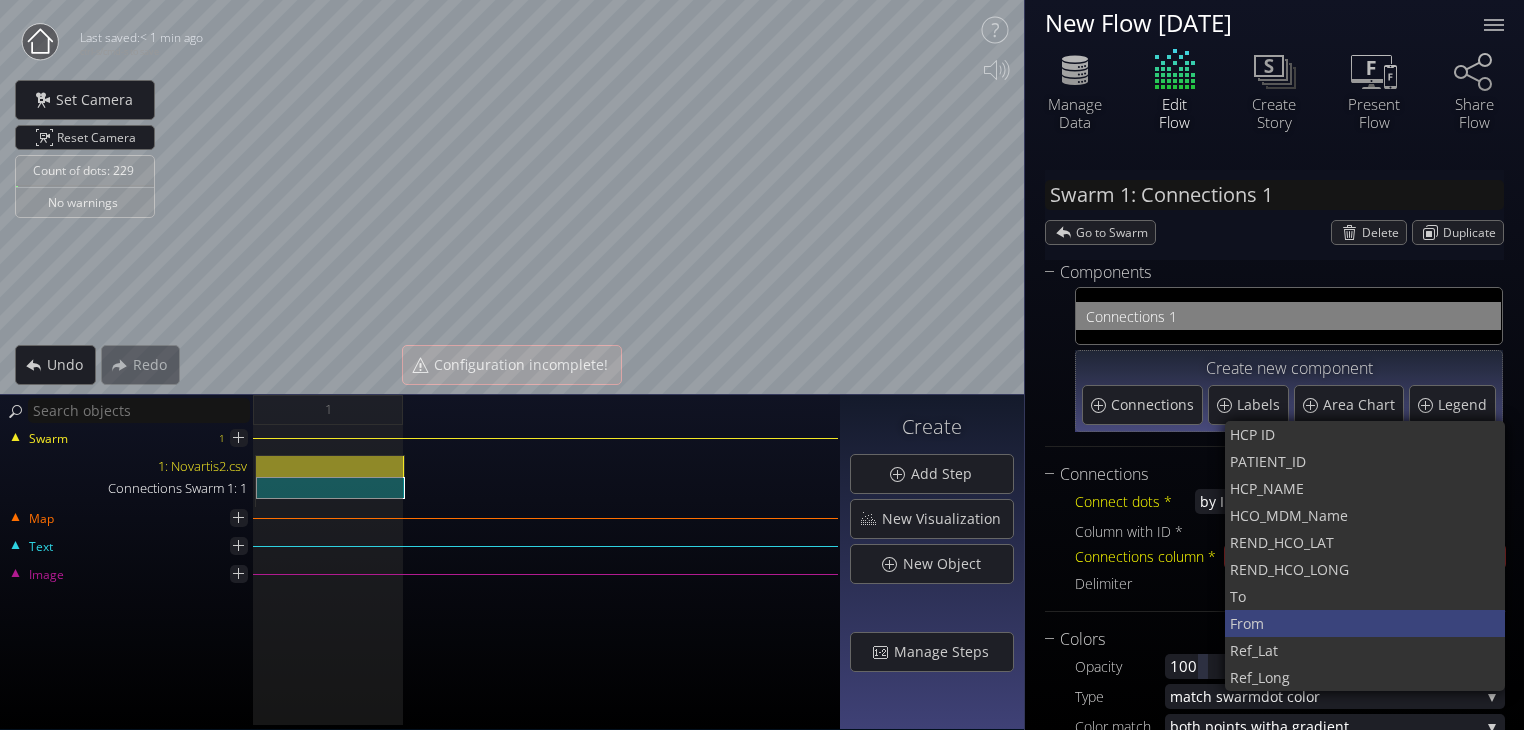click on "From" at bounding box center (1360, 623) 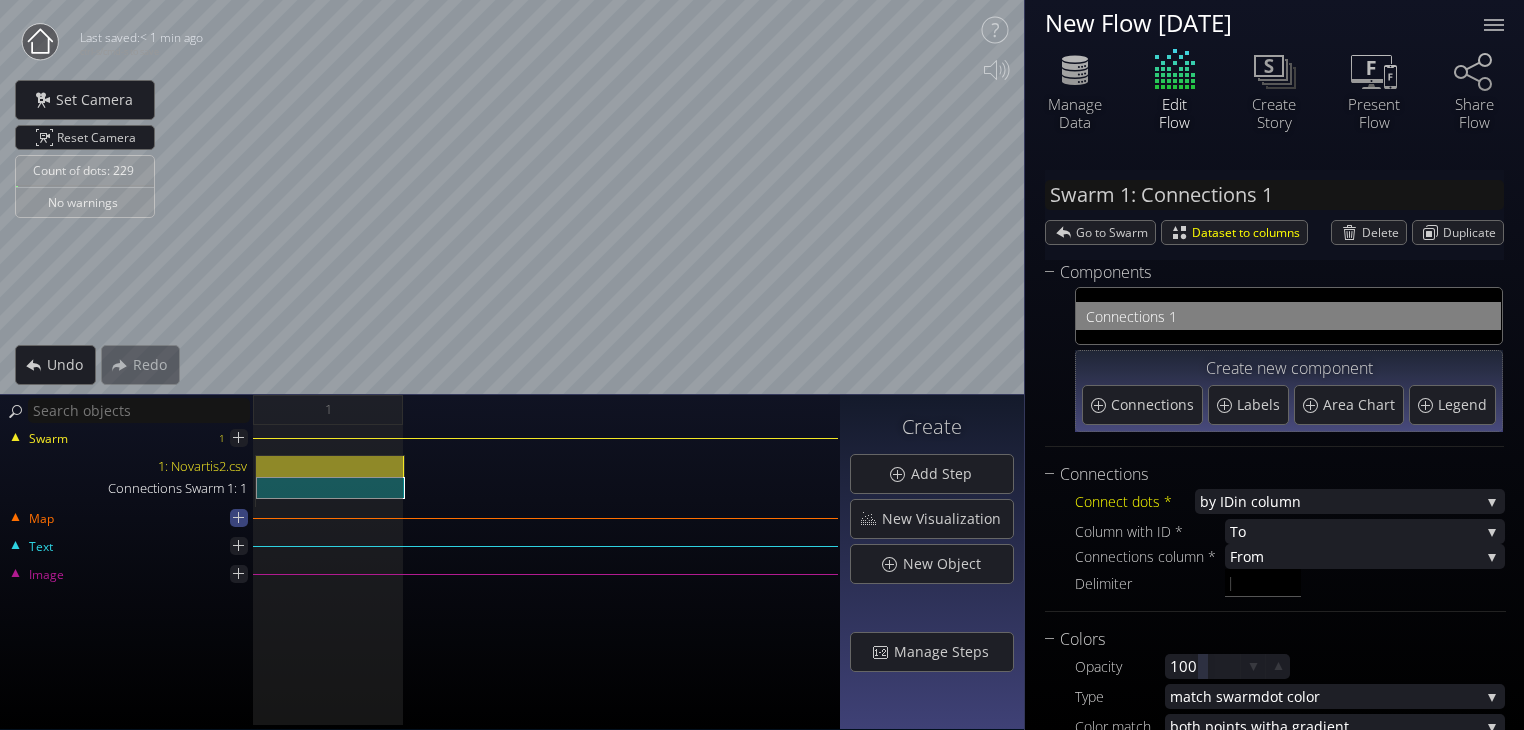 click 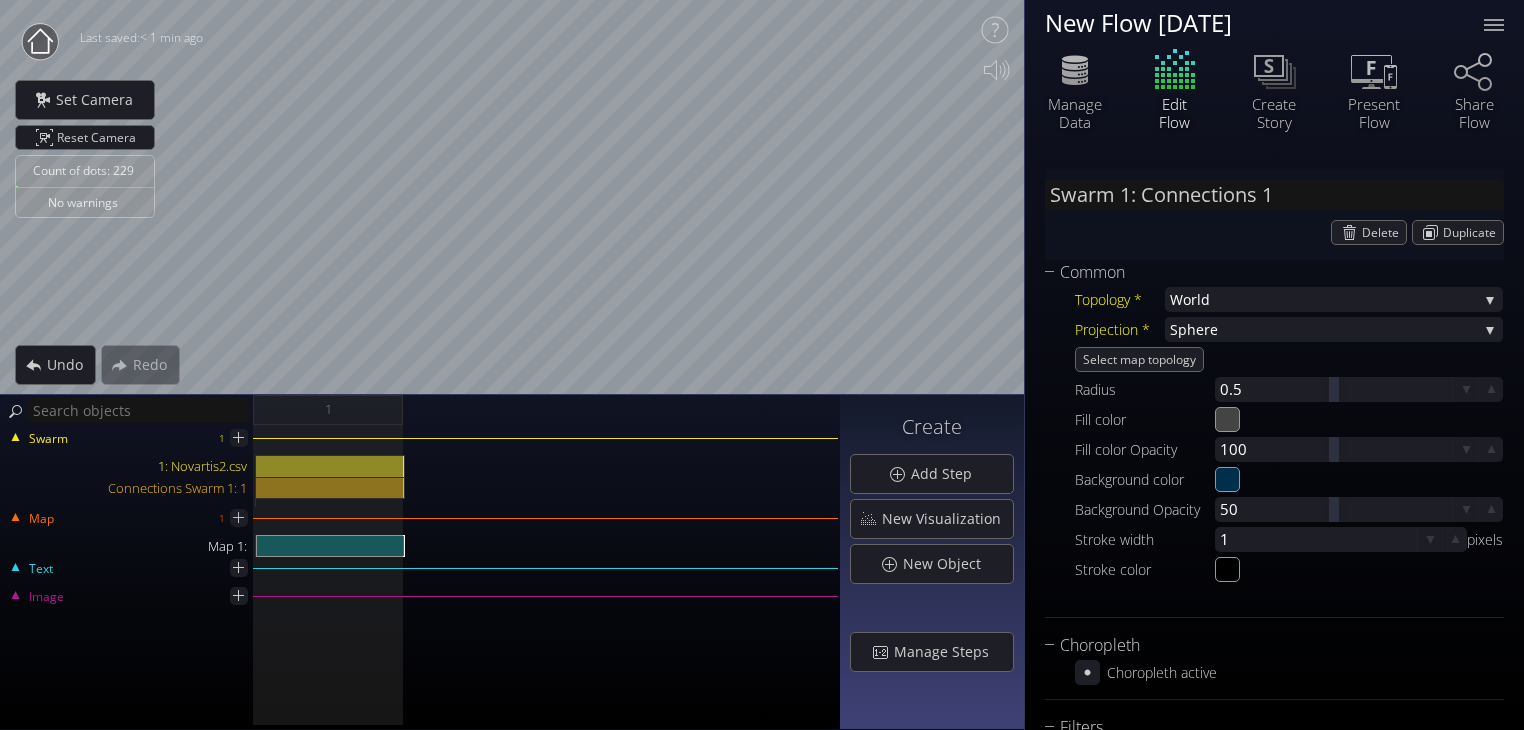 type on "Map 1:" 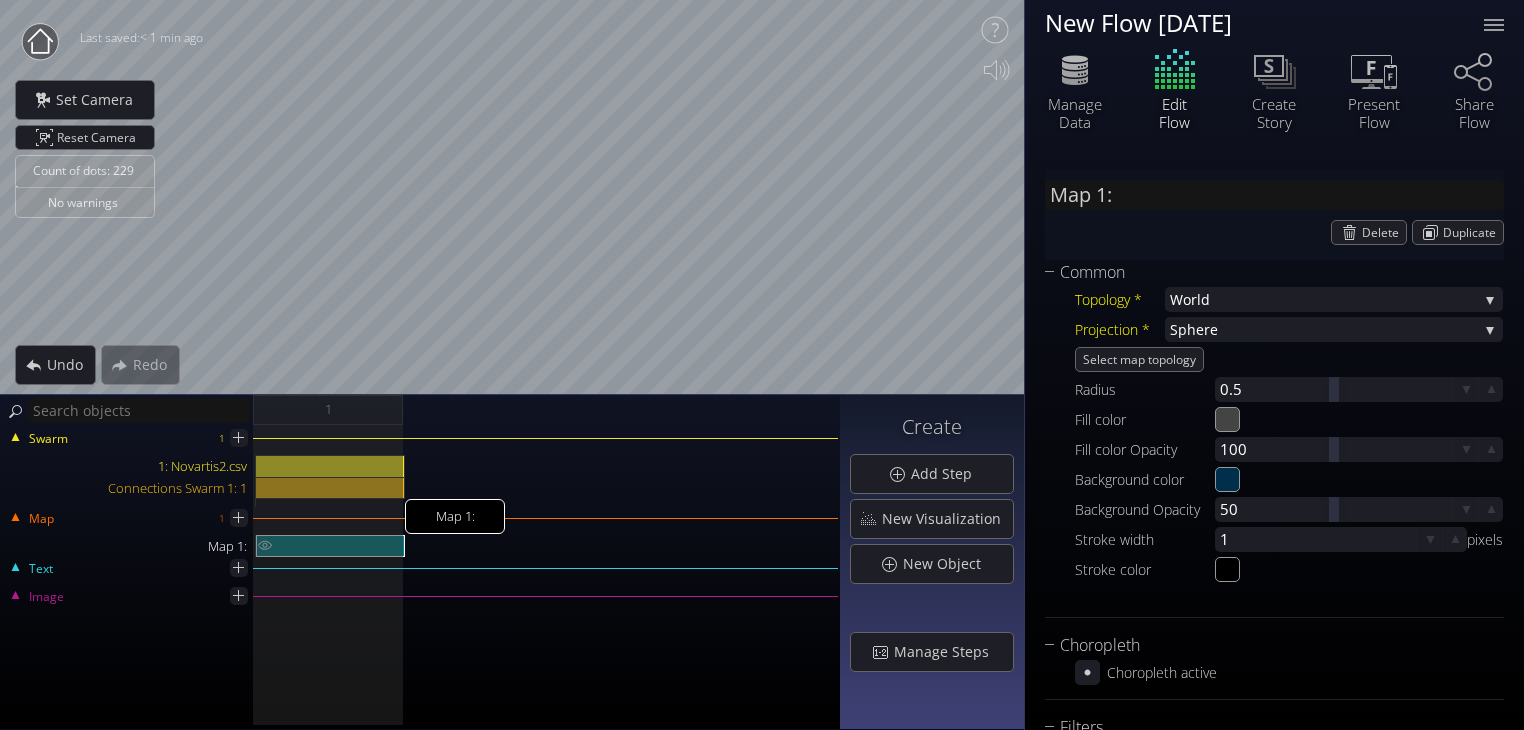 click on "Map 1:" at bounding box center (330, 546) 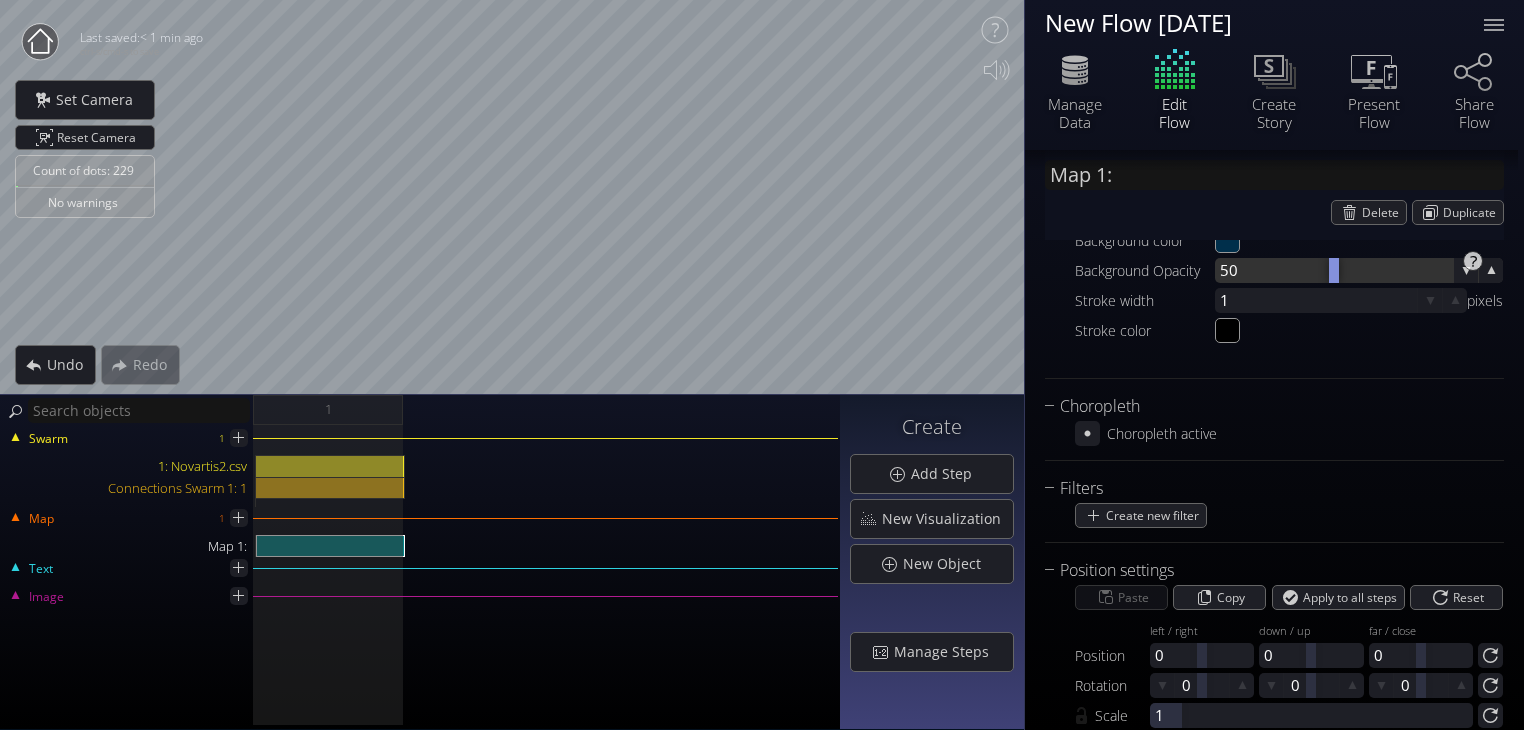 scroll, scrollTop: 0, scrollLeft: 0, axis: both 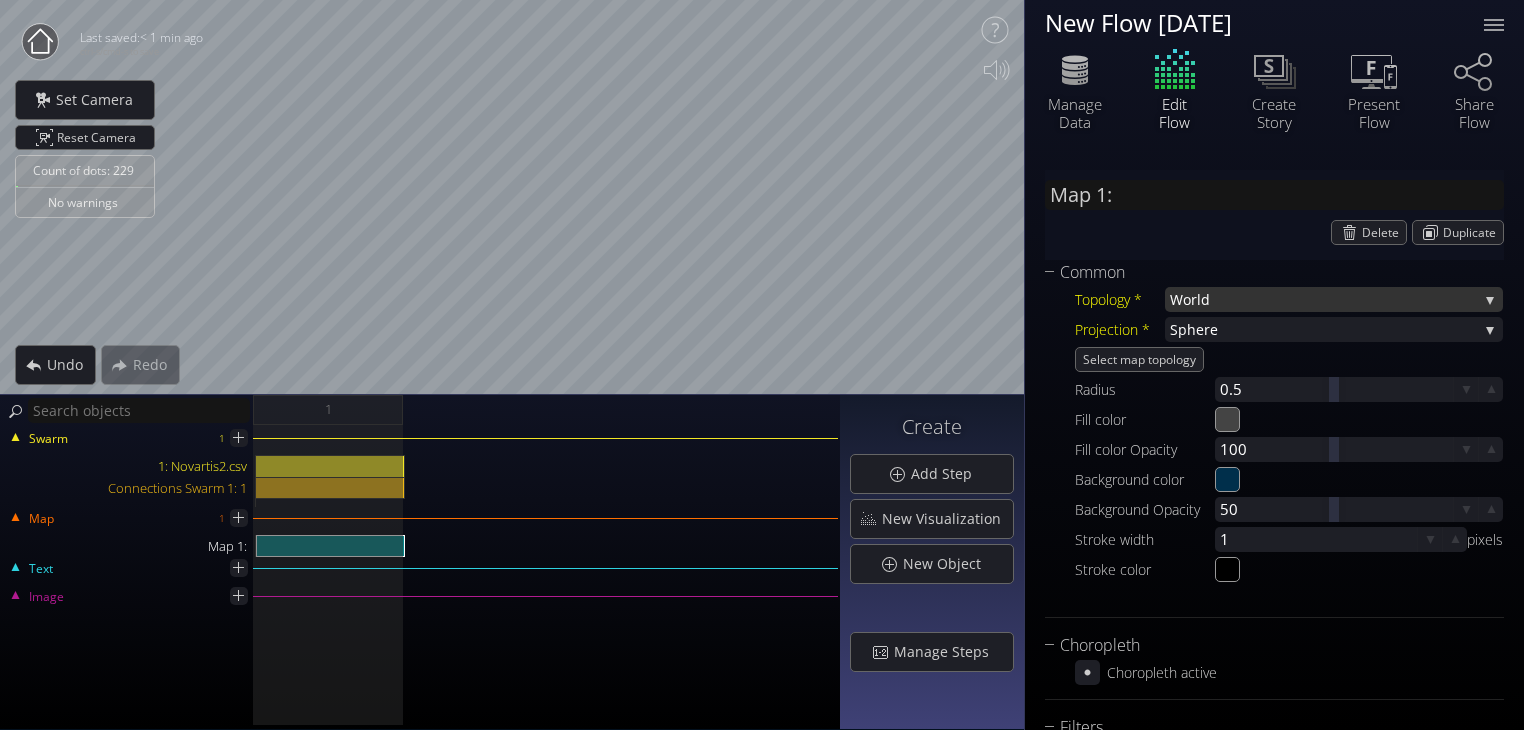 click on "World" at bounding box center (1324, 299) 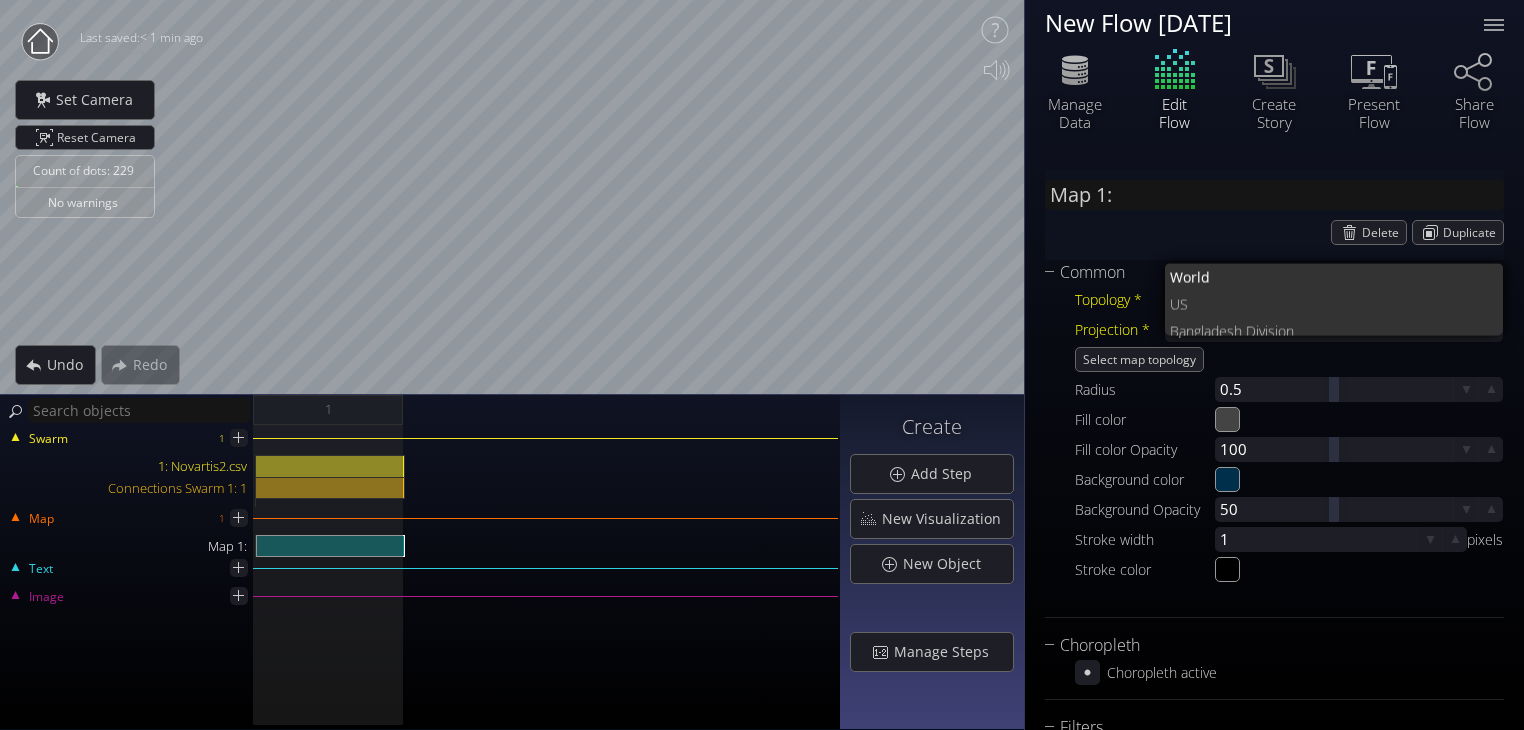 click on "Topology *" at bounding box center (1120, 299) 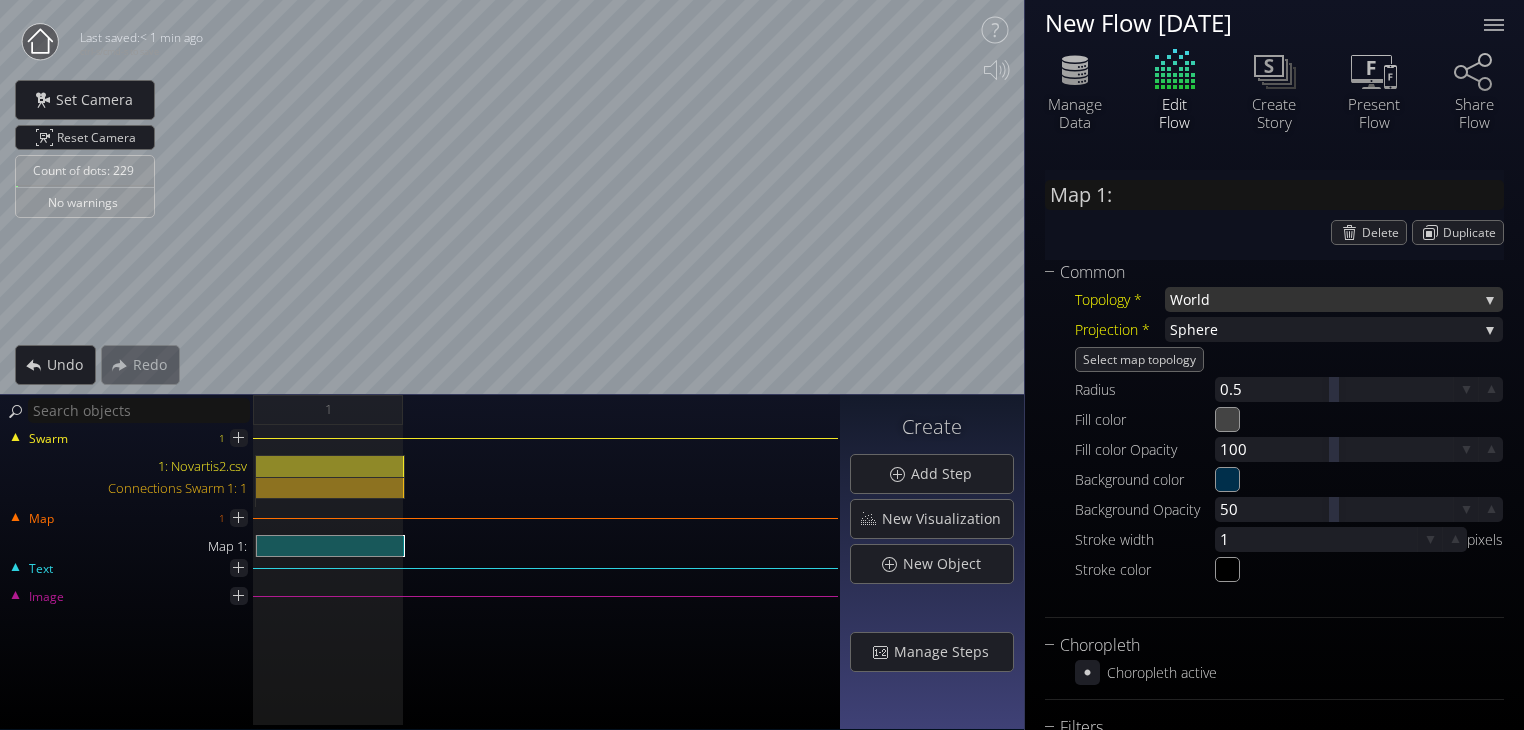 click on "World" at bounding box center [1324, 299] 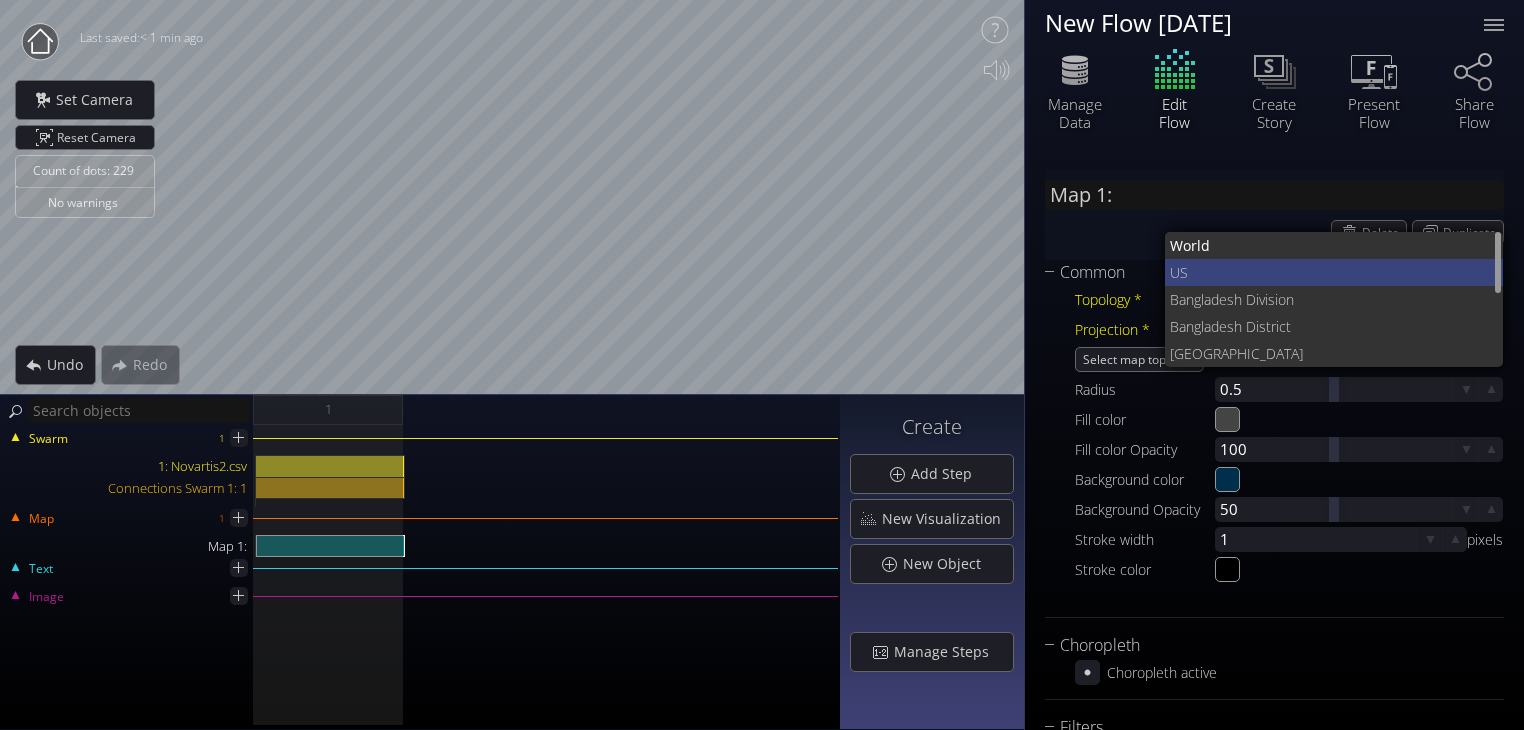 click on "US" at bounding box center [1329, 272] 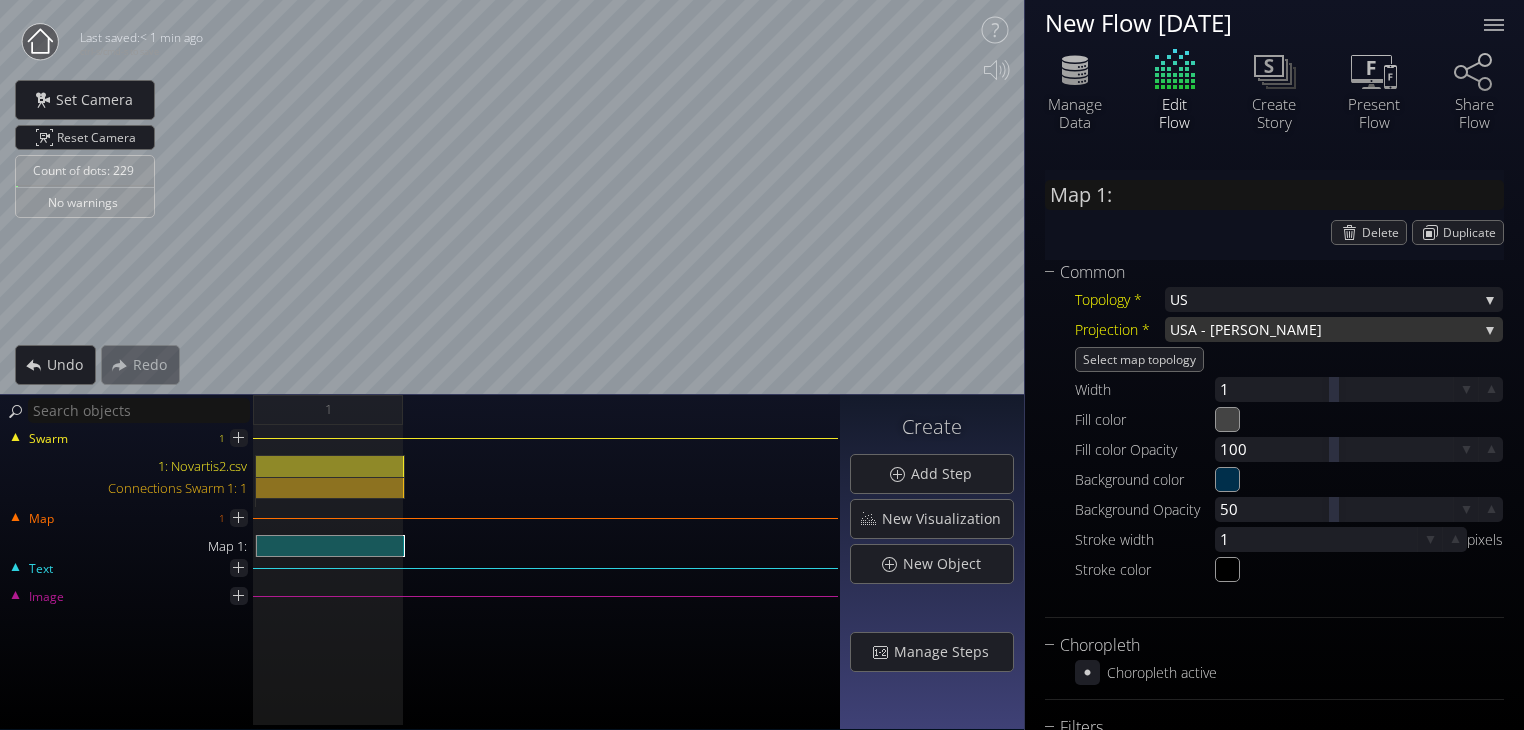 click on "A - Albers" at bounding box center (1333, 329) 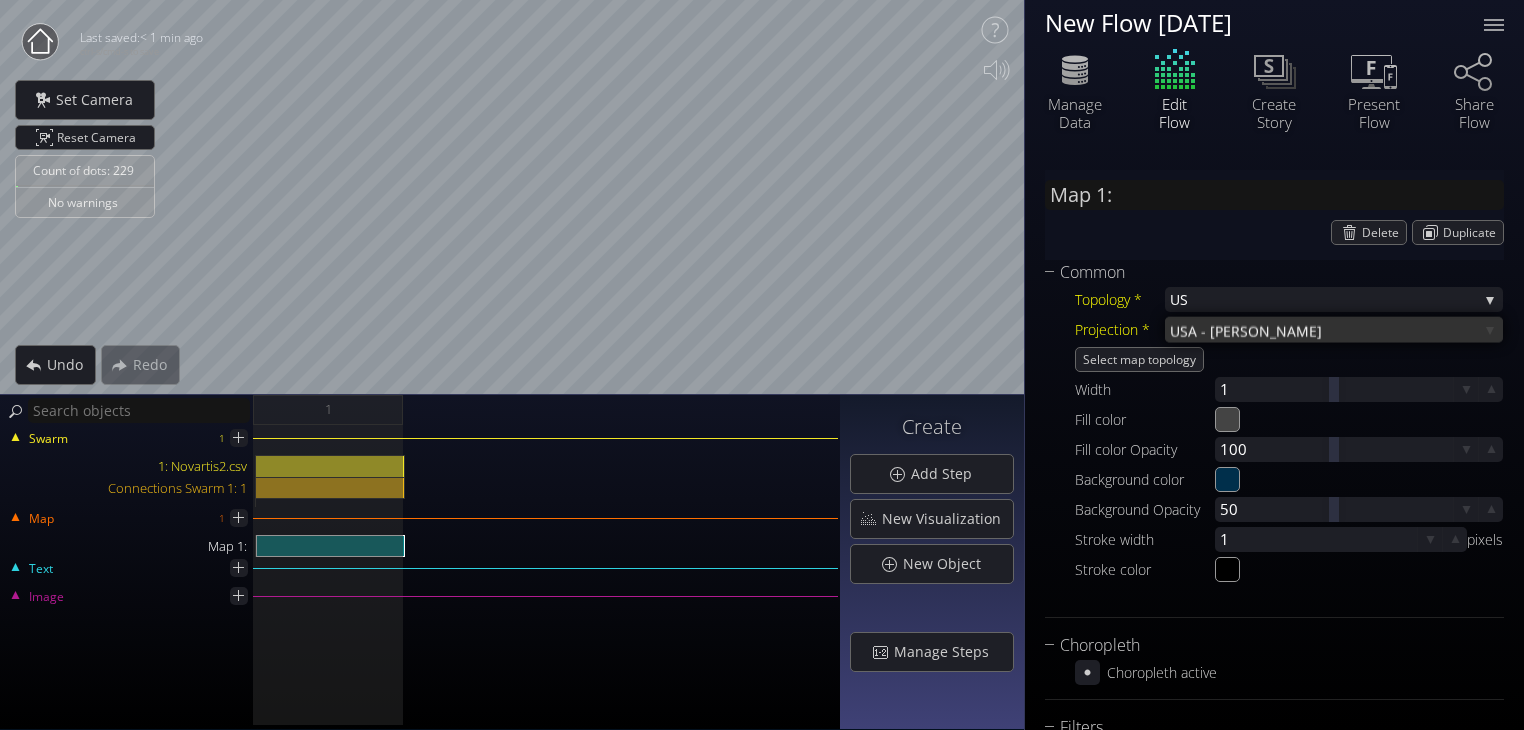 scroll, scrollTop: 0, scrollLeft: 0, axis: both 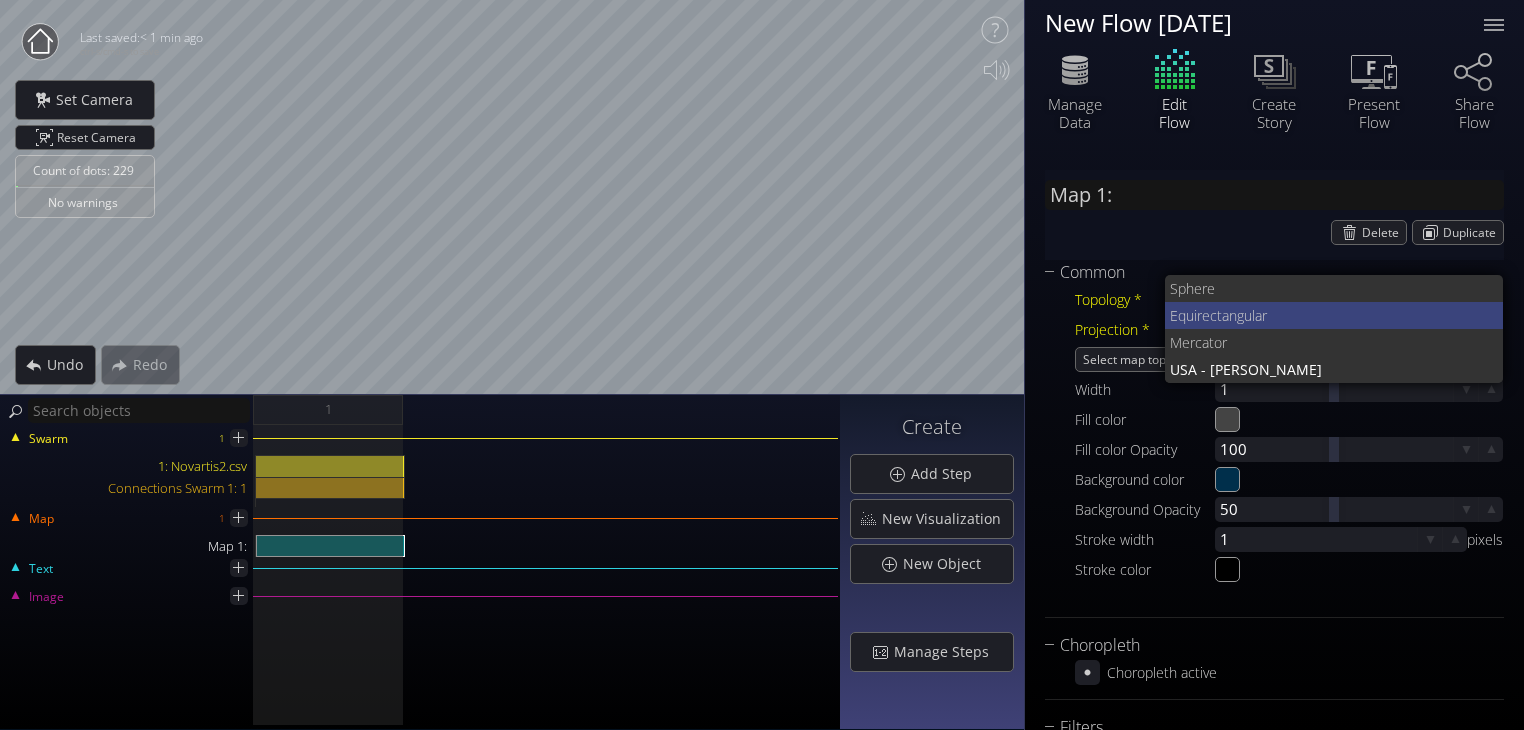 click on "ectangular" at bounding box center [1345, 315] 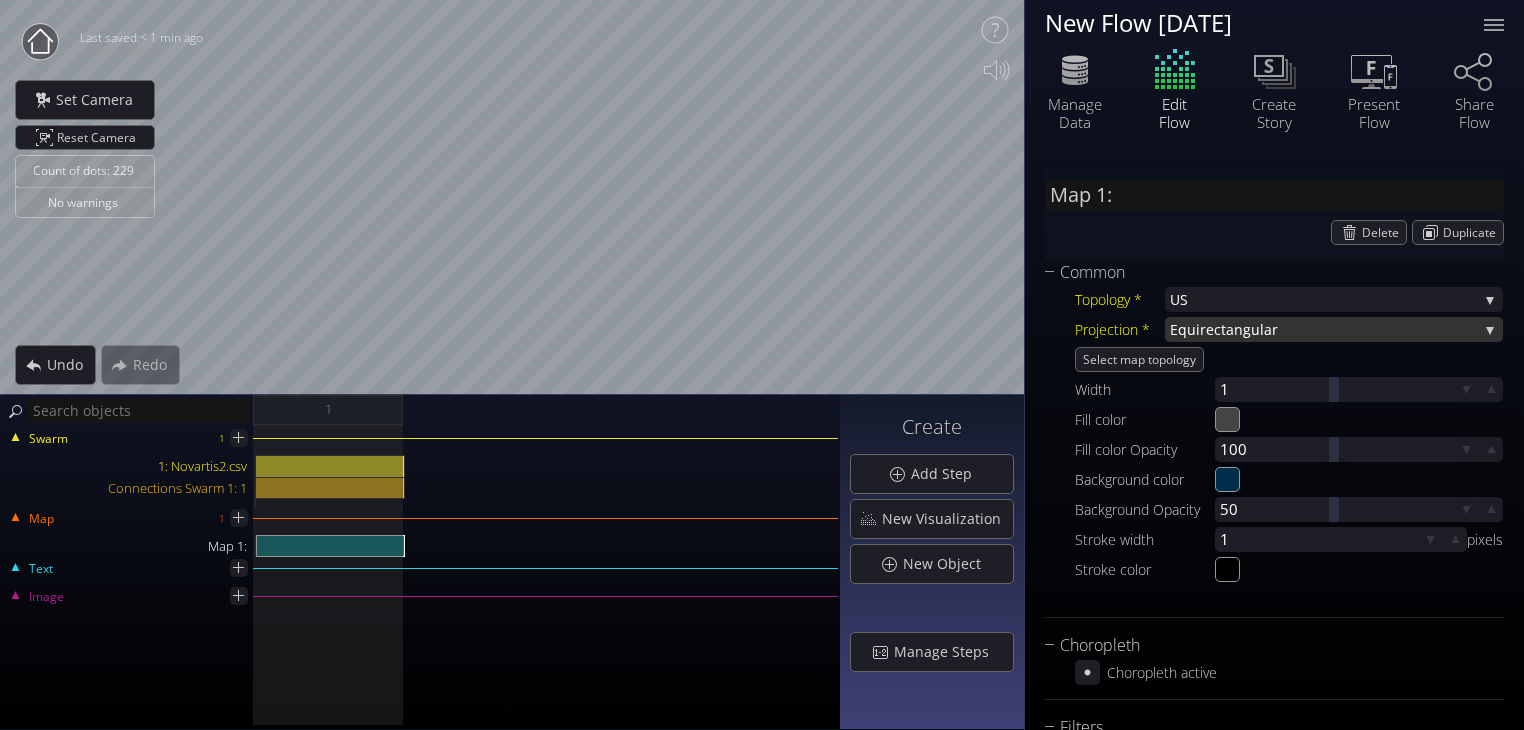 scroll, scrollTop: 0, scrollLeft: 0, axis: both 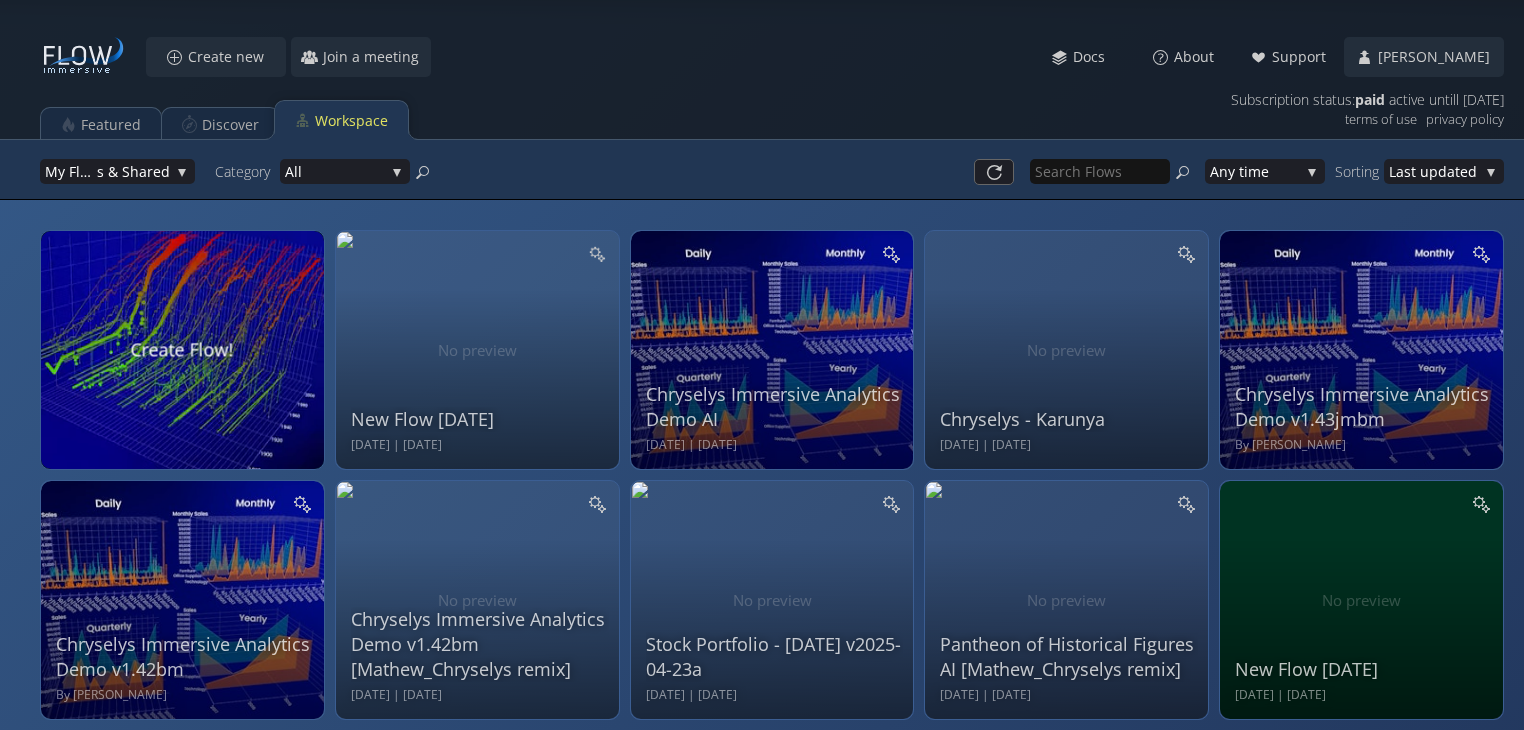 click at bounding box center [596, 253] 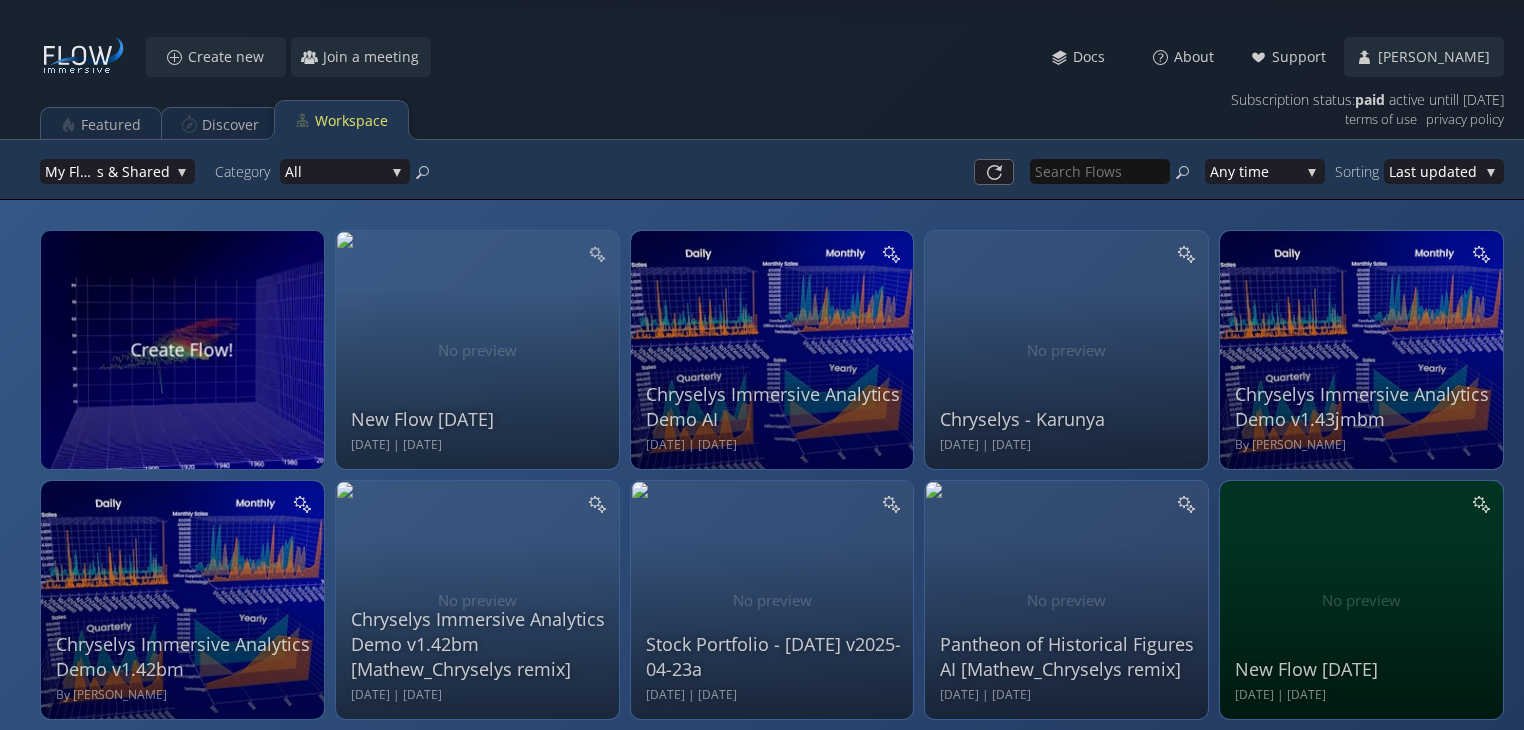 scroll, scrollTop: 0, scrollLeft: 0, axis: both 